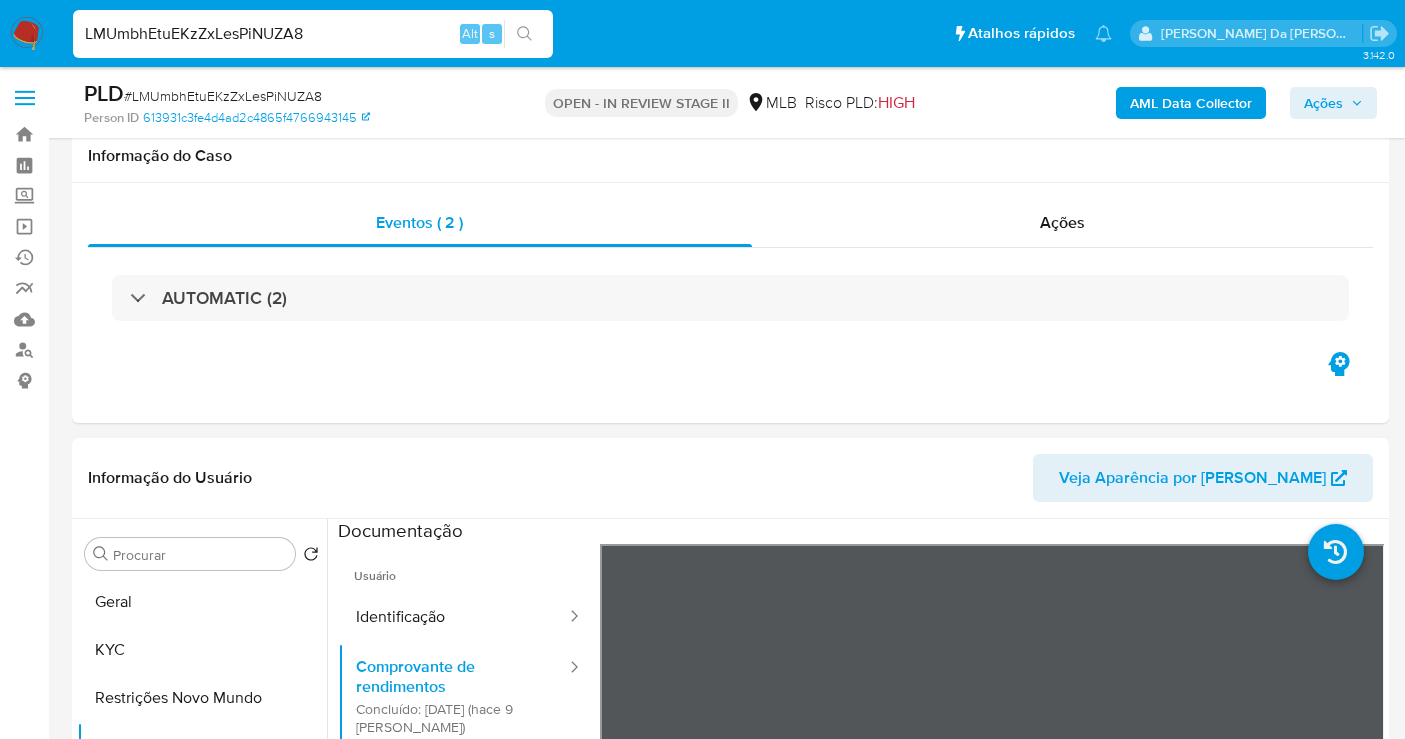 select on "10" 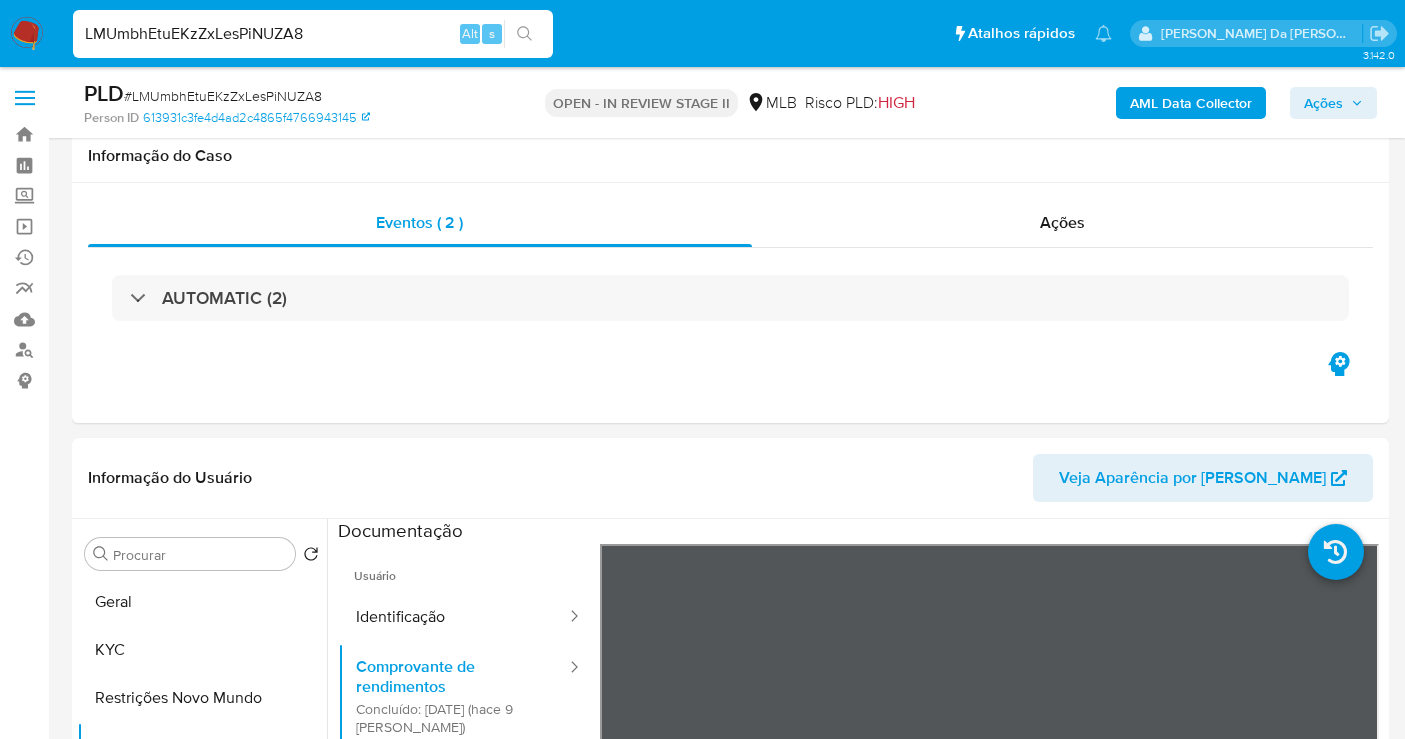 scroll, scrollTop: 1977, scrollLeft: 0, axis: vertical 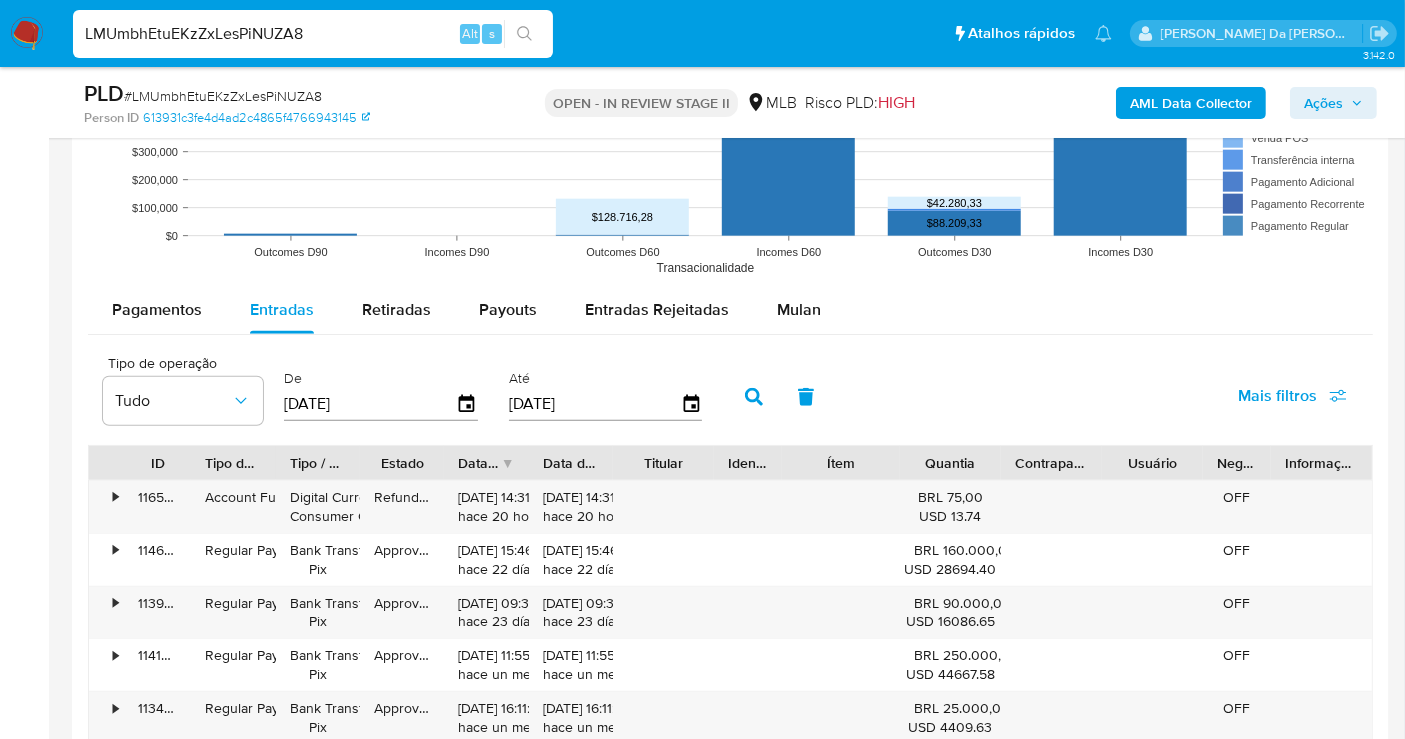 click on "LMUmbhEtuEKzZxLesPiNUZA8" at bounding box center [313, 34] 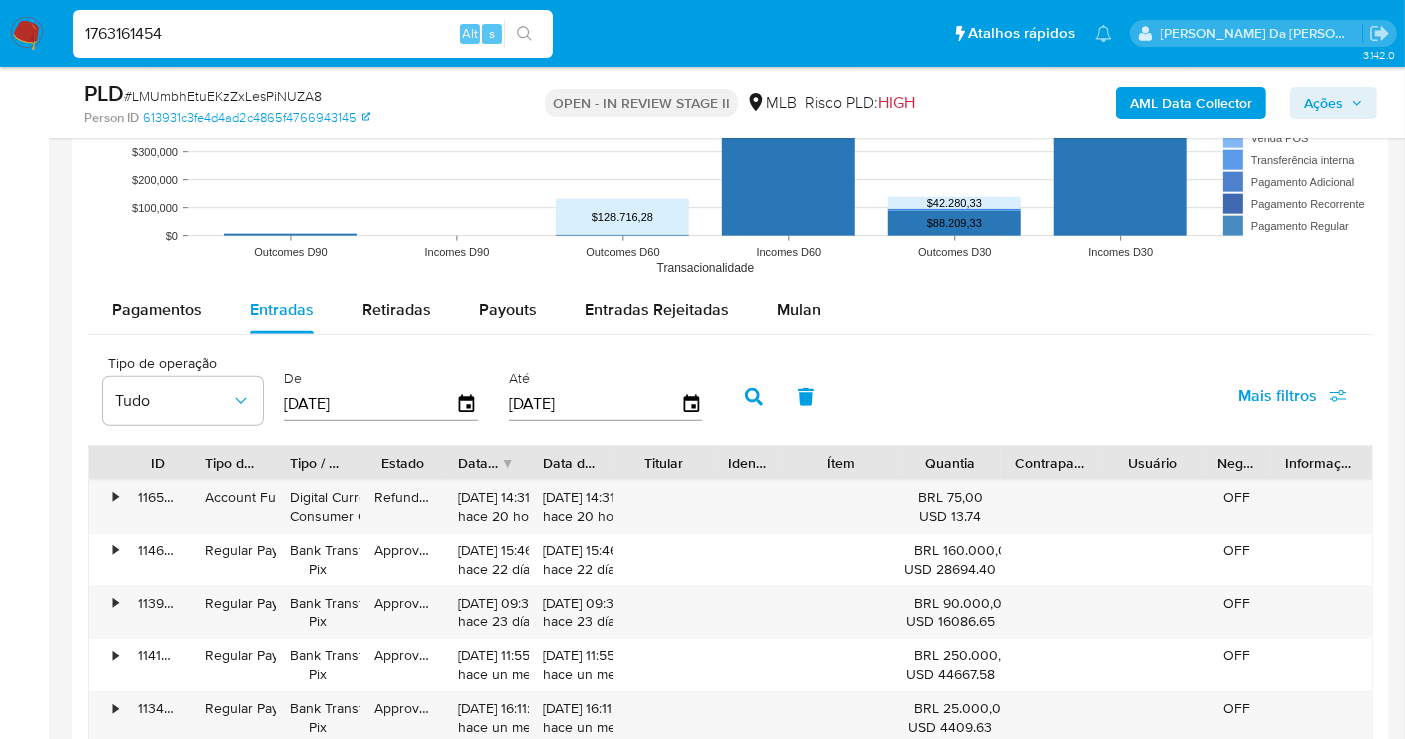 type on "1763161454" 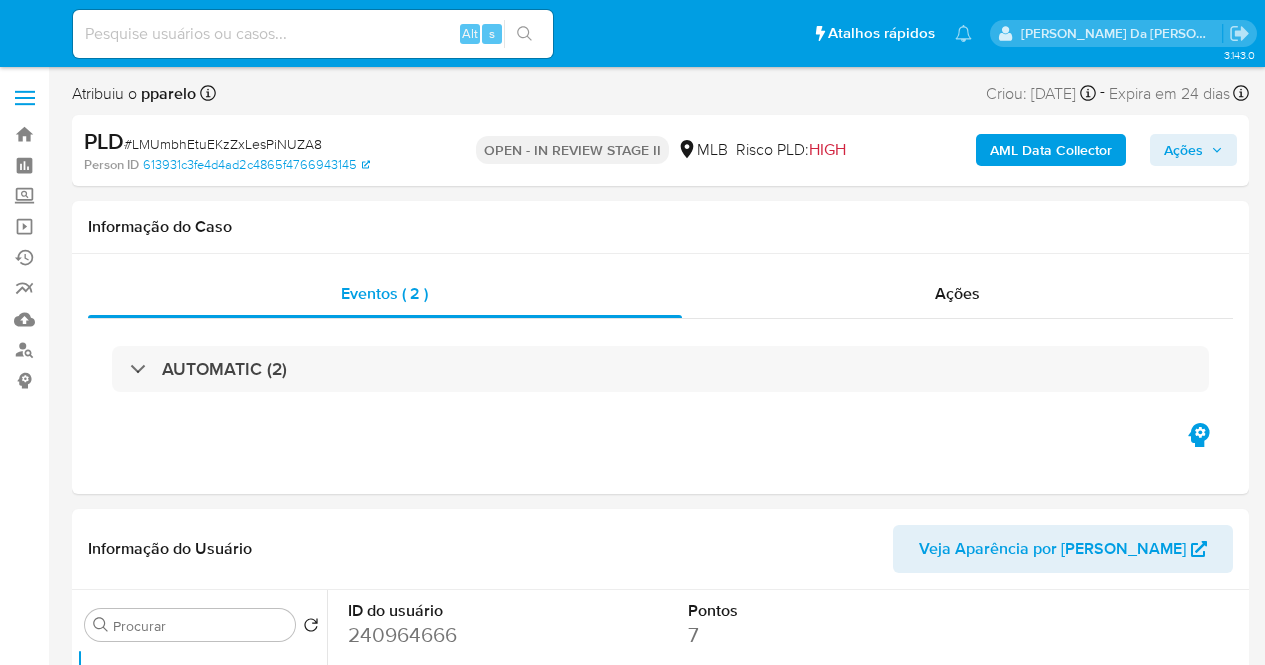 select on "10" 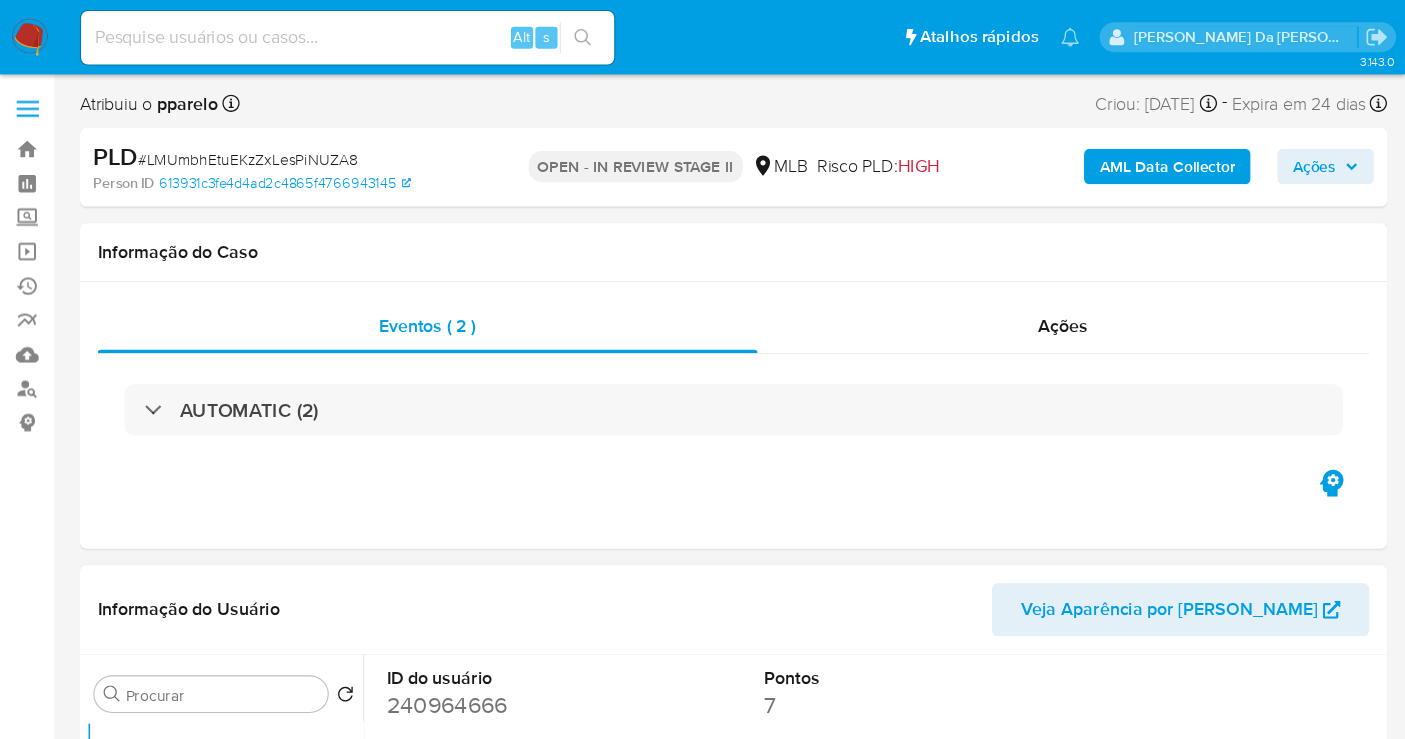 scroll, scrollTop: 0, scrollLeft: 0, axis: both 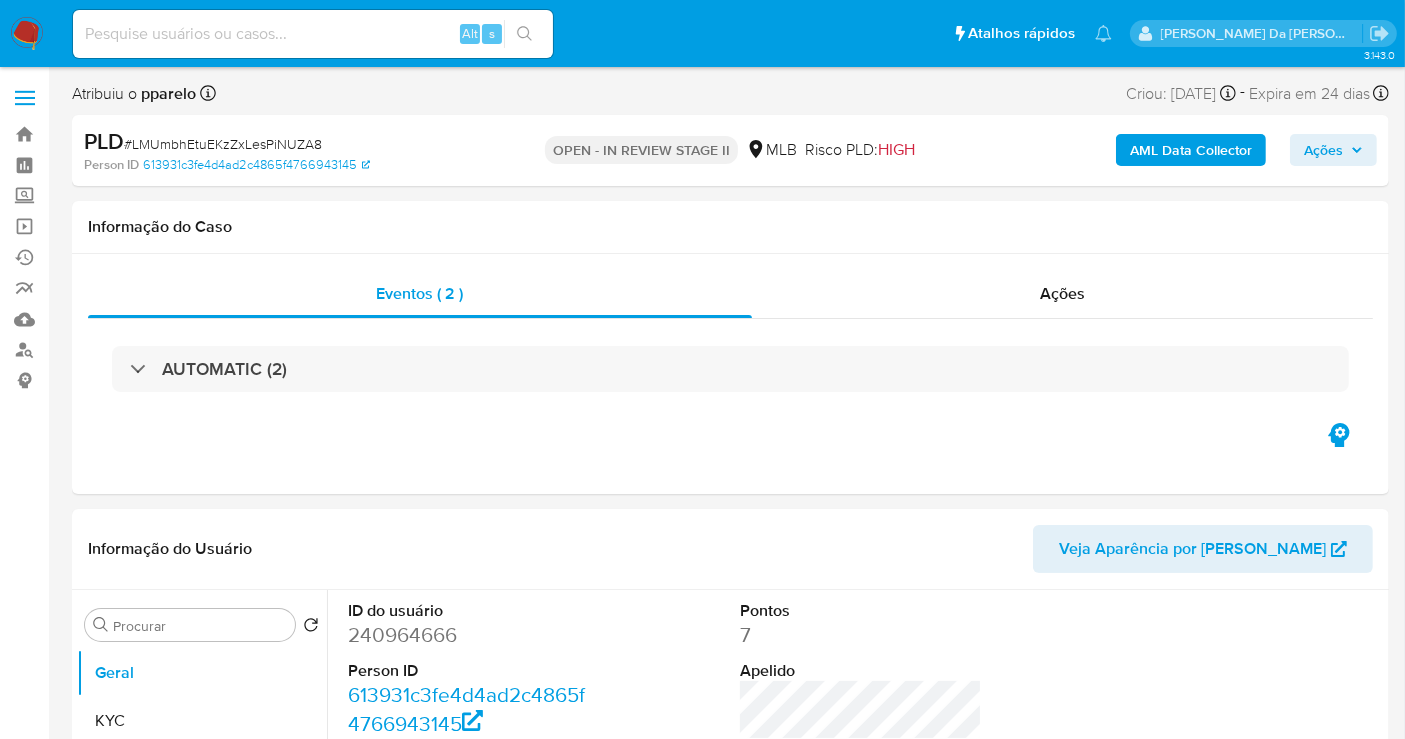 click at bounding box center (313, 34) 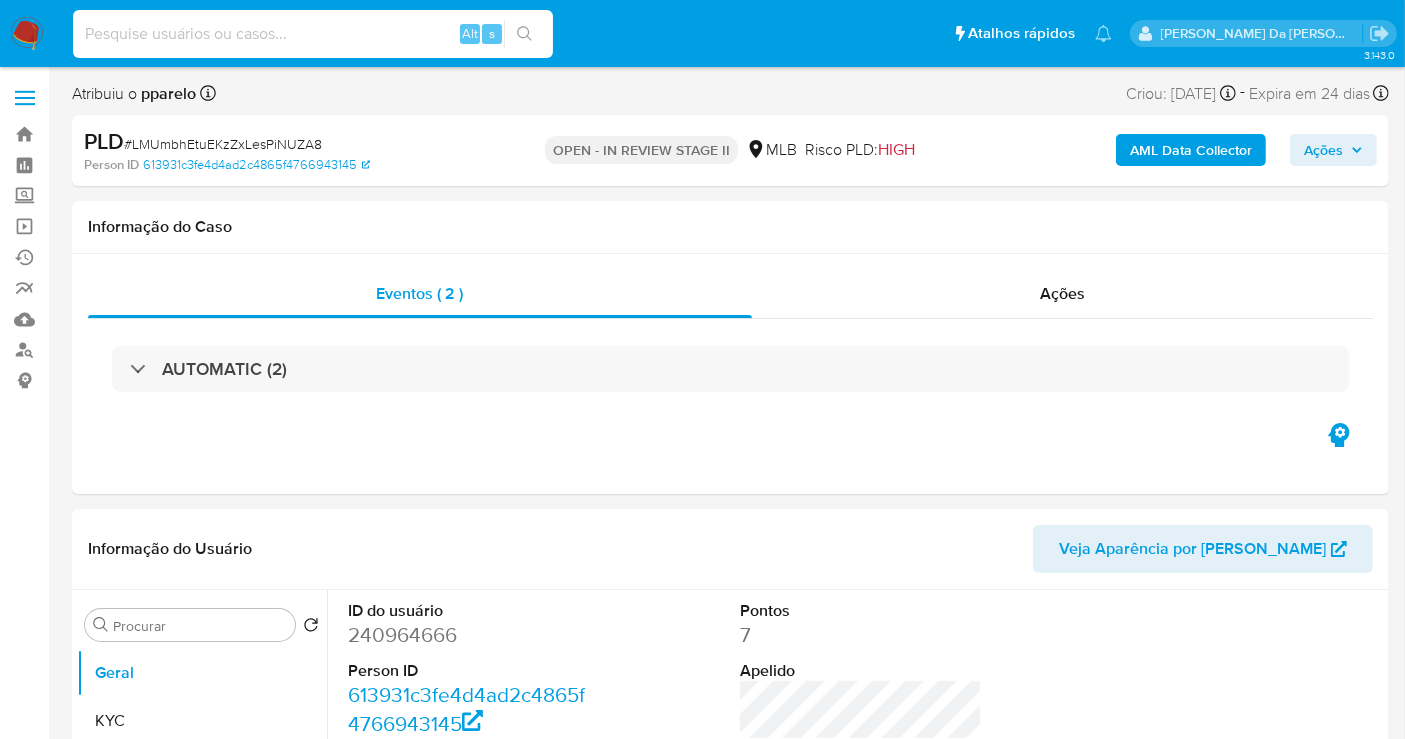 paste on "aYkgmCWU4iVIBEJomNeKfgBM" 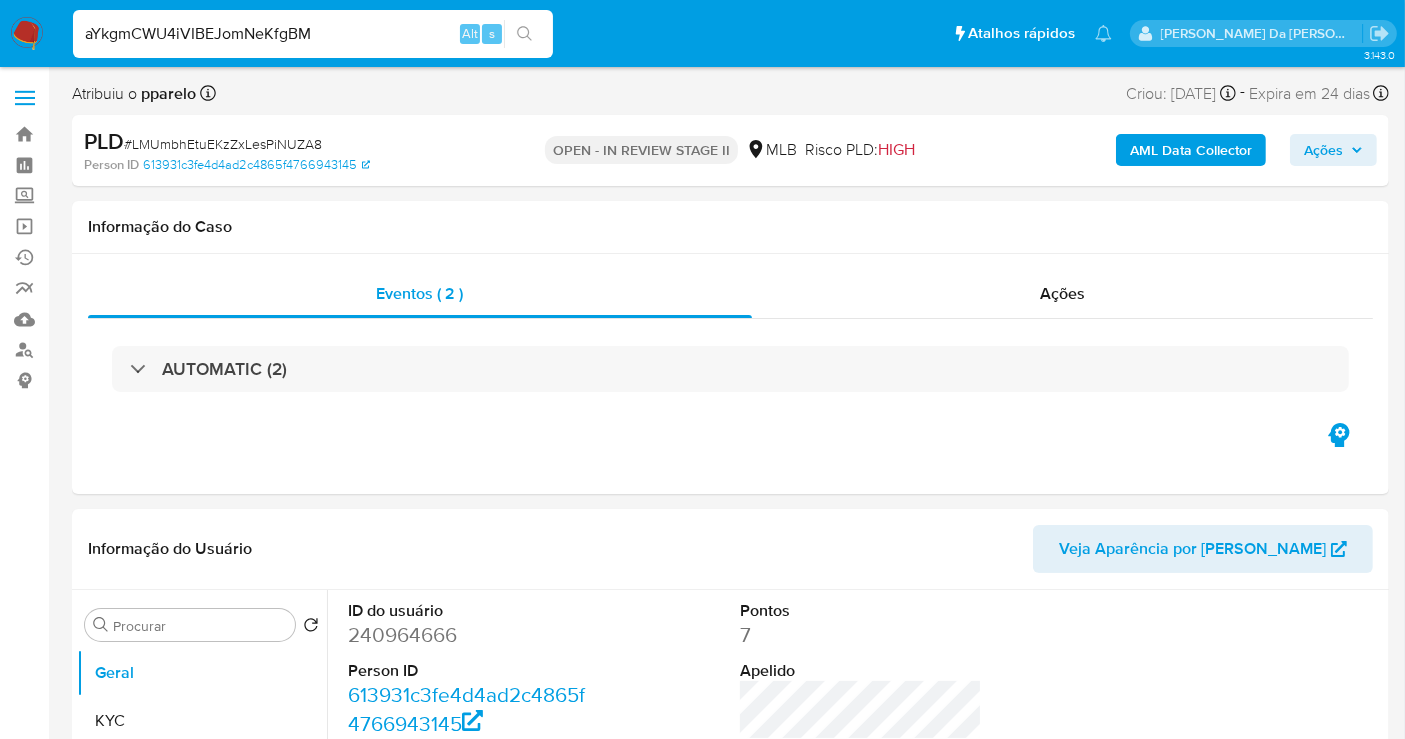 type on "aYkgmCWU4iVIBEJomNeKfgBM" 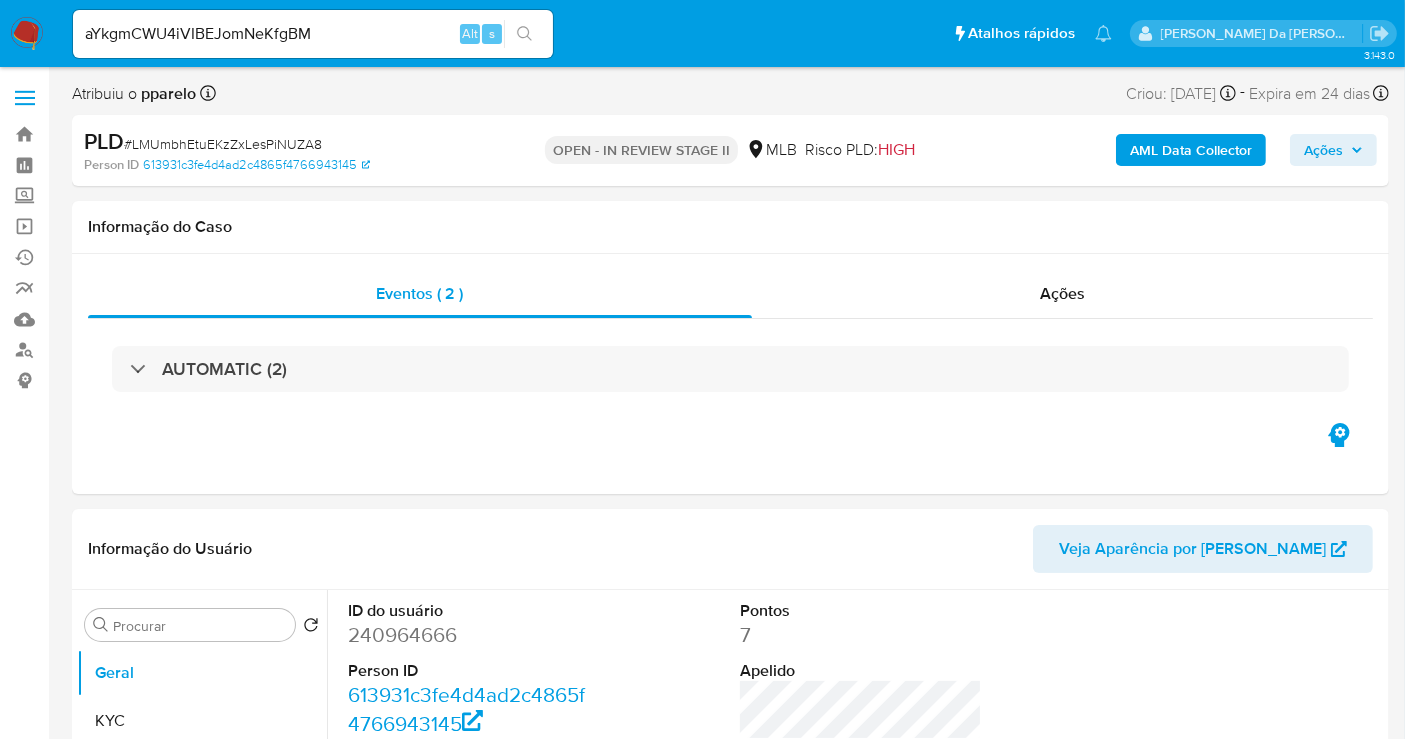 drag, startPoint x: 523, startPoint y: 29, endPoint x: 635, endPoint y: 7, distance: 114.14027 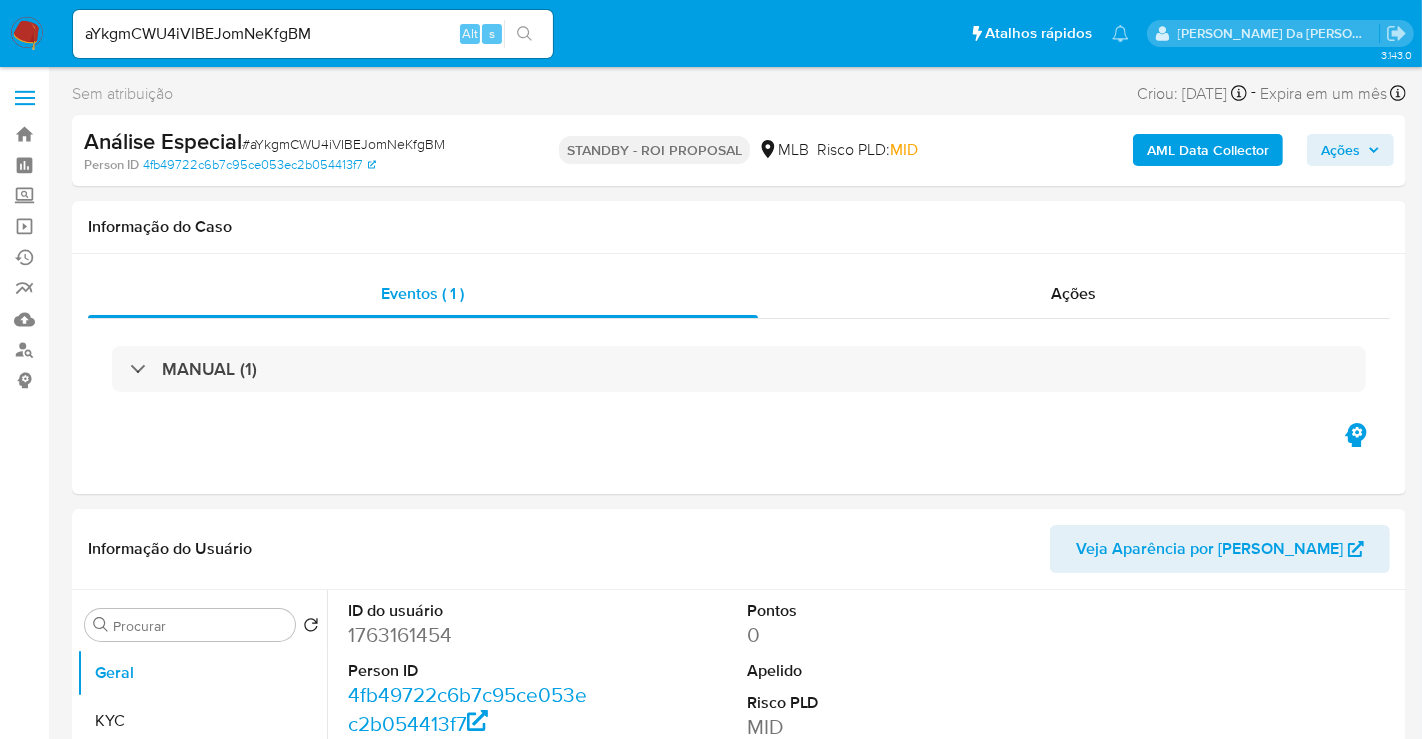 type 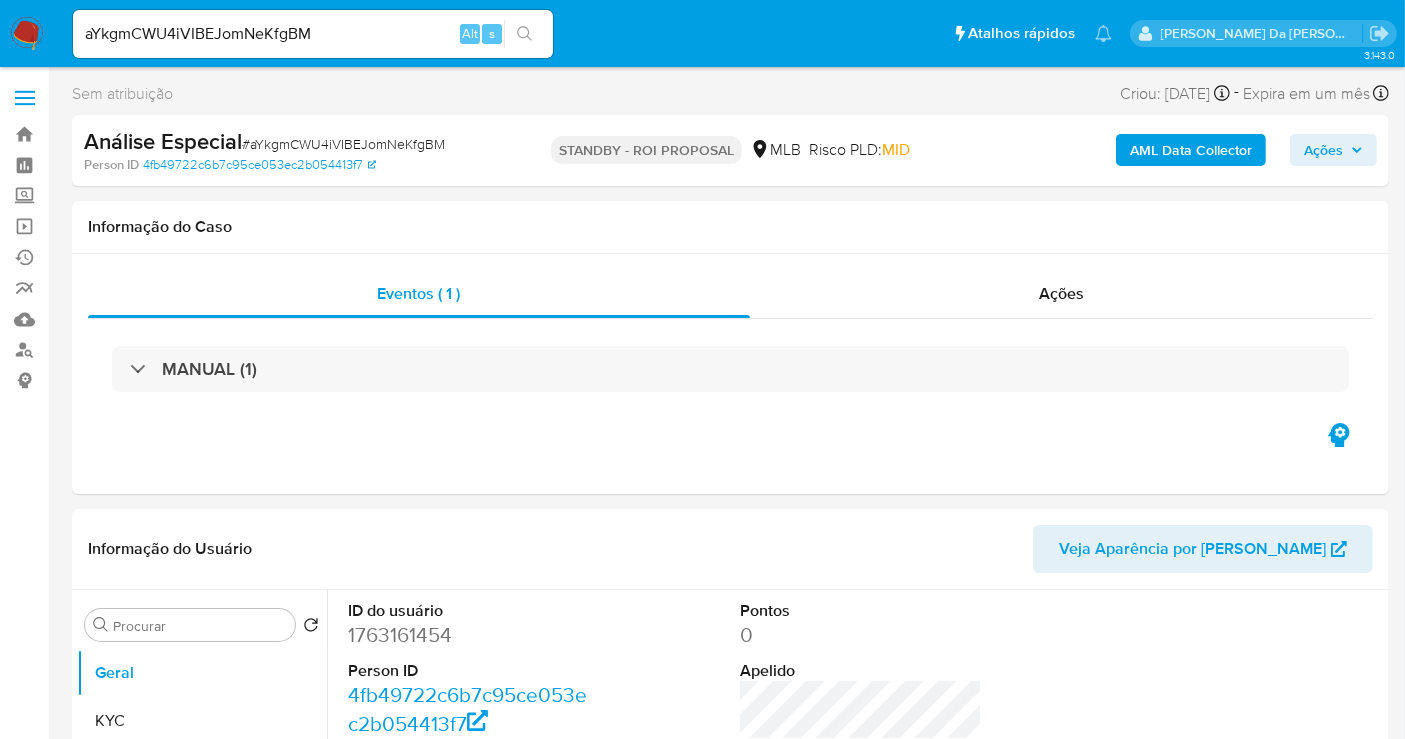 select on "10" 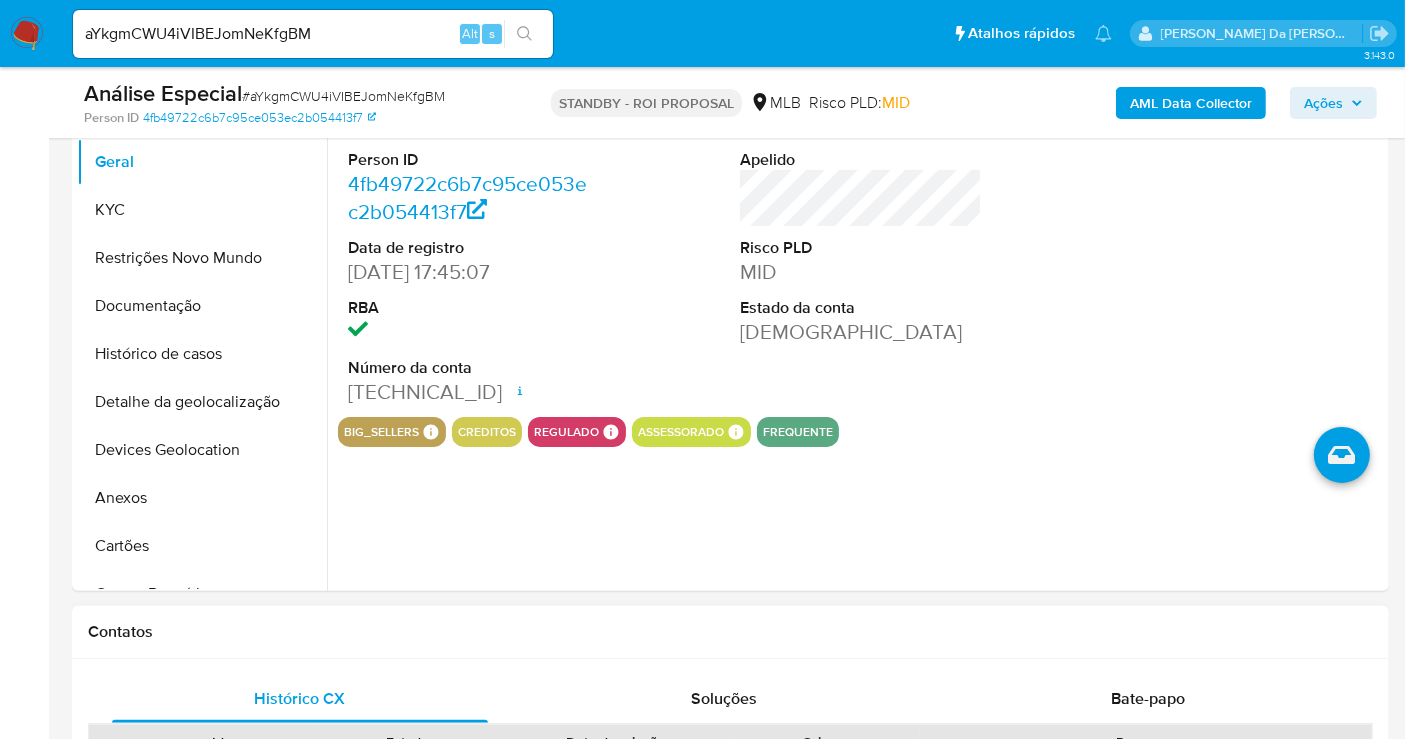 scroll, scrollTop: 311, scrollLeft: 0, axis: vertical 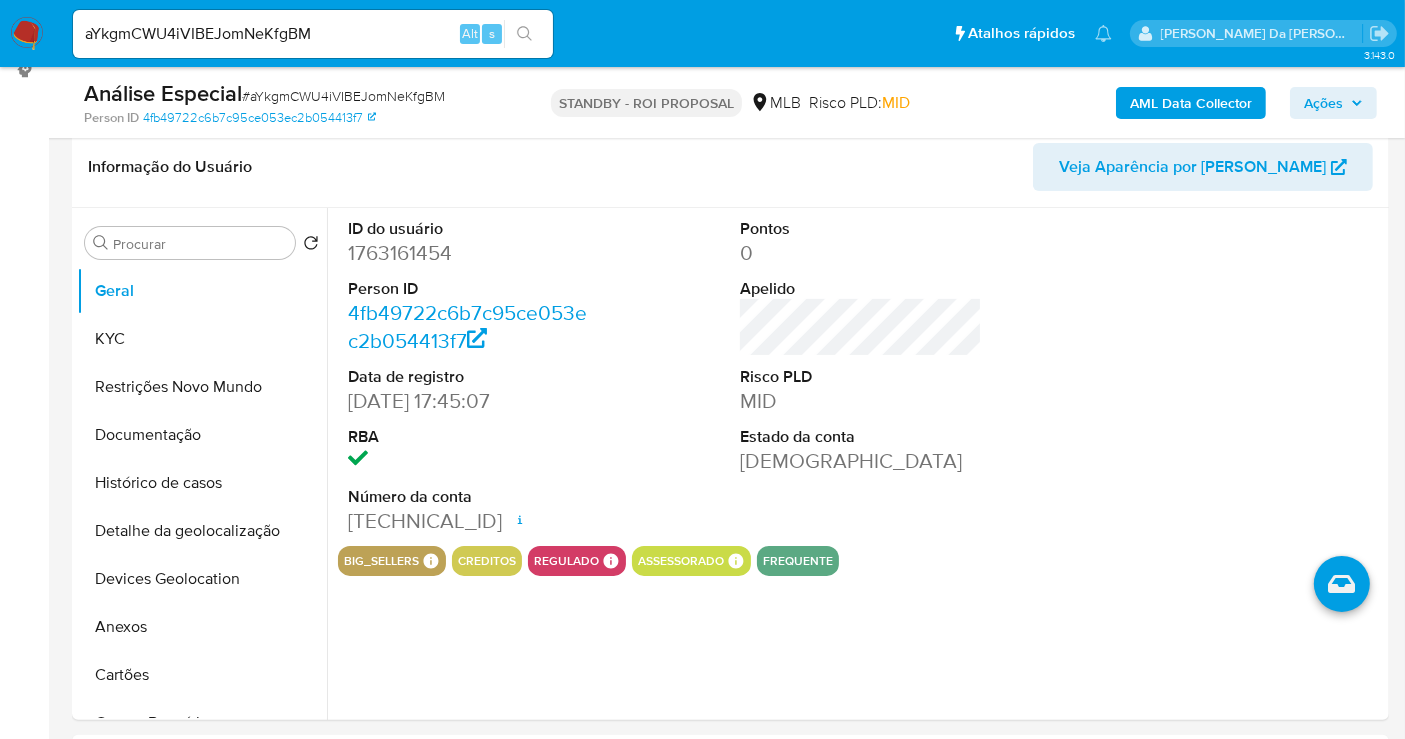 click on "aYkgmCWU4iVIBEJomNeKfgBM" at bounding box center [313, 34] 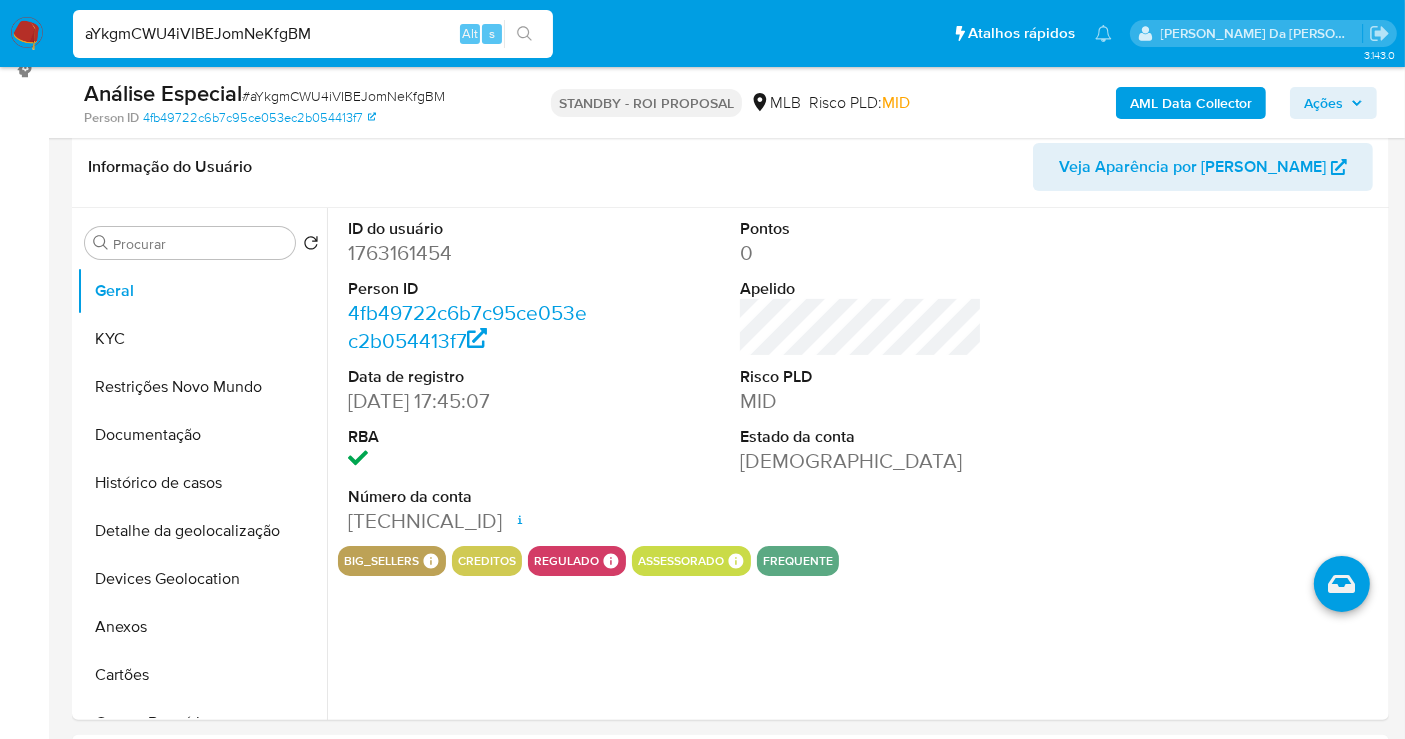 click on "aYkgmCWU4iVIBEJomNeKfgBM" at bounding box center (313, 34) 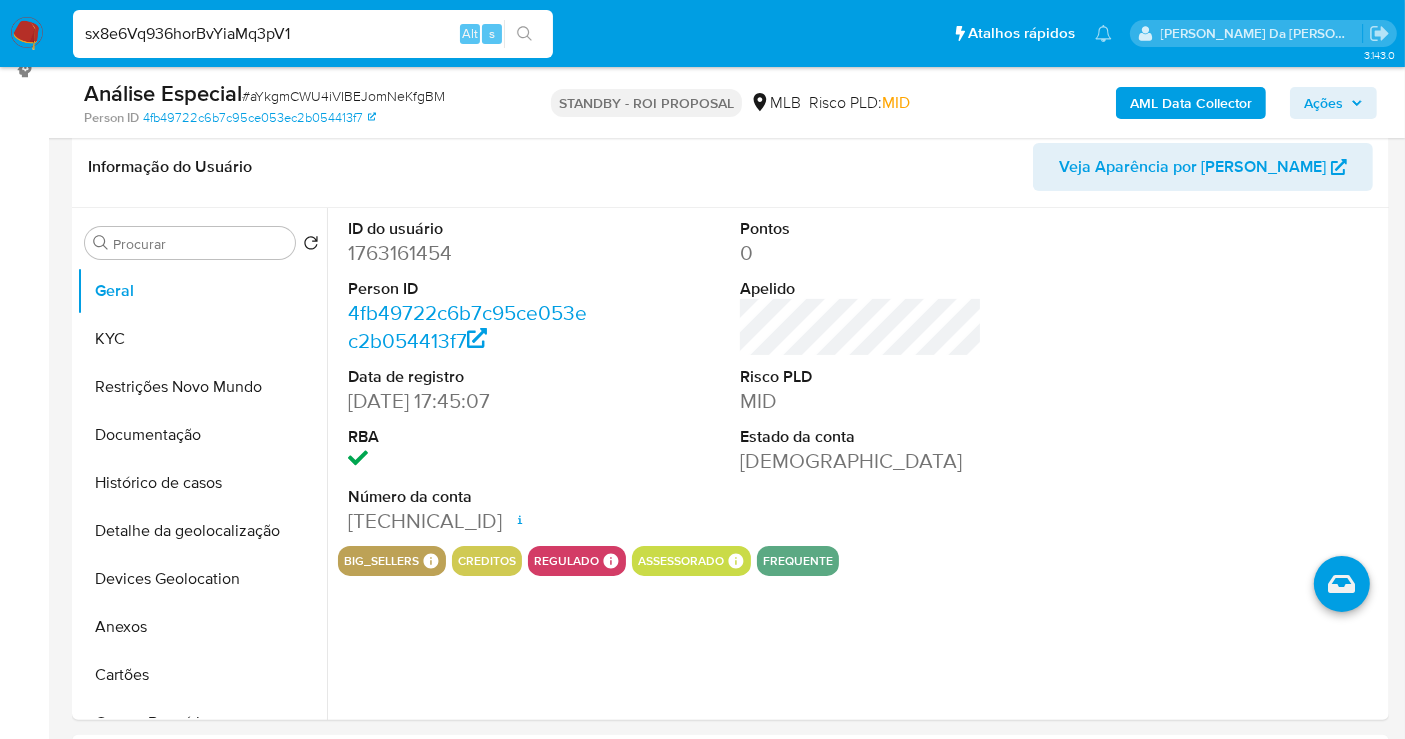 type on "sx8e6Vq936horBvYiaMq3pV1" 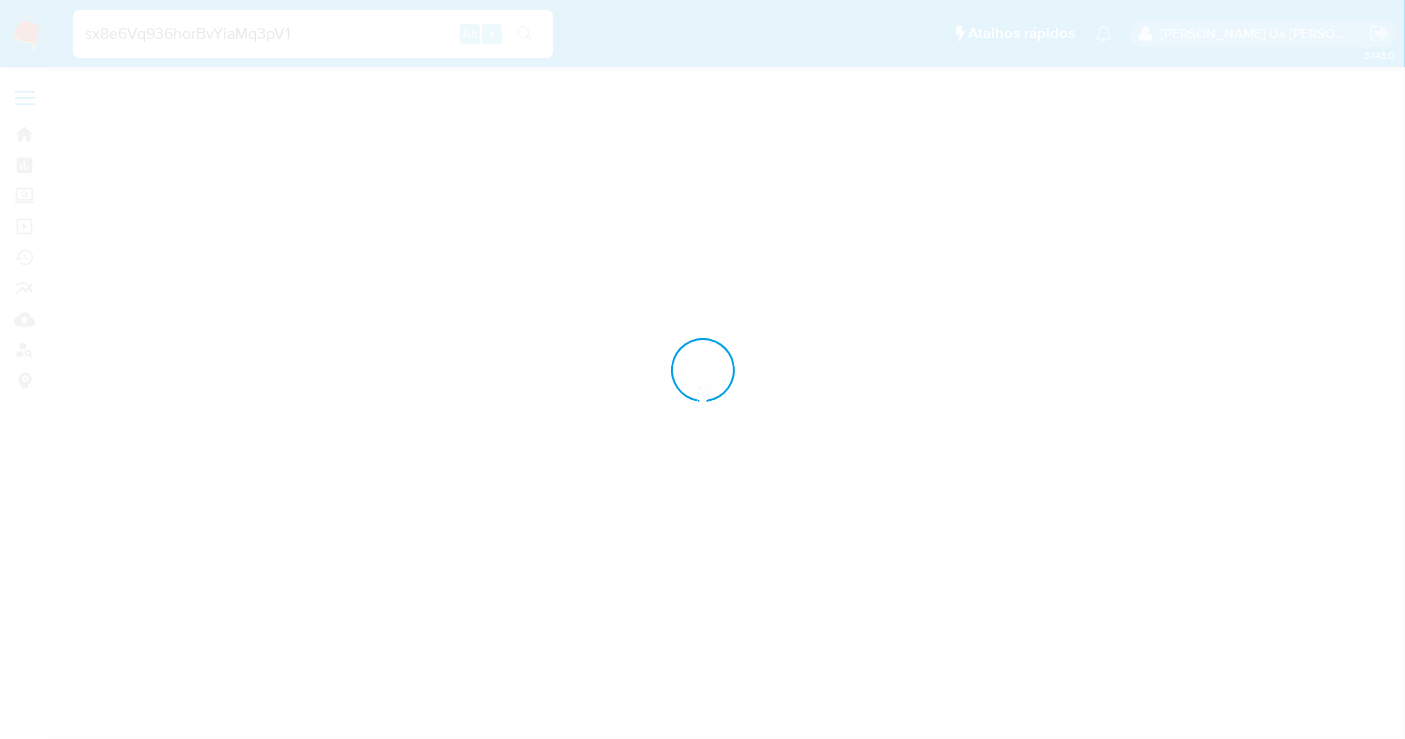 scroll, scrollTop: 0, scrollLeft: 0, axis: both 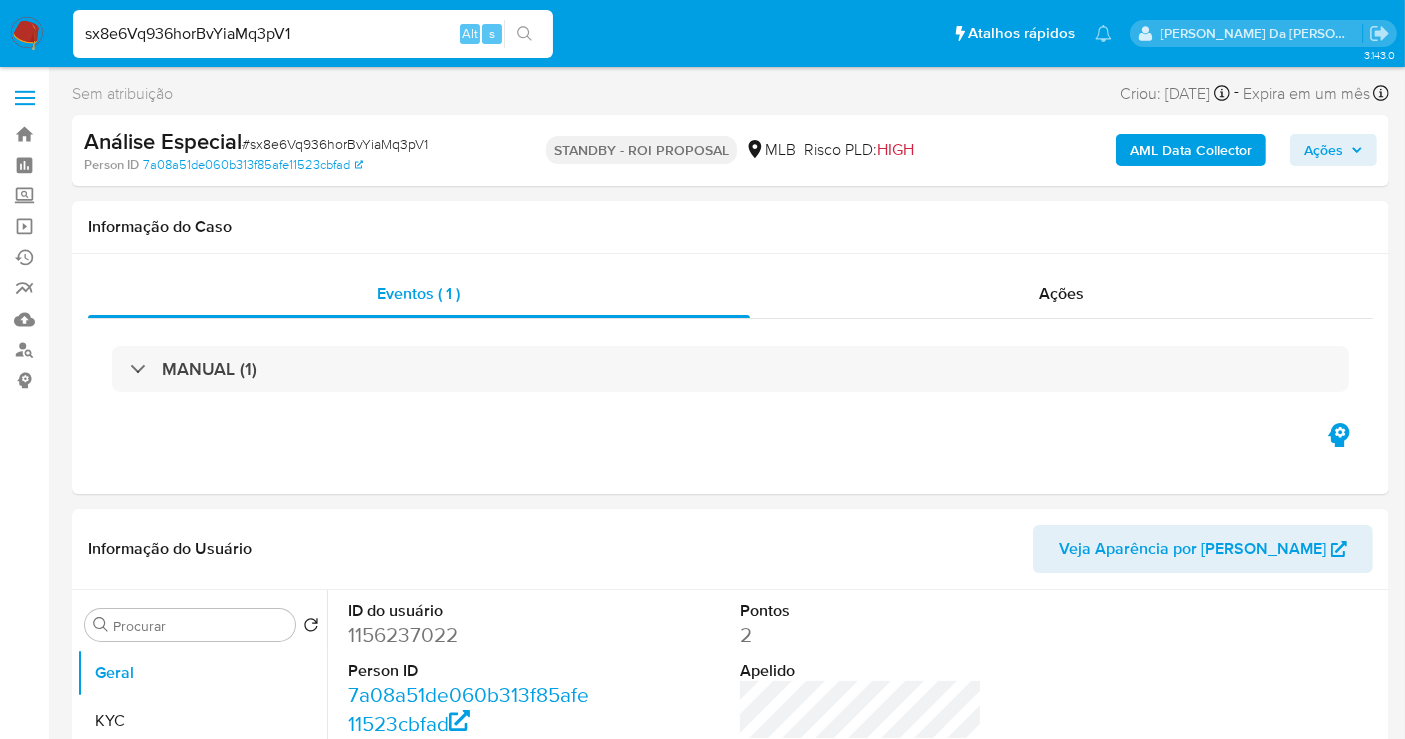 select on "10" 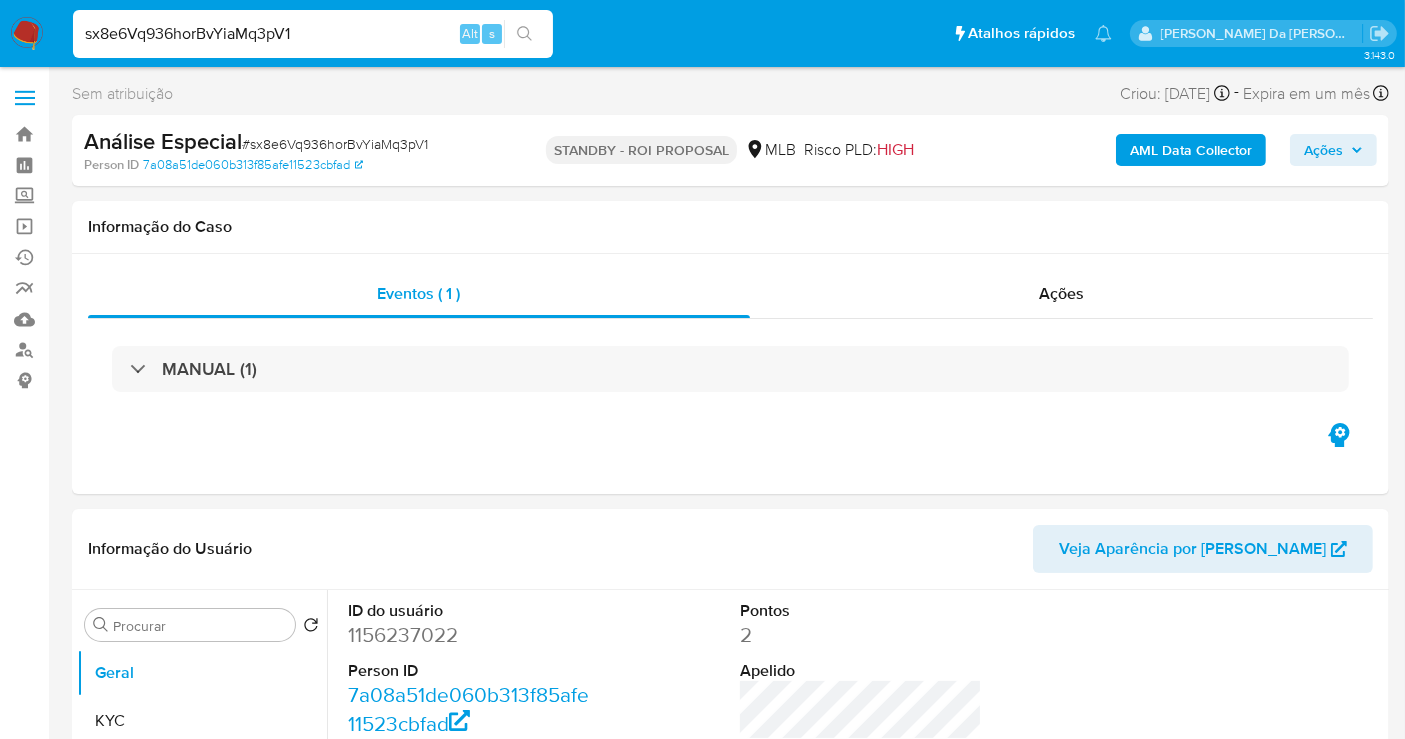 click at bounding box center (27, 34) 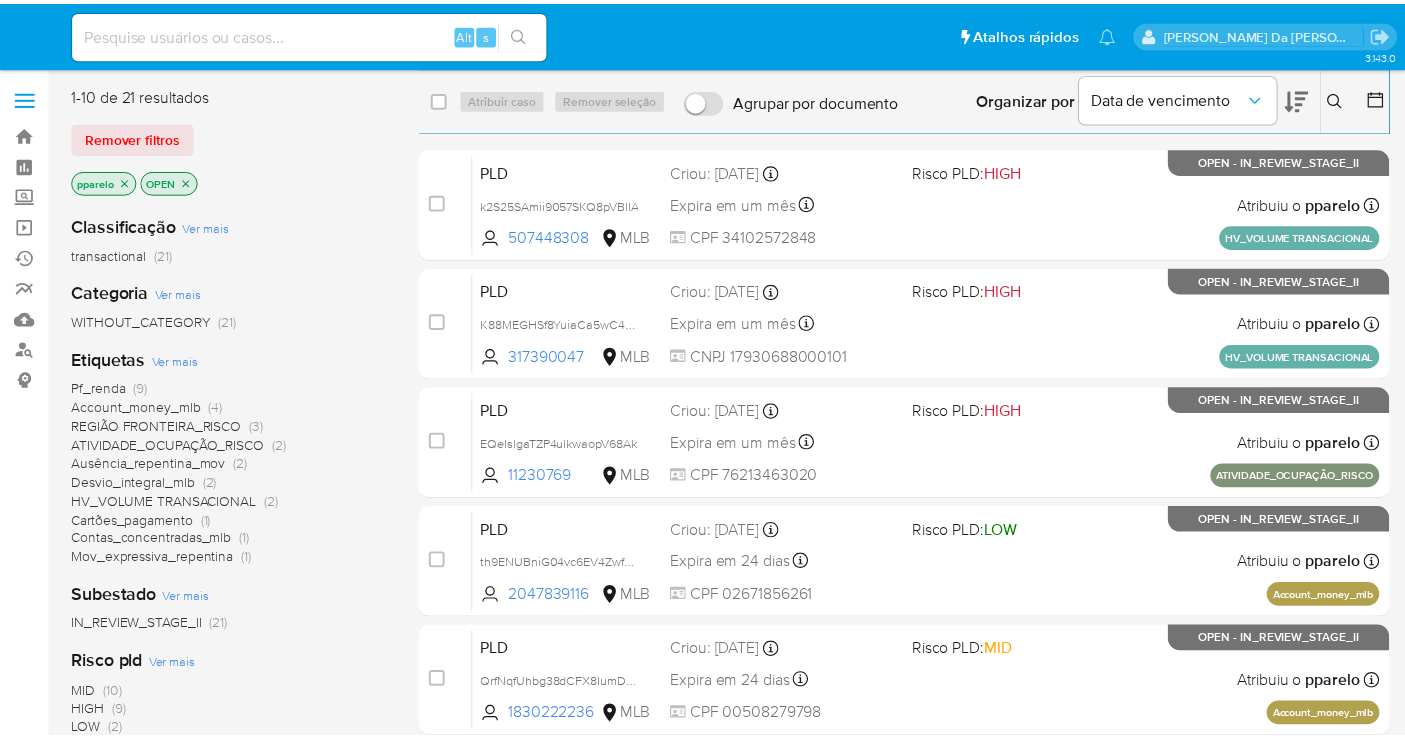 scroll, scrollTop: 0, scrollLeft: 0, axis: both 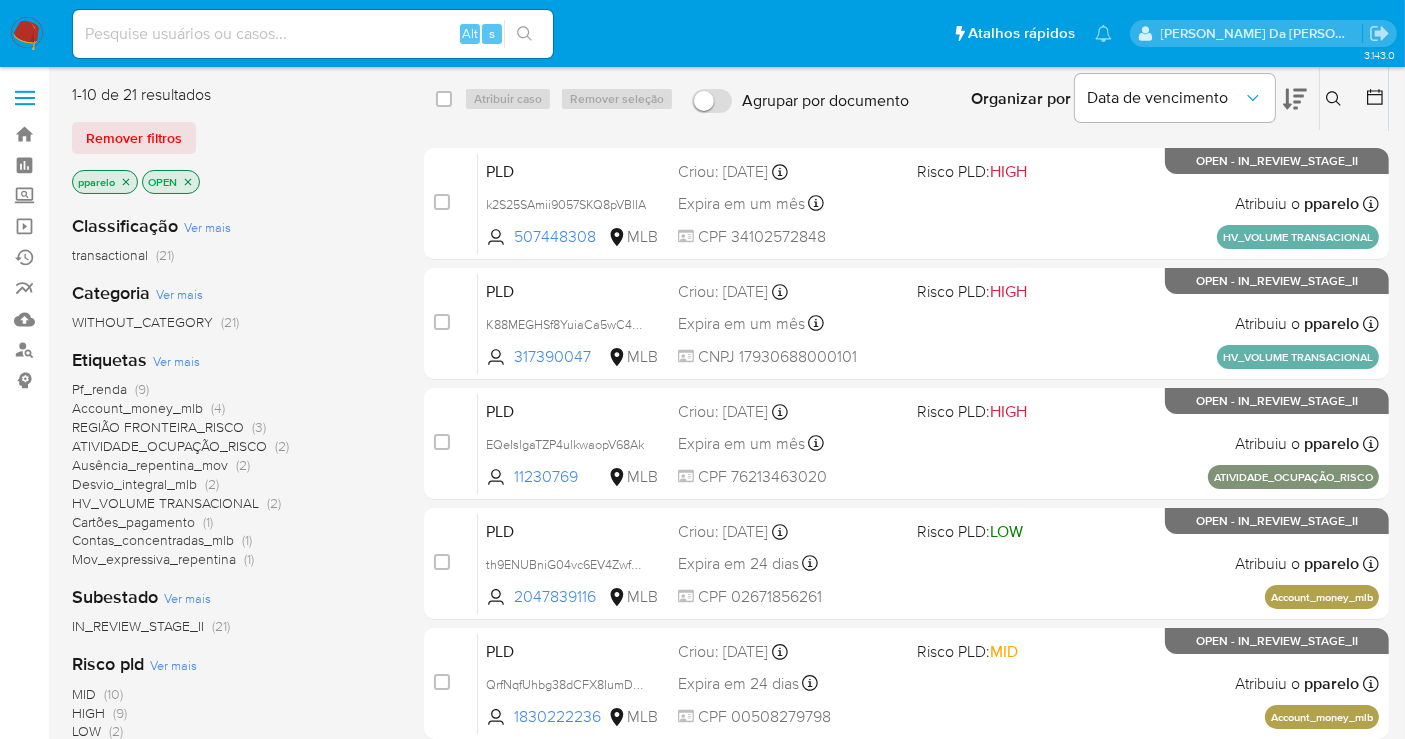 click at bounding box center [313, 34] 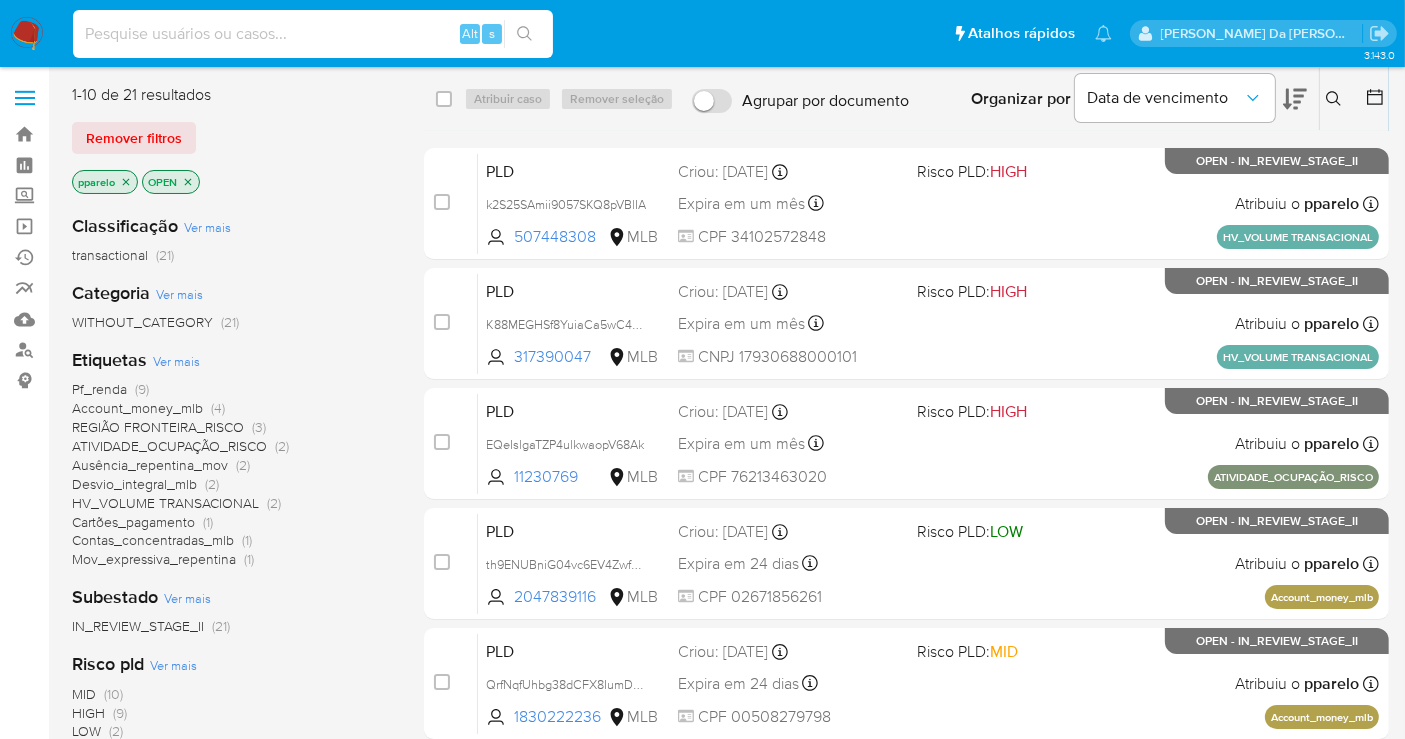 paste on "84222115568" 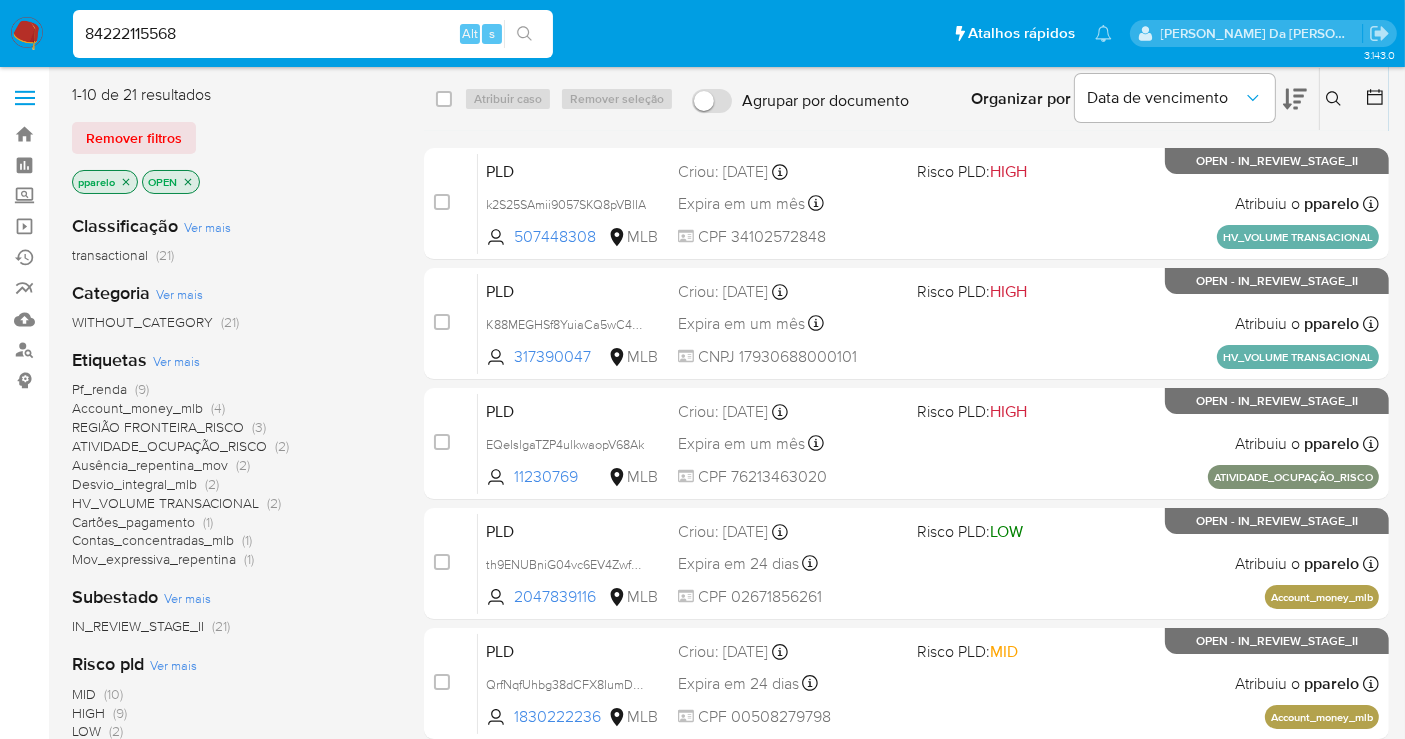 type on "84222115568" 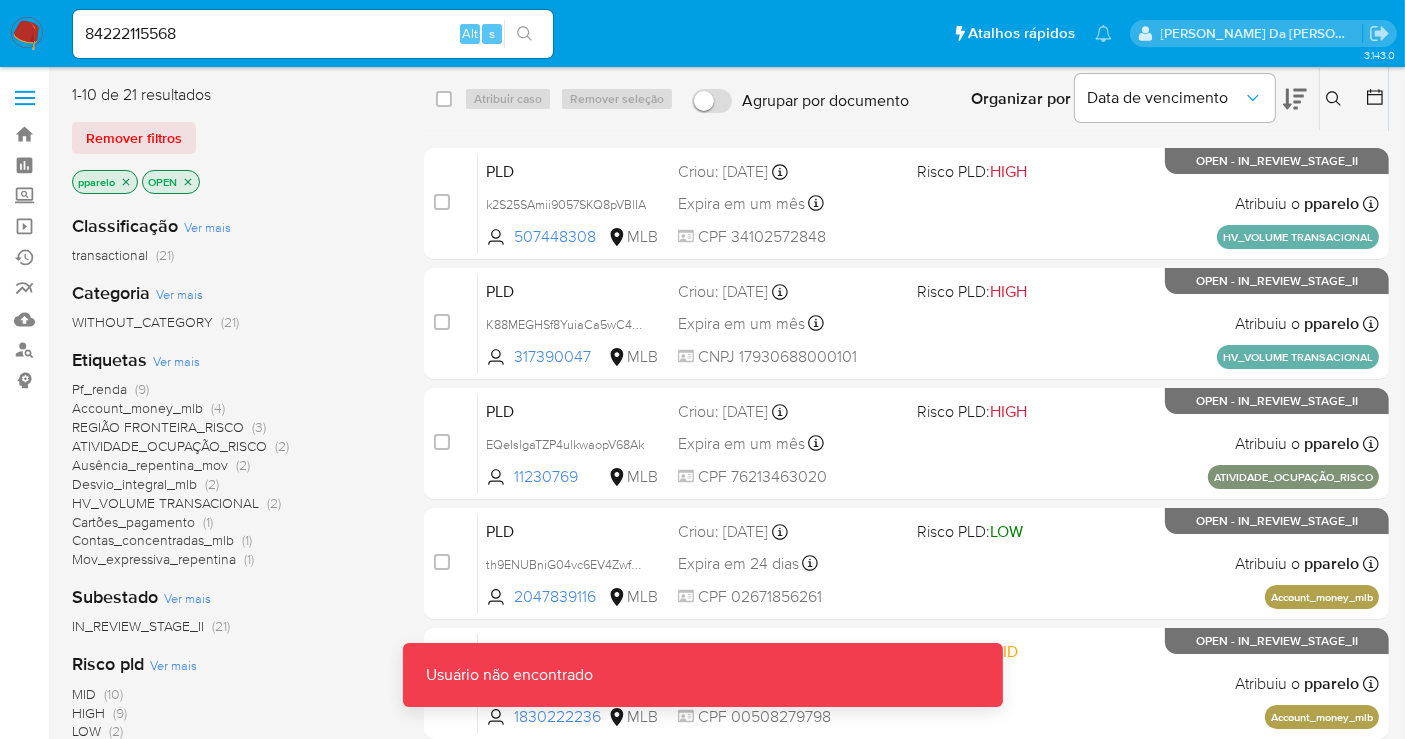 click on "84222115568" at bounding box center (313, 34) 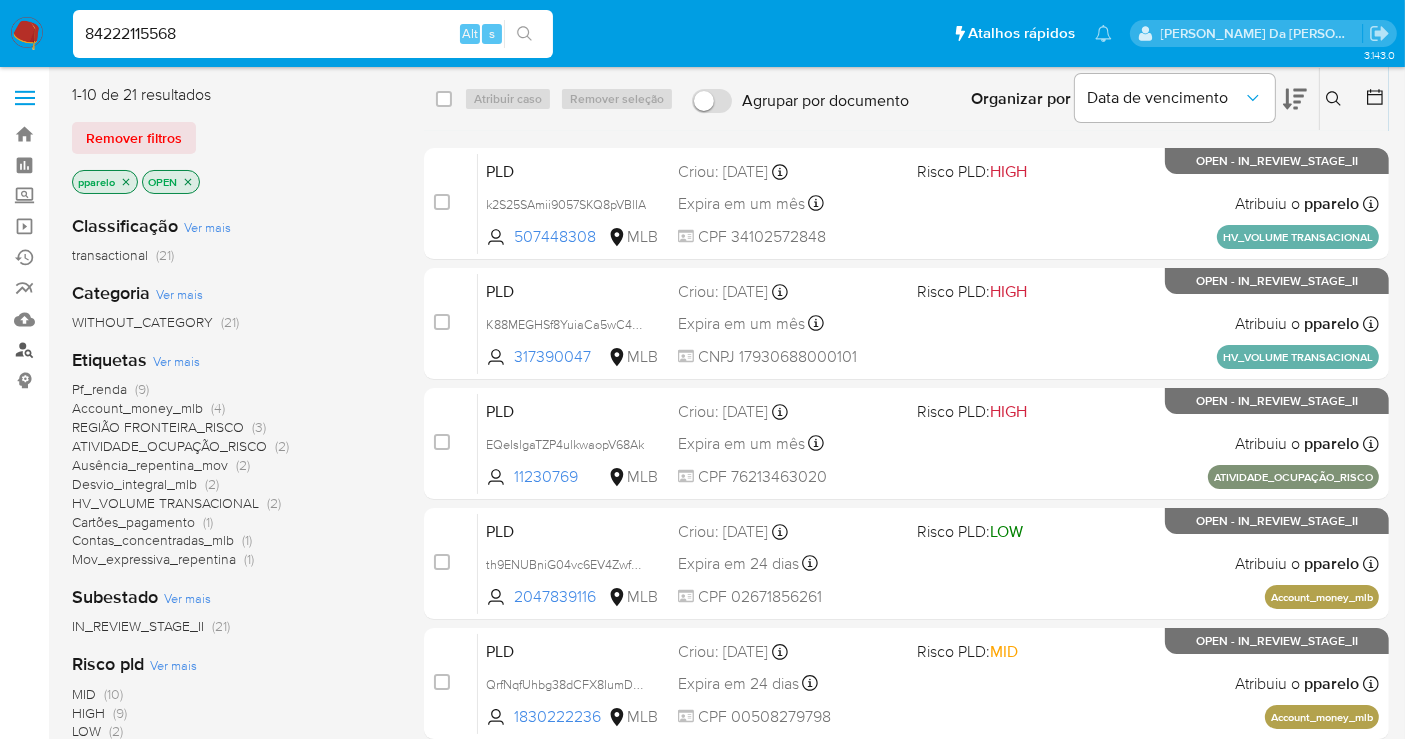 click on "Localizador de pessoas" at bounding box center (119, 350) 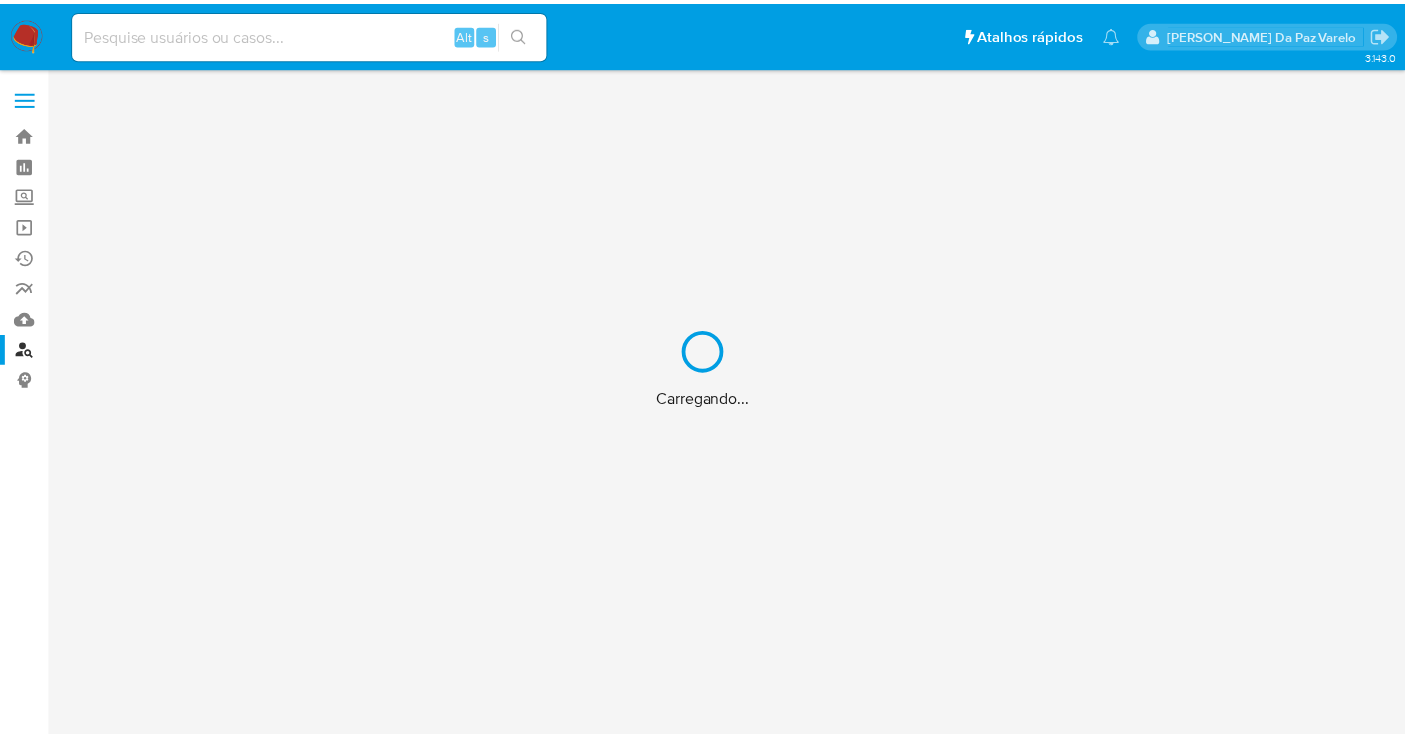 scroll, scrollTop: 0, scrollLeft: 0, axis: both 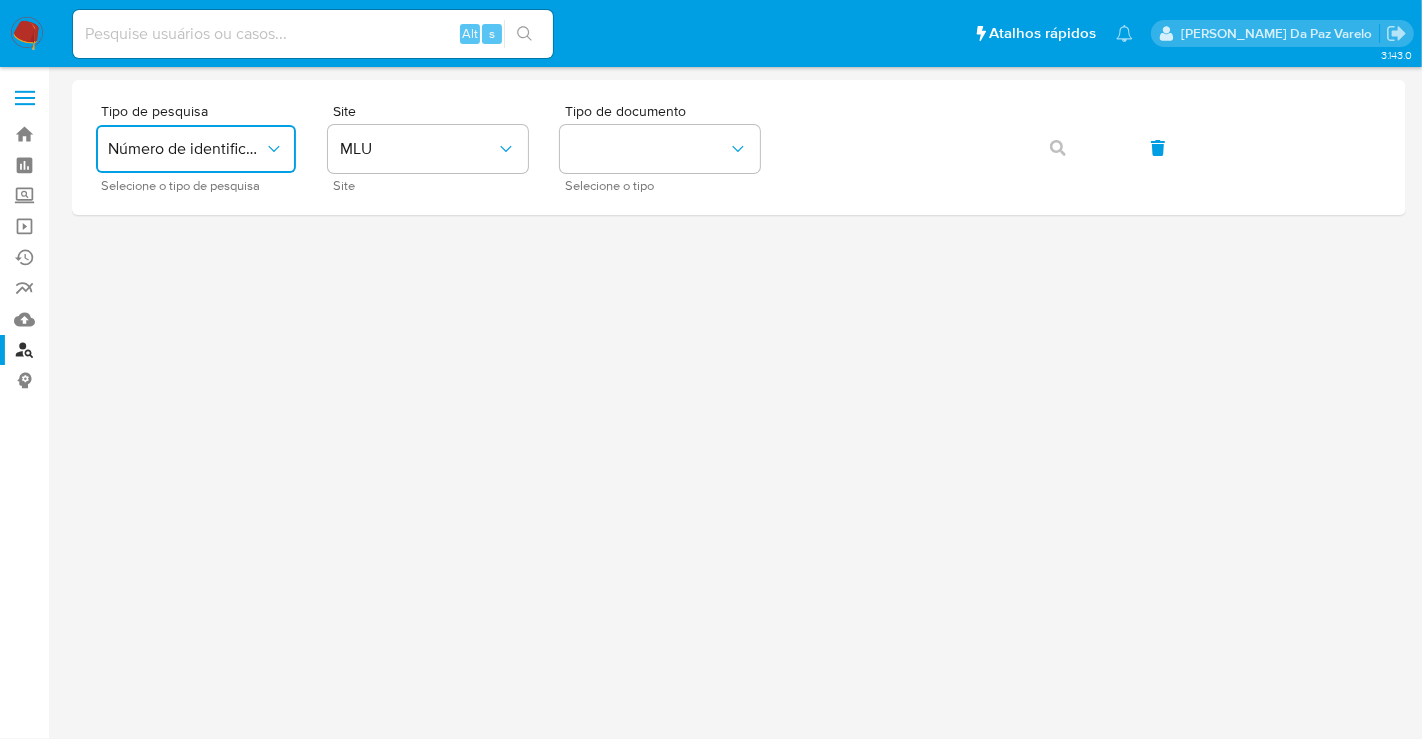 click on "Número de identificação" at bounding box center (196, 149) 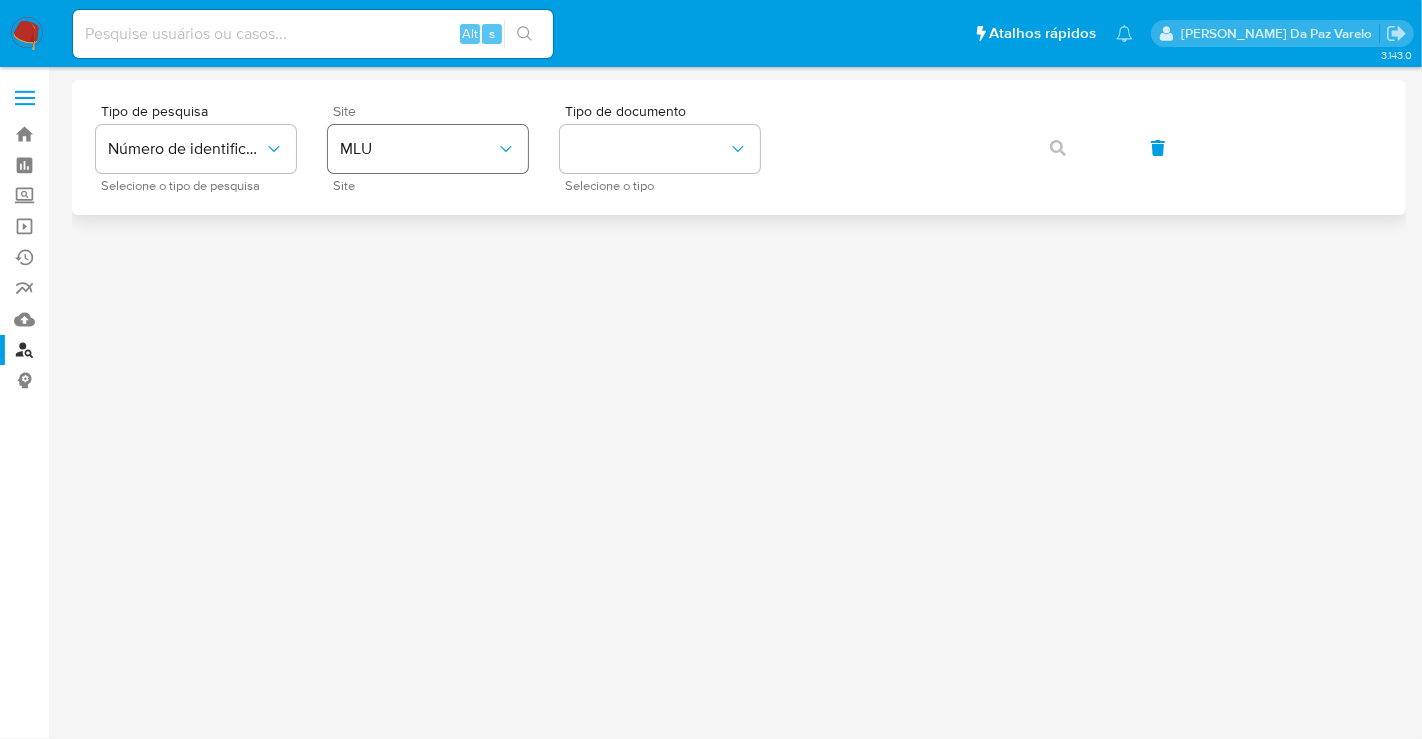 click on "MLU" at bounding box center [418, 149] 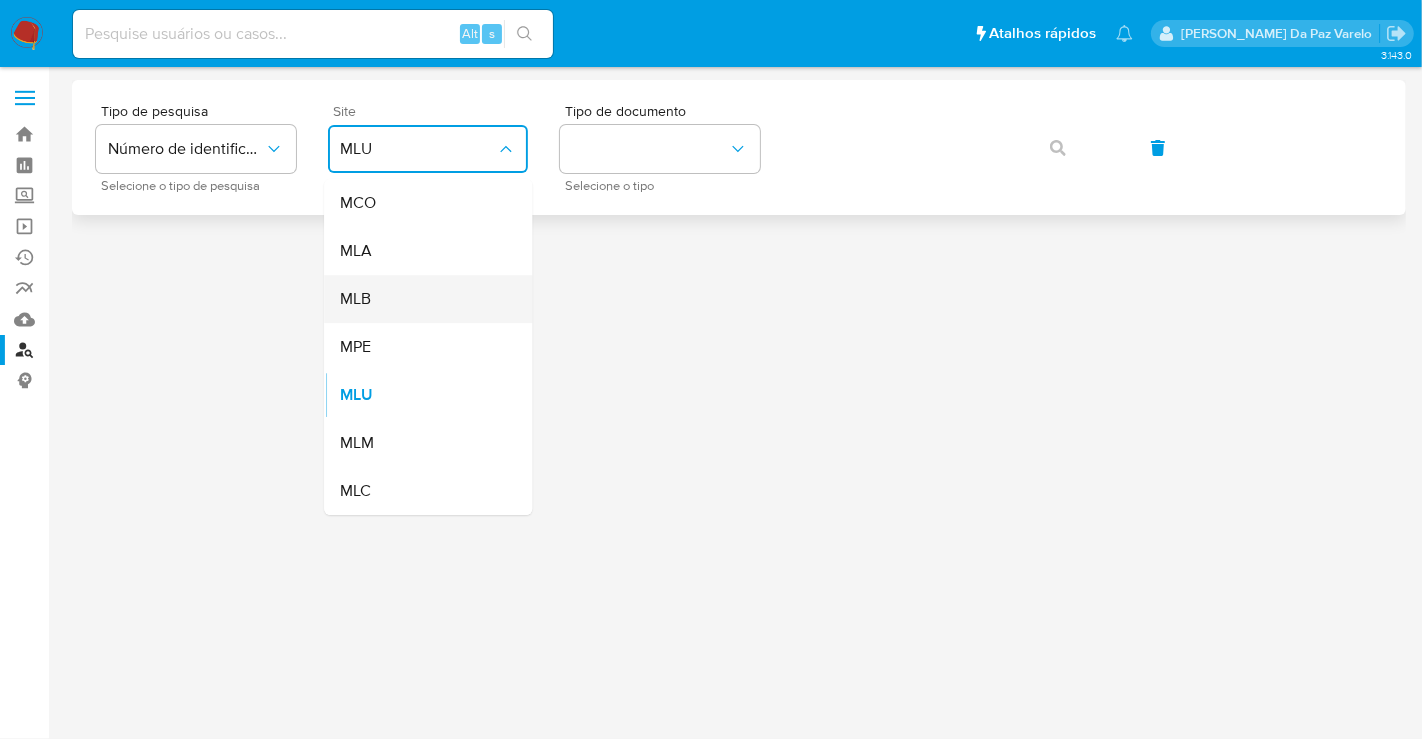 click on "MLB" at bounding box center [355, 299] 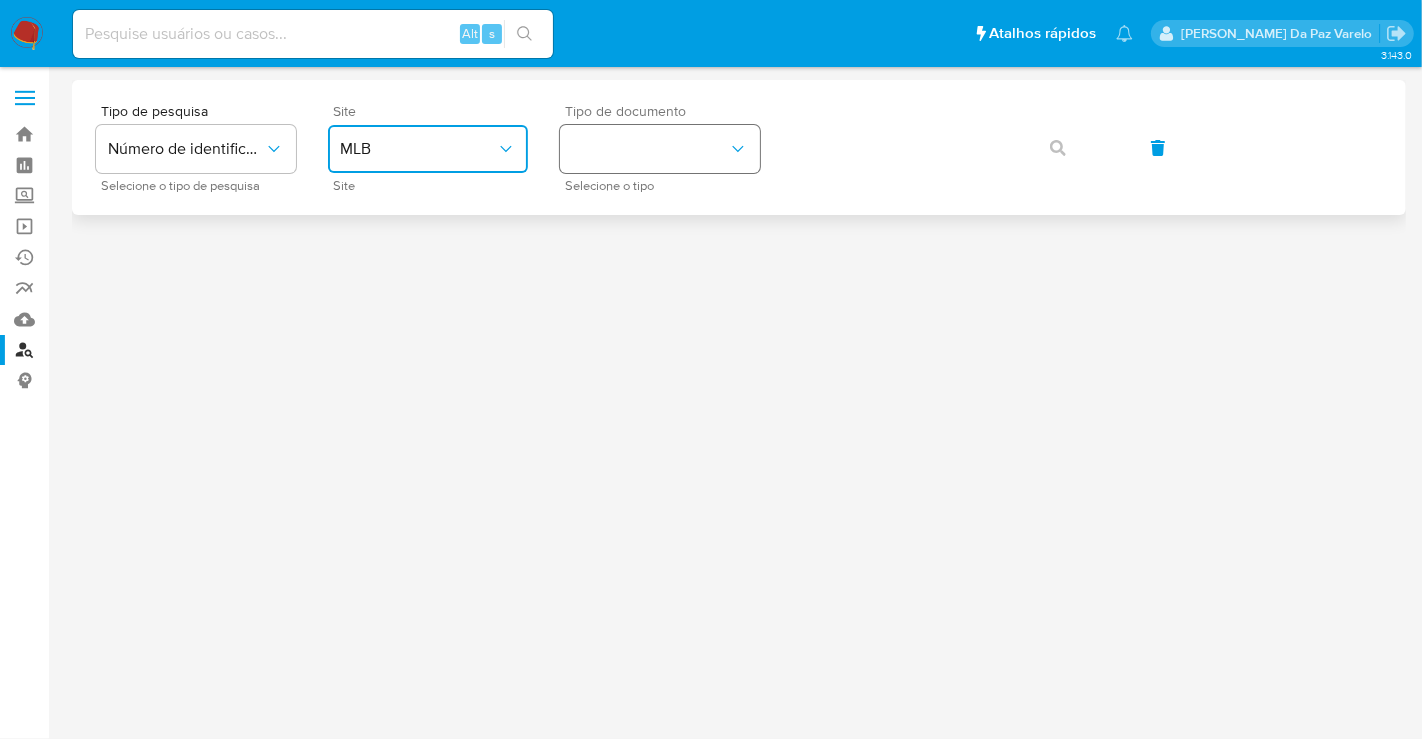 click at bounding box center (660, 149) 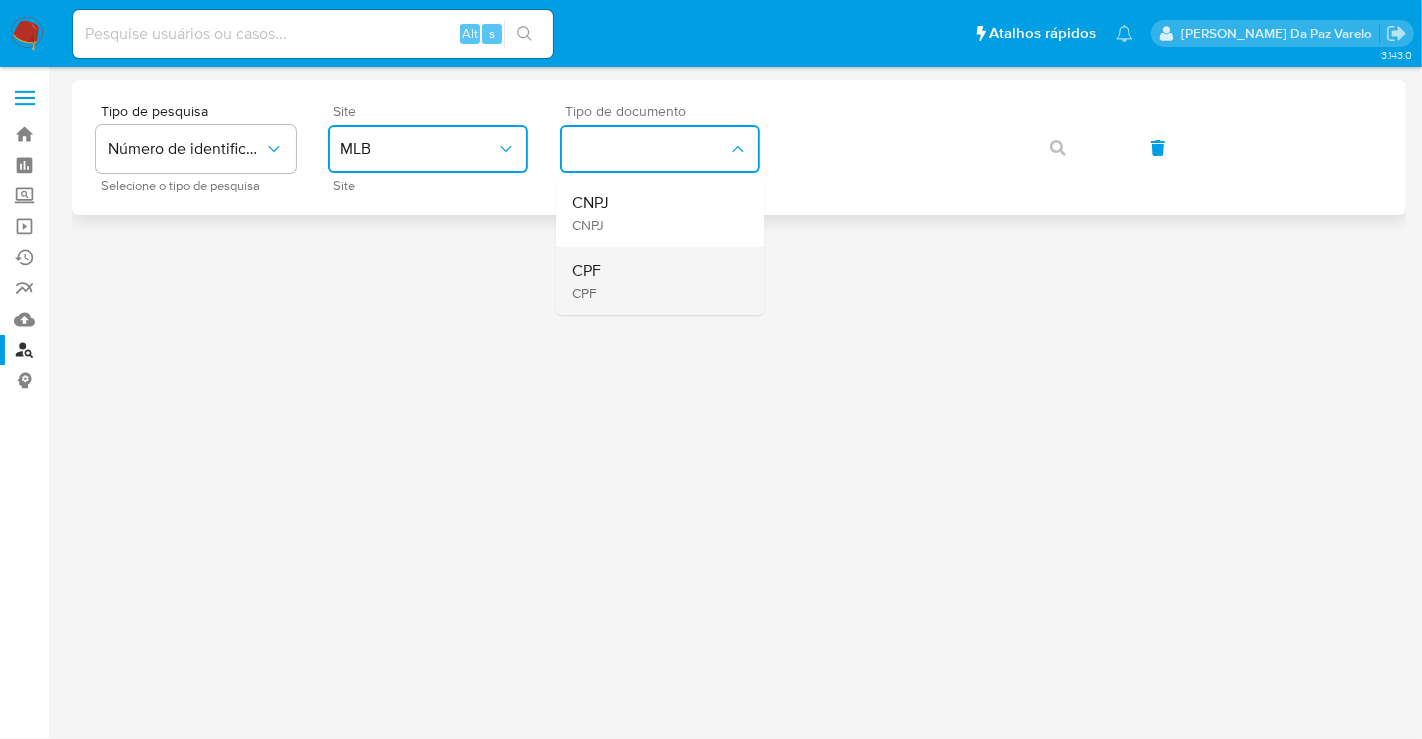 click on "CPF CPF" at bounding box center [654, 281] 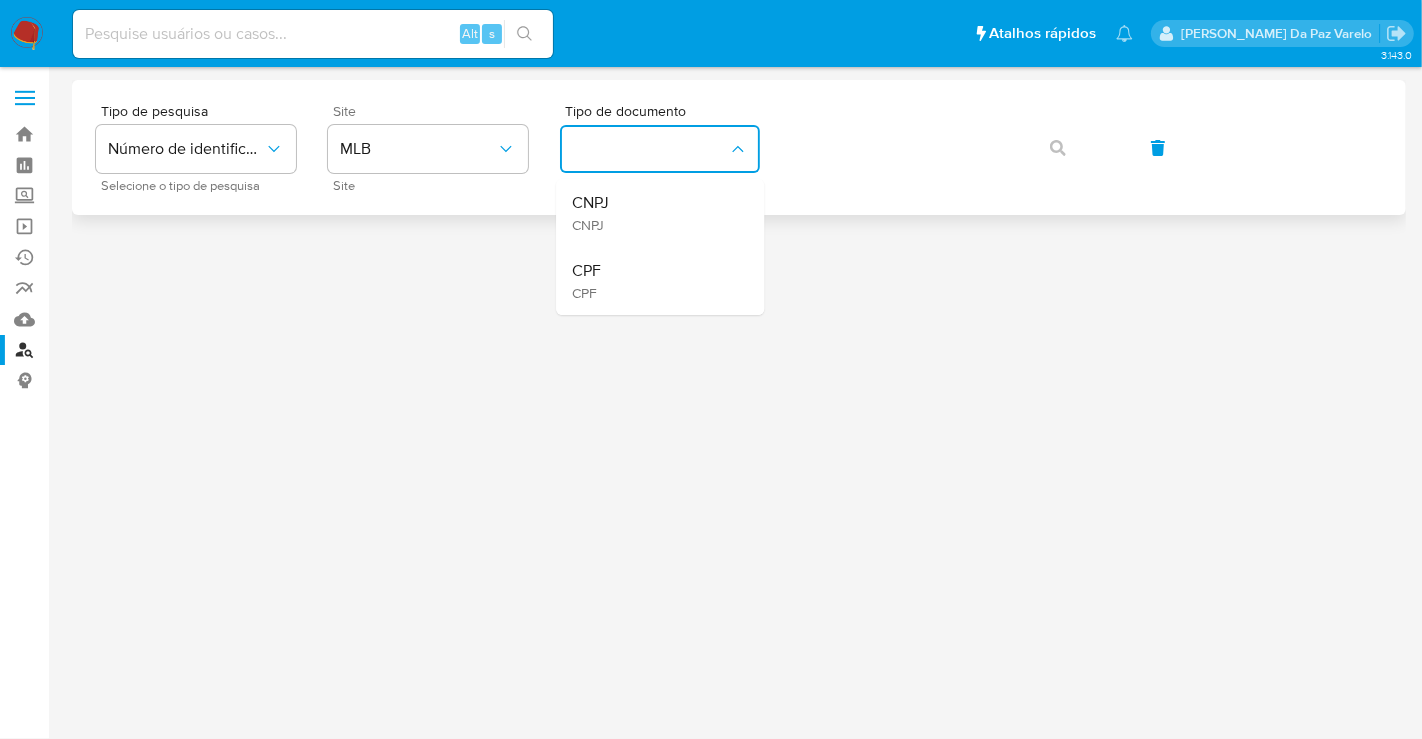 type 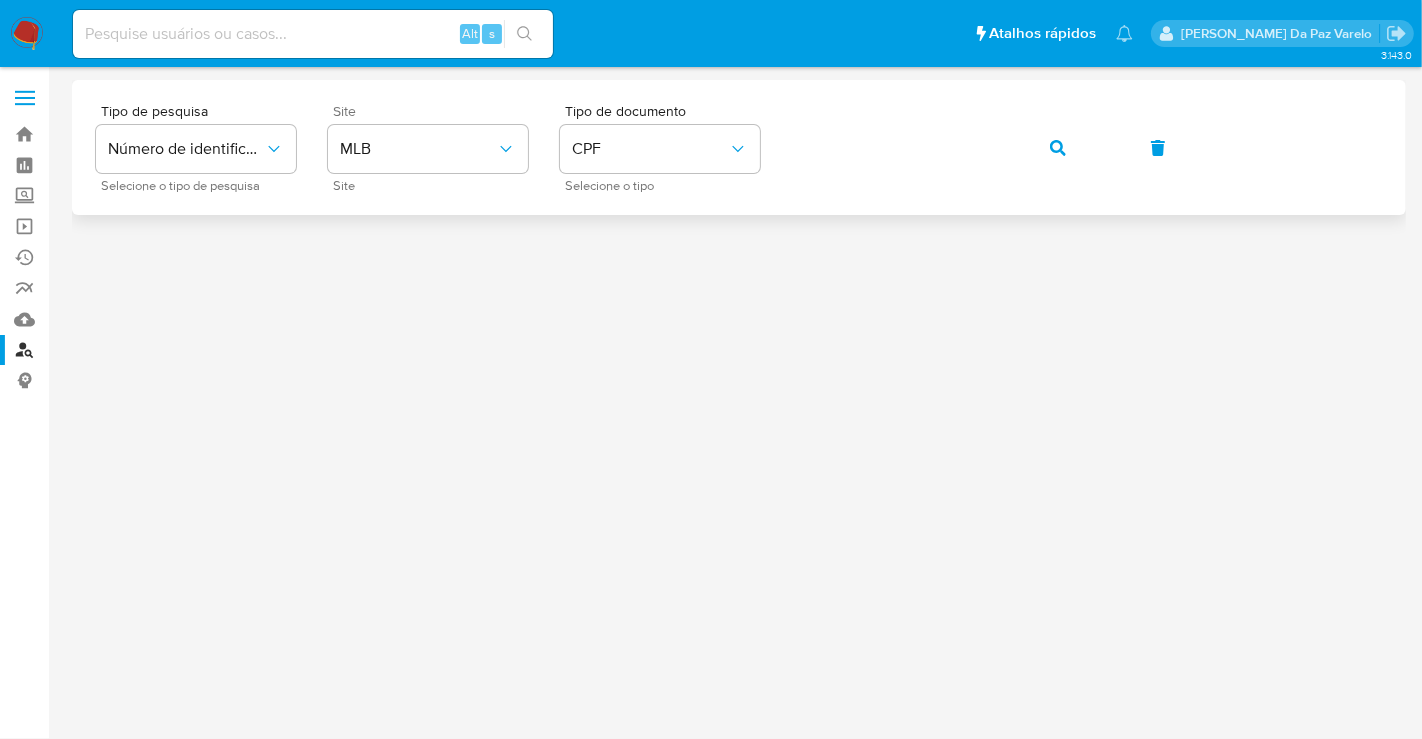 click at bounding box center (1058, 148) 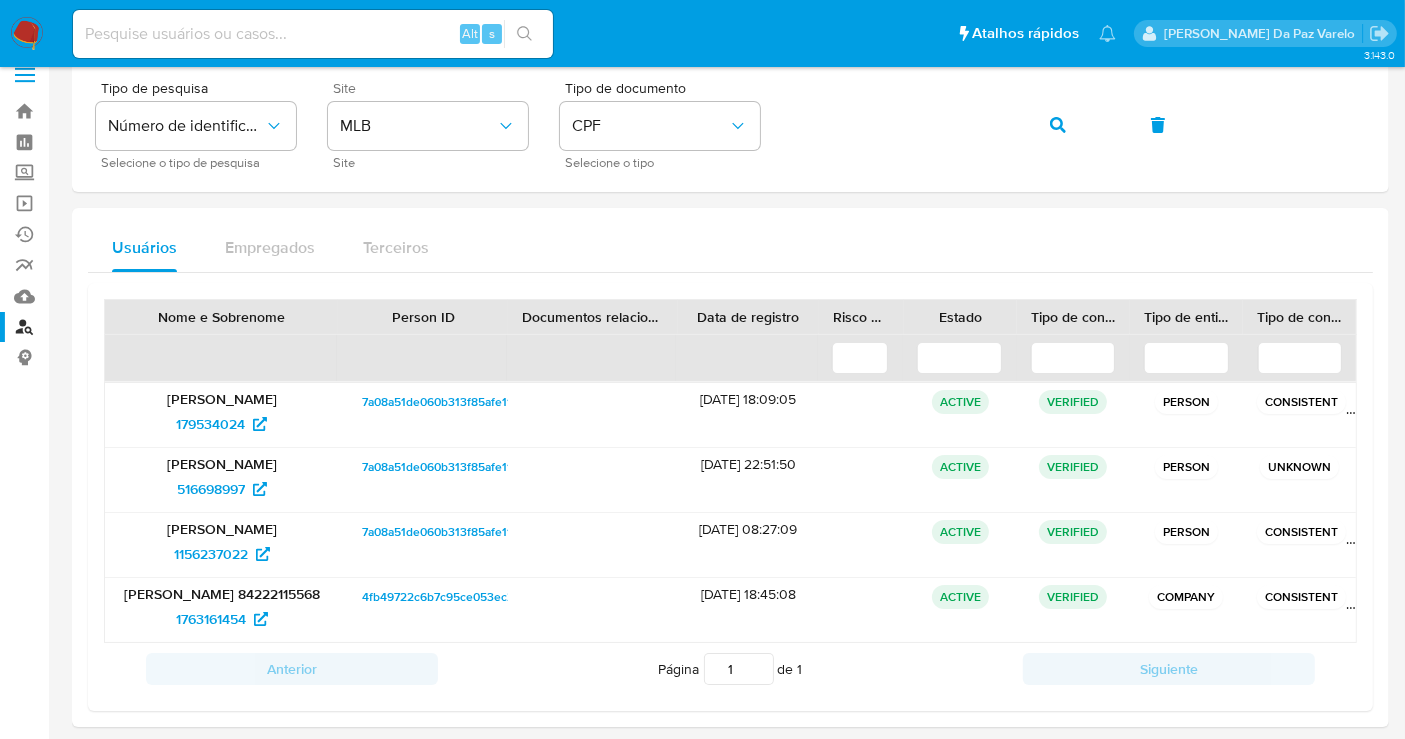 scroll, scrollTop: 36, scrollLeft: 0, axis: vertical 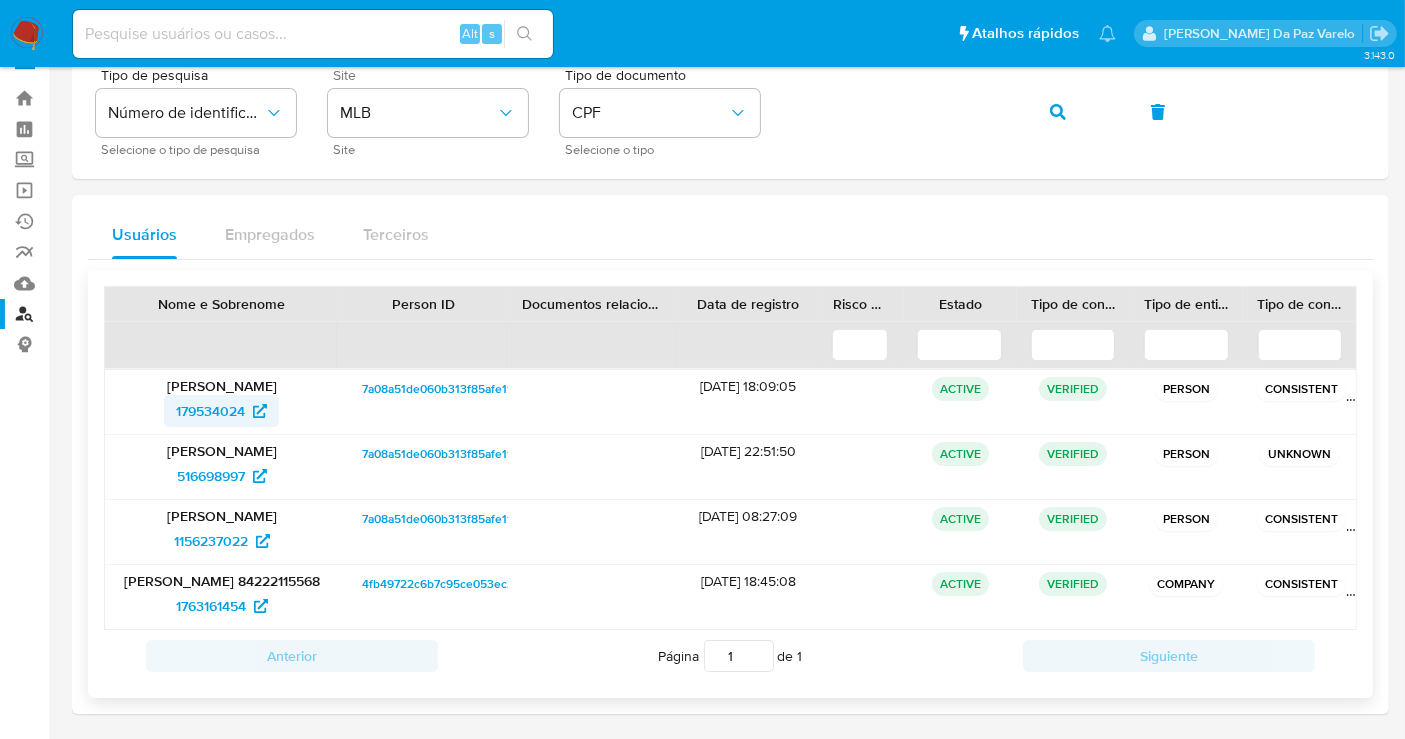 click 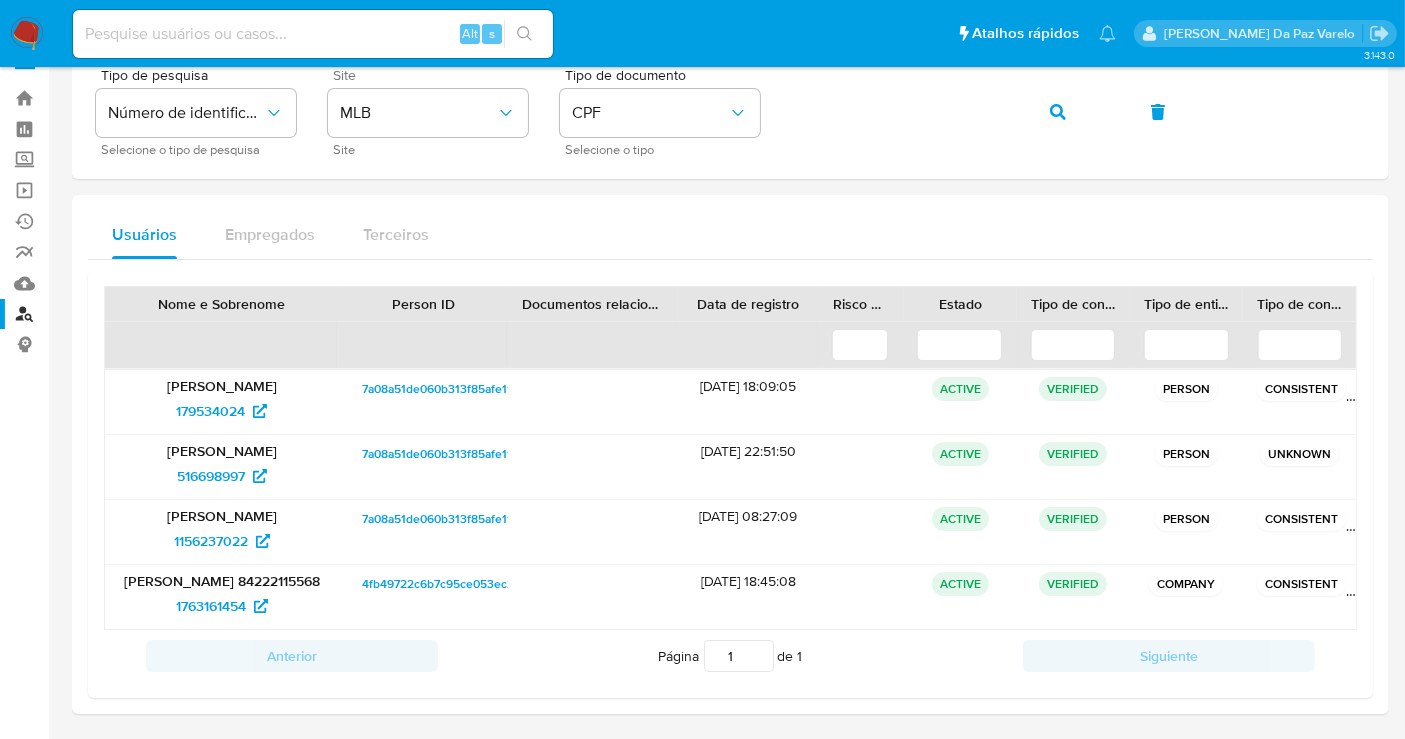 click at bounding box center [27, 34] 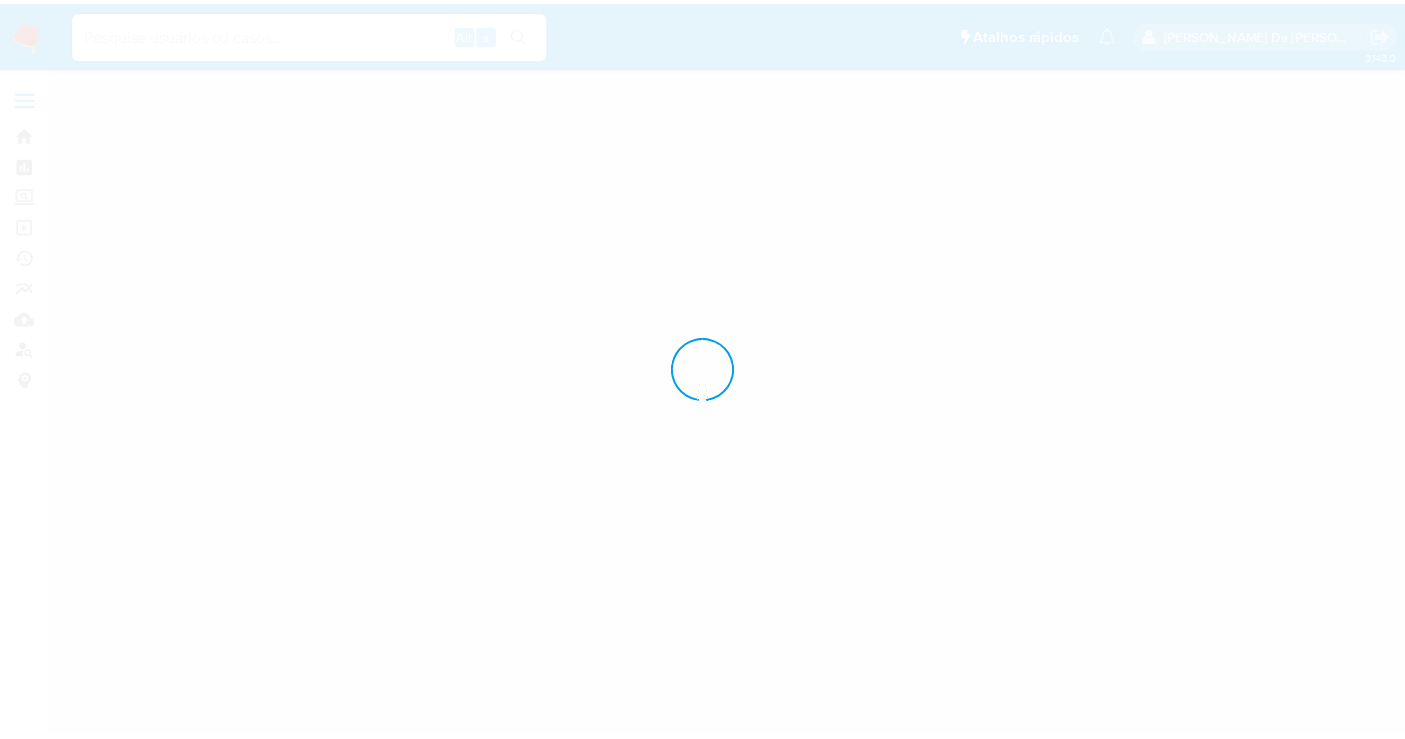 scroll, scrollTop: 0, scrollLeft: 0, axis: both 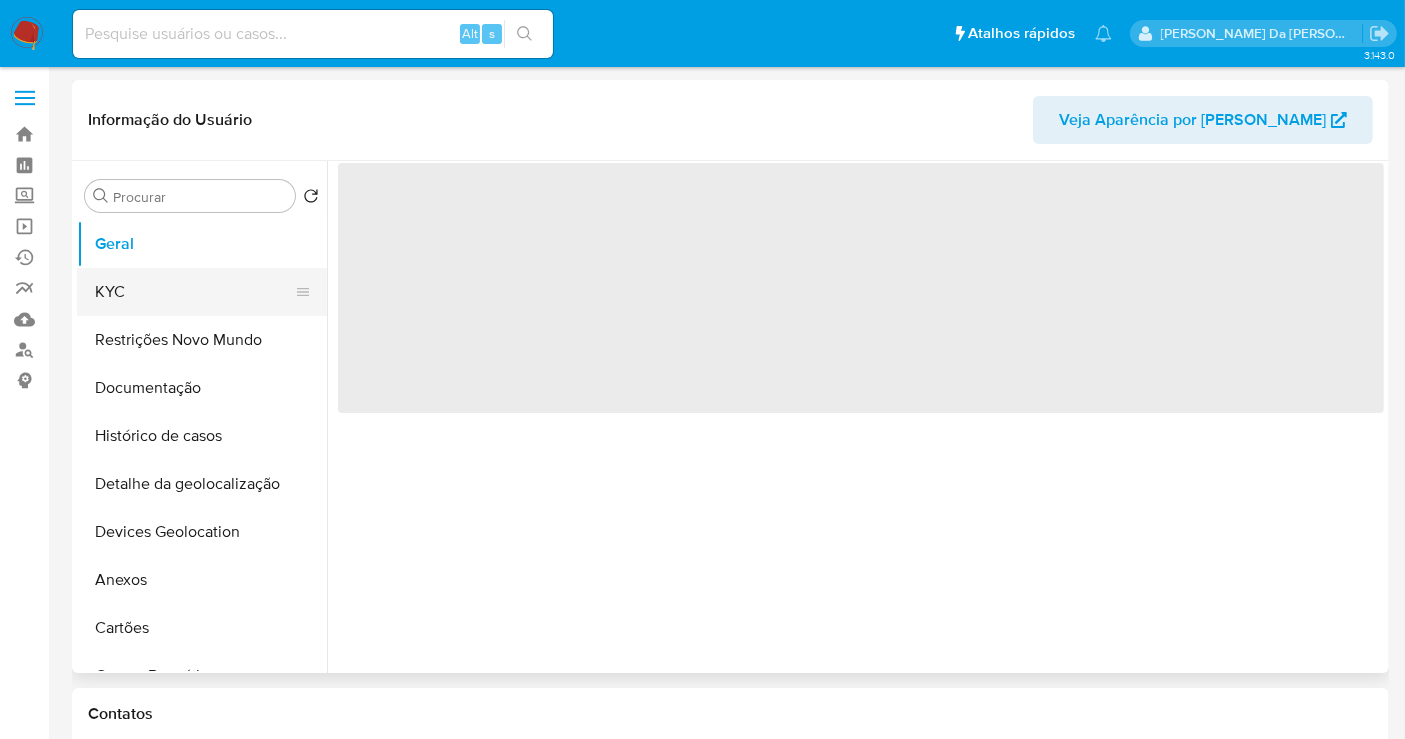 click on "KYC" at bounding box center [194, 292] 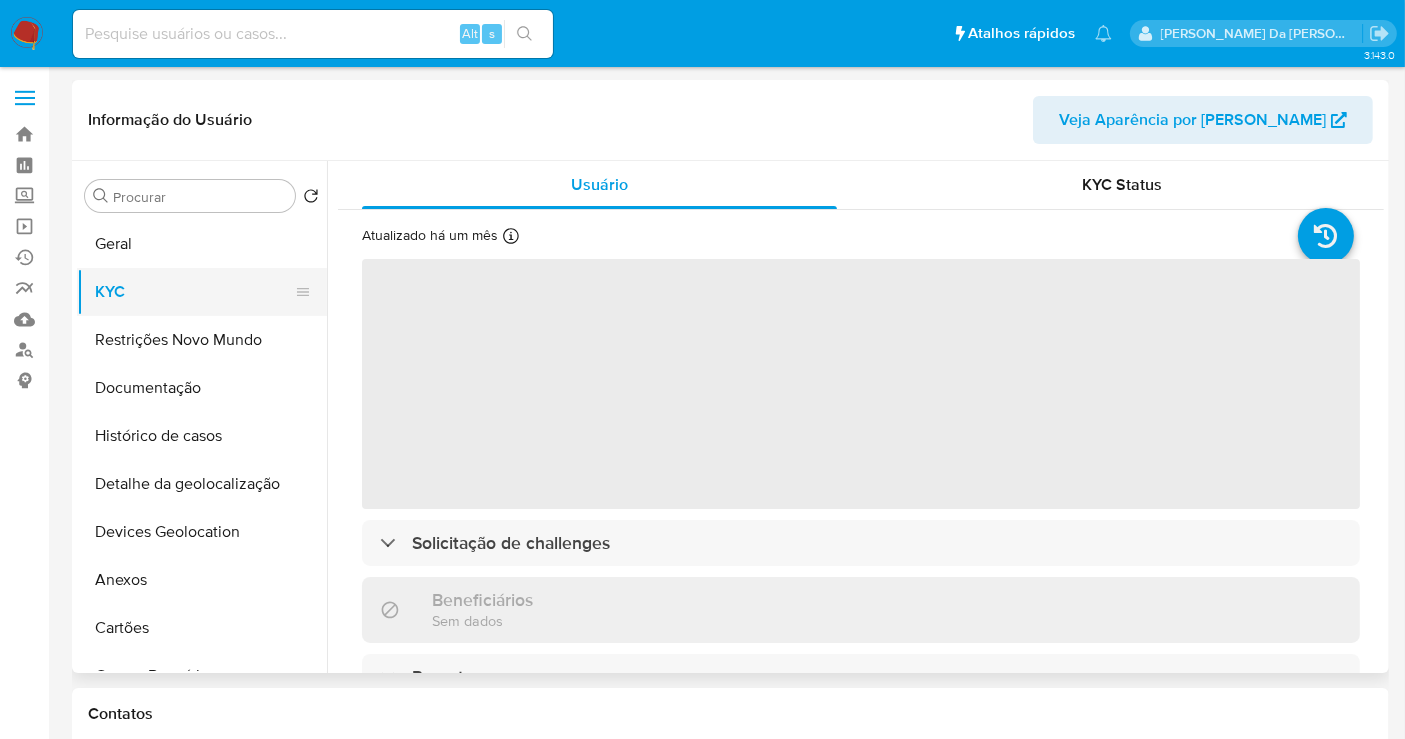 select on "10" 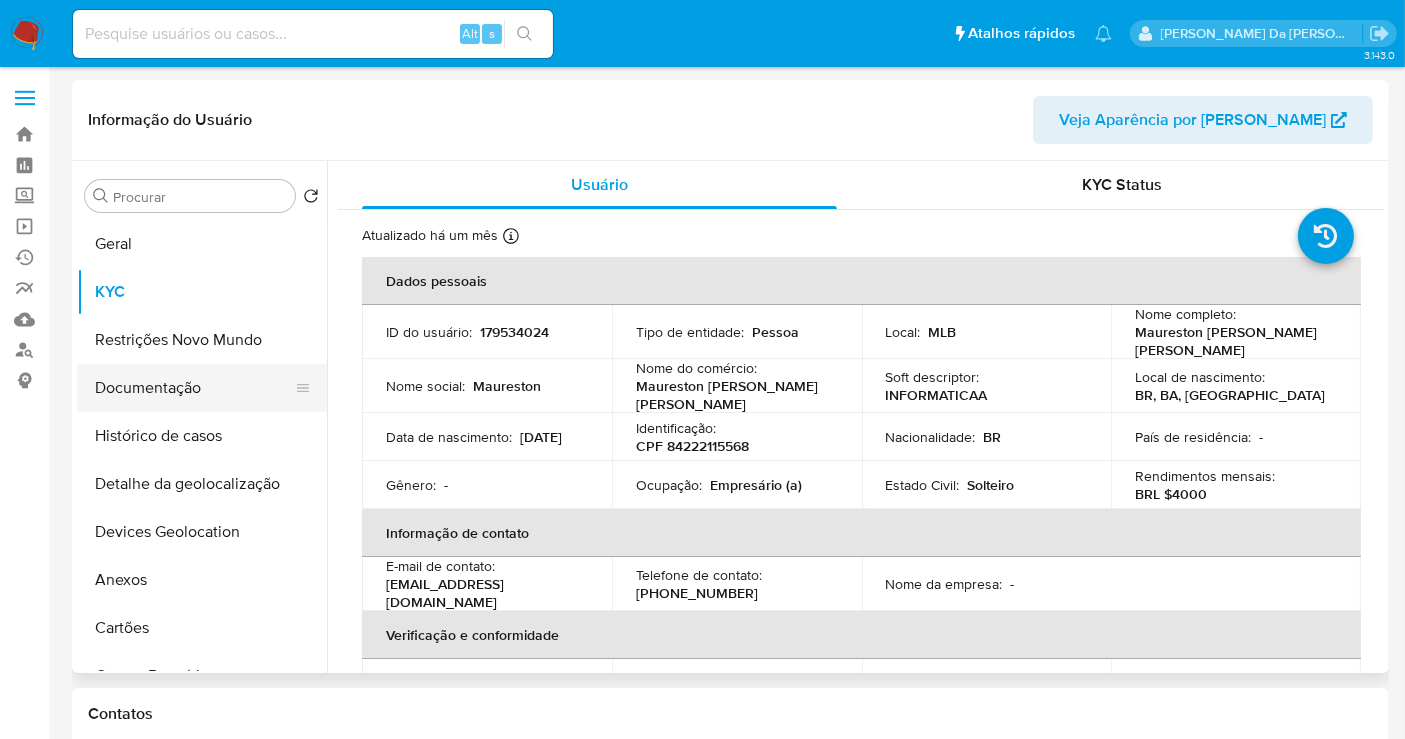 click on "Documentação" at bounding box center [194, 388] 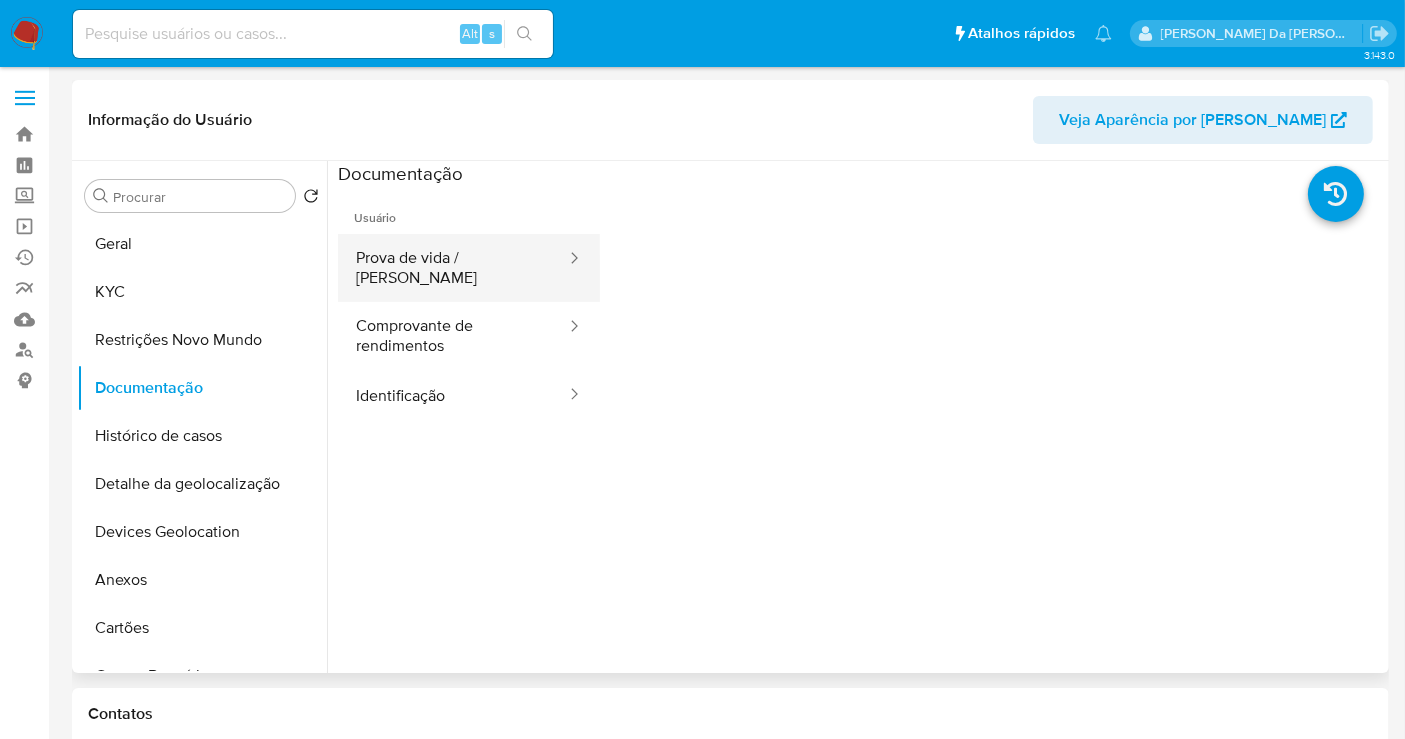 click on "Prova de vida / Selfie" at bounding box center (453, 268) 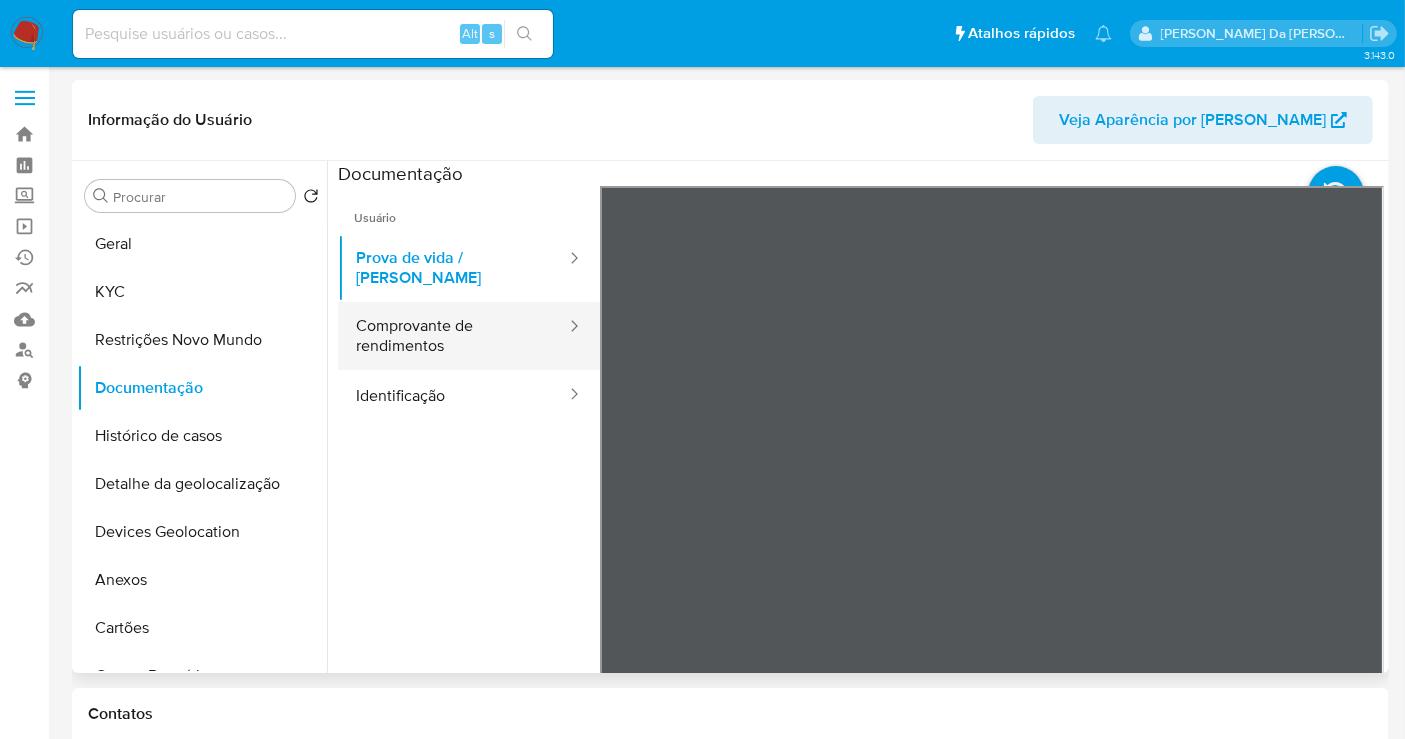 click on "Comprovante de rendimentos" at bounding box center [453, 336] 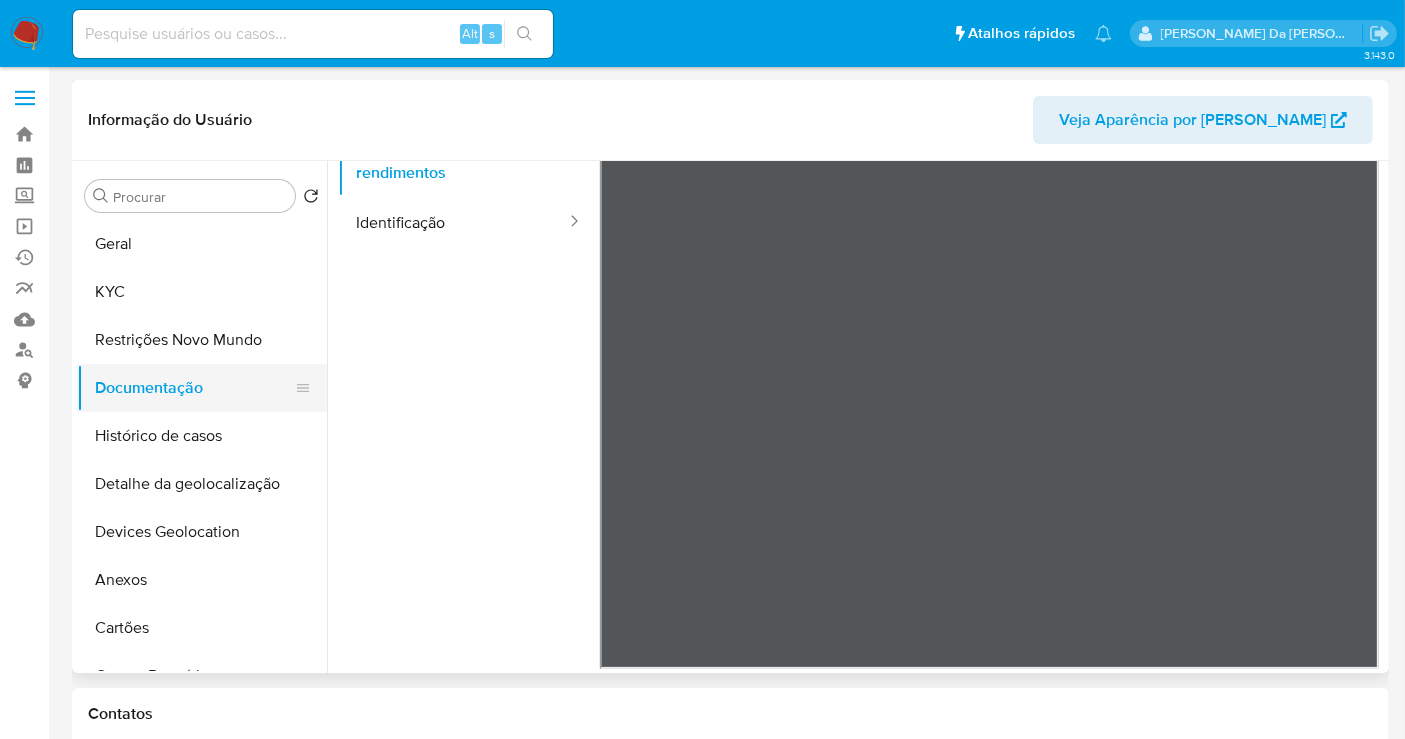 scroll, scrollTop: 174, scrollLeft: 0, axis: vertical 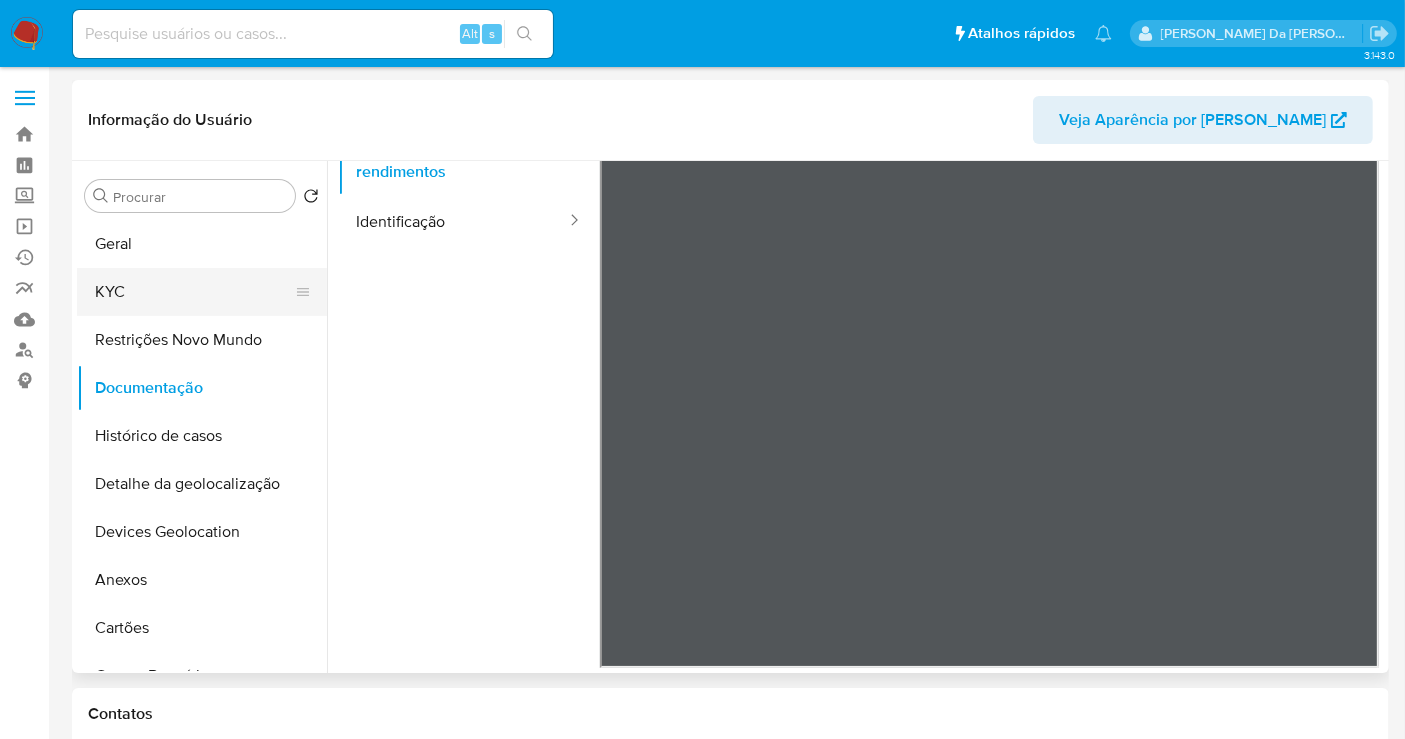 click on "KYC" at bounding box center [194, 292] 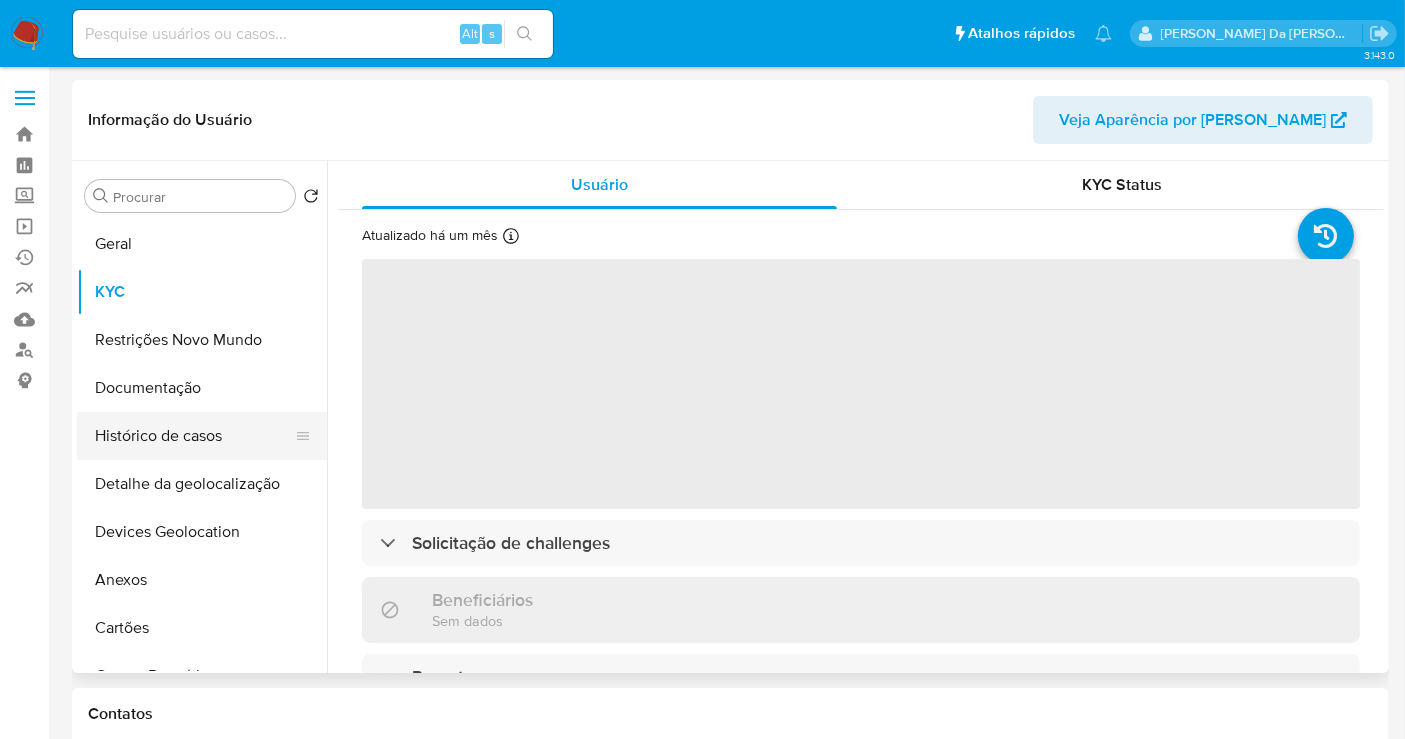 click on "Histórico de casos" at bounding box center (194, 436) 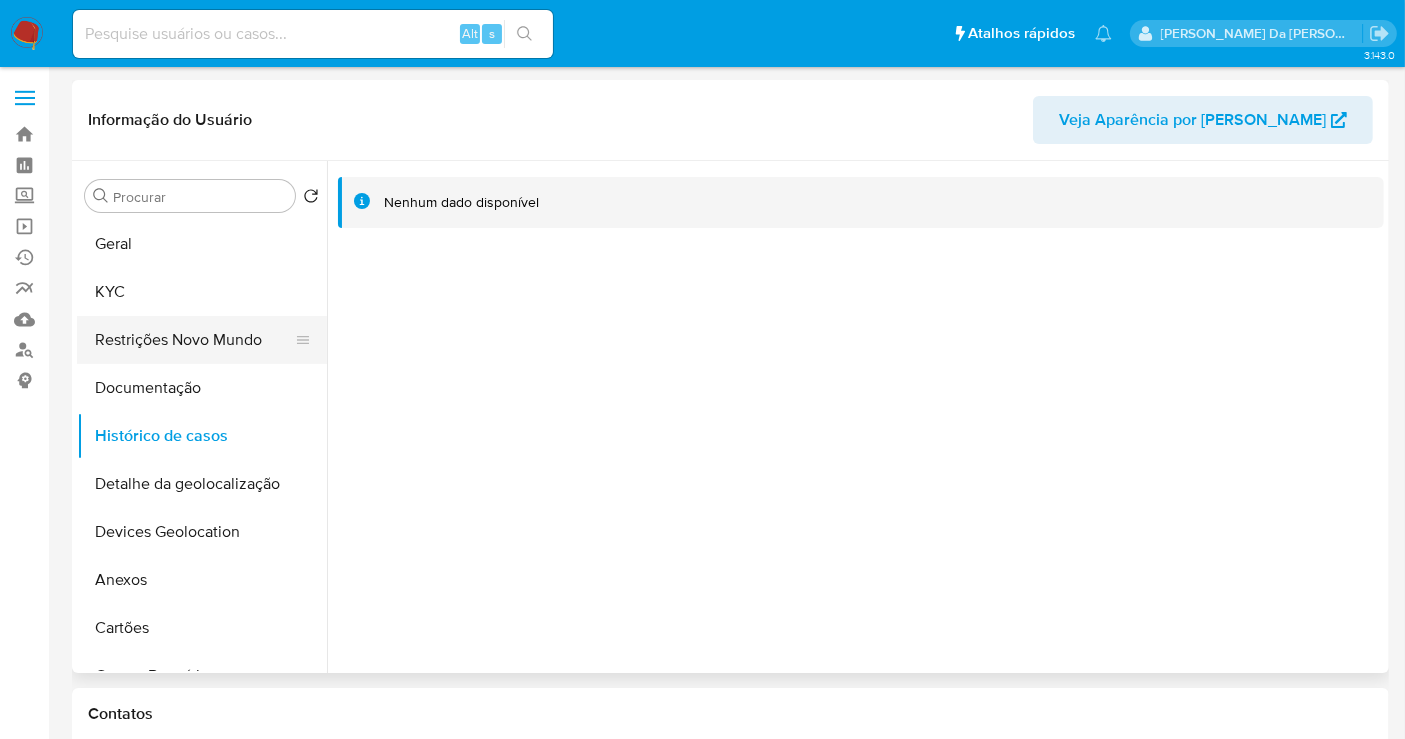 click on "Restrições Novo Mundo" at bounding box center (194, 340) 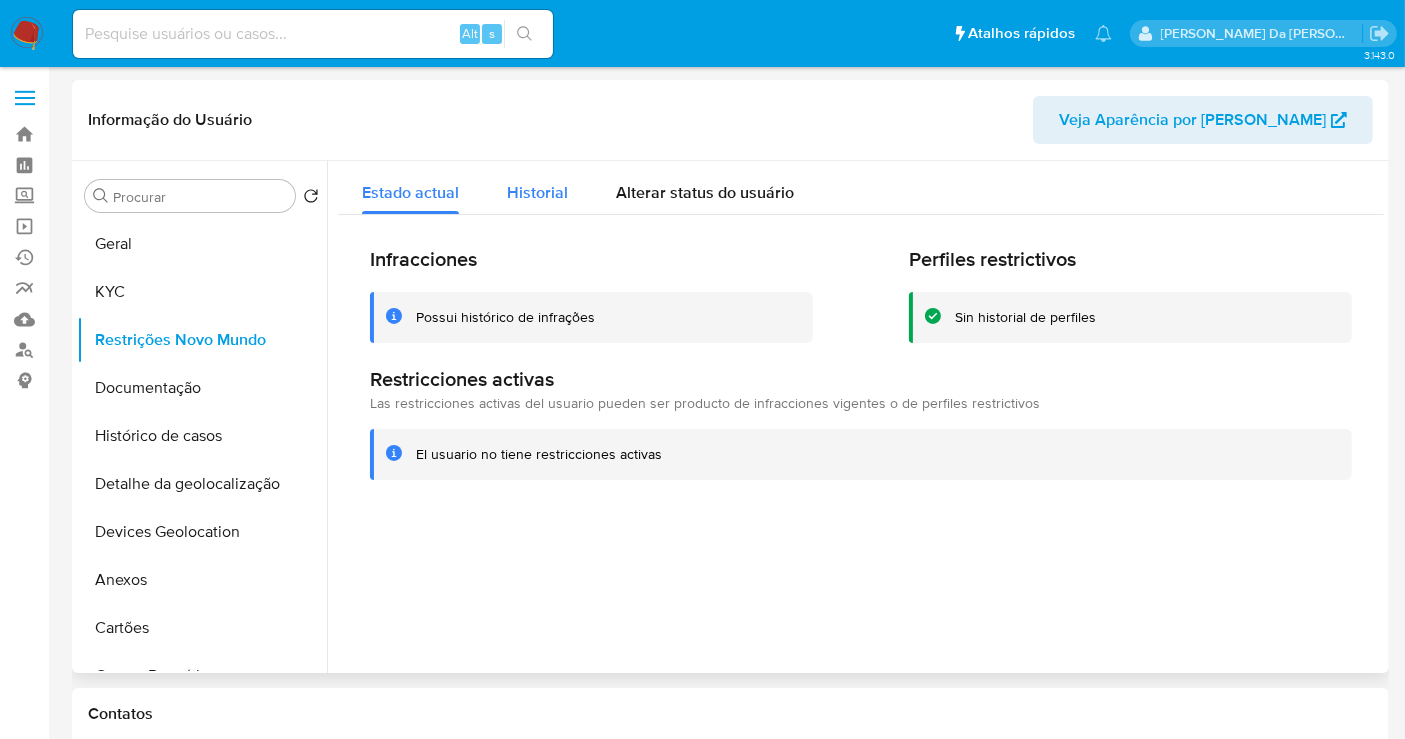 click on "Historial" at bounding box center (537, 192) 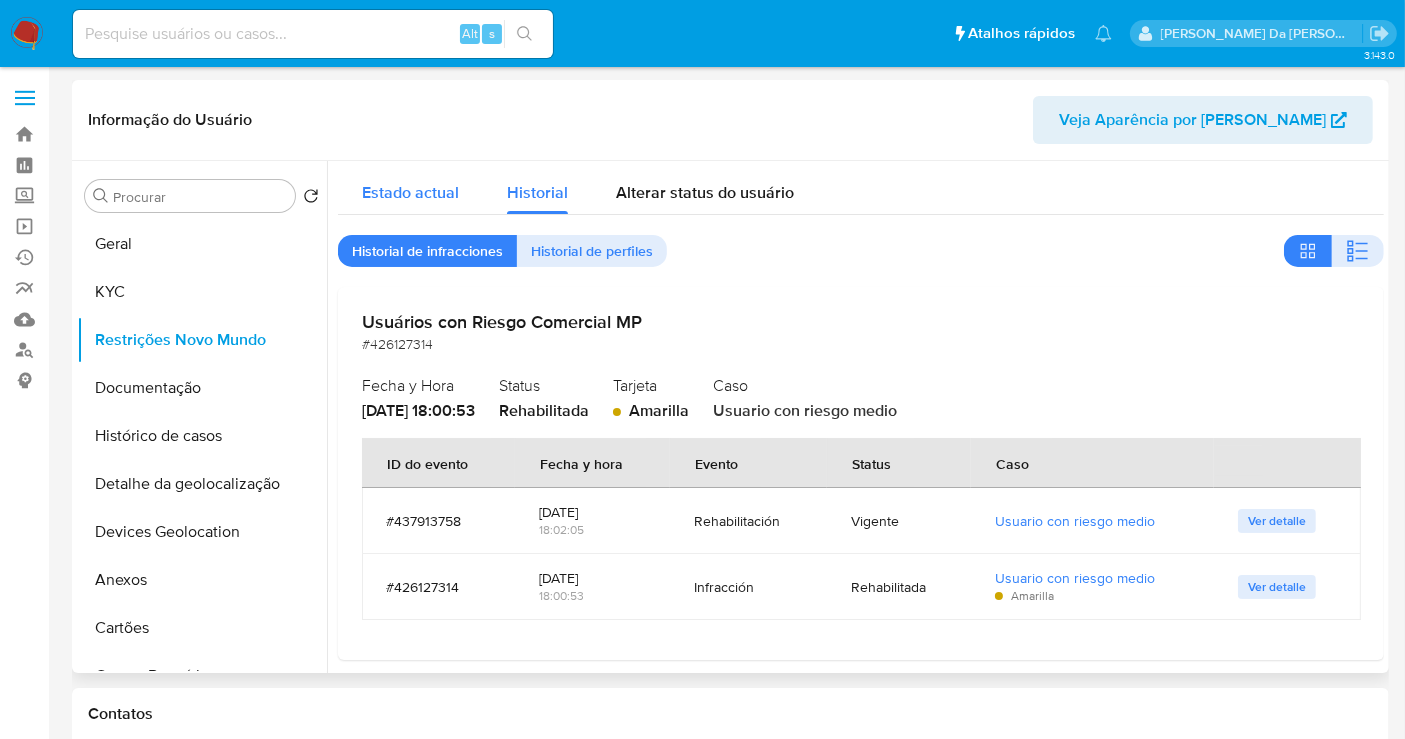 click on "Estado actual" at bounding box center [410, 192] 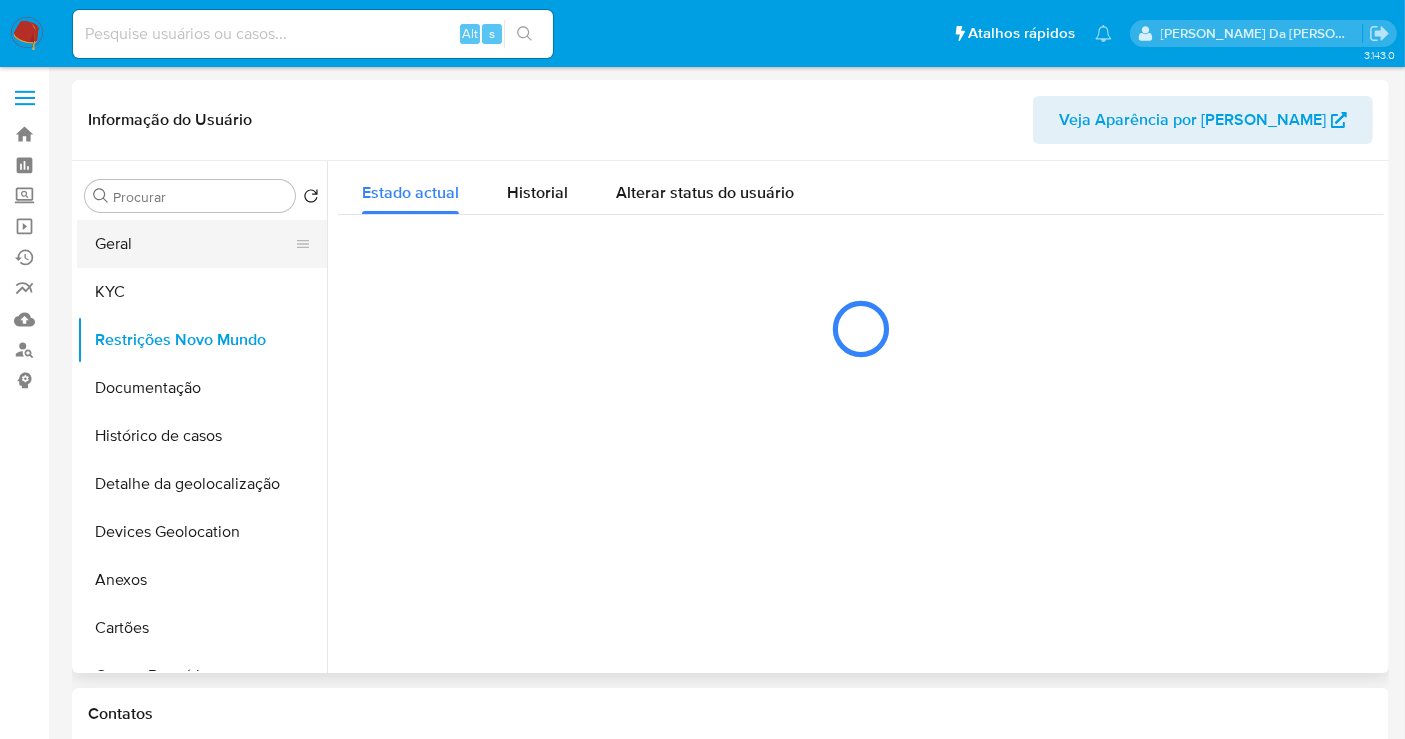click on "Geral" at bounding box center [194, 244] 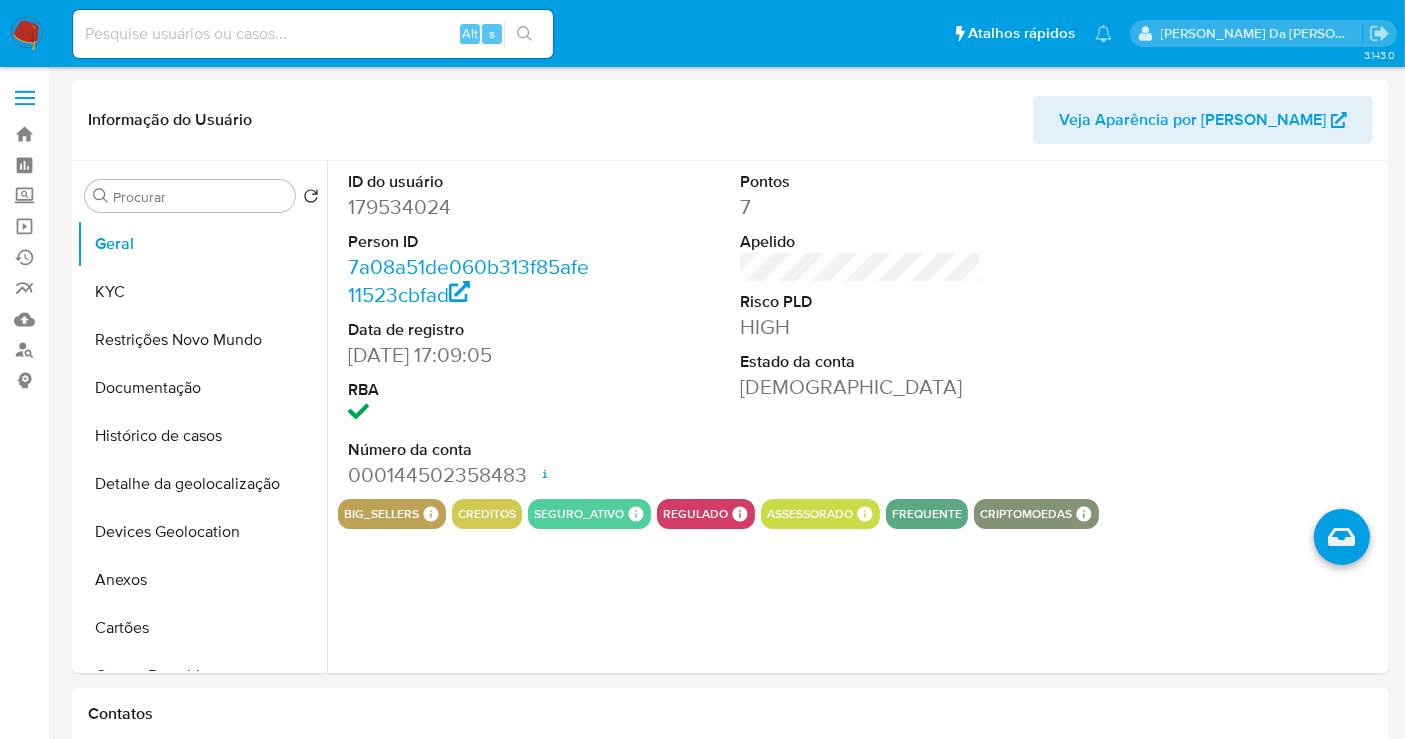 type 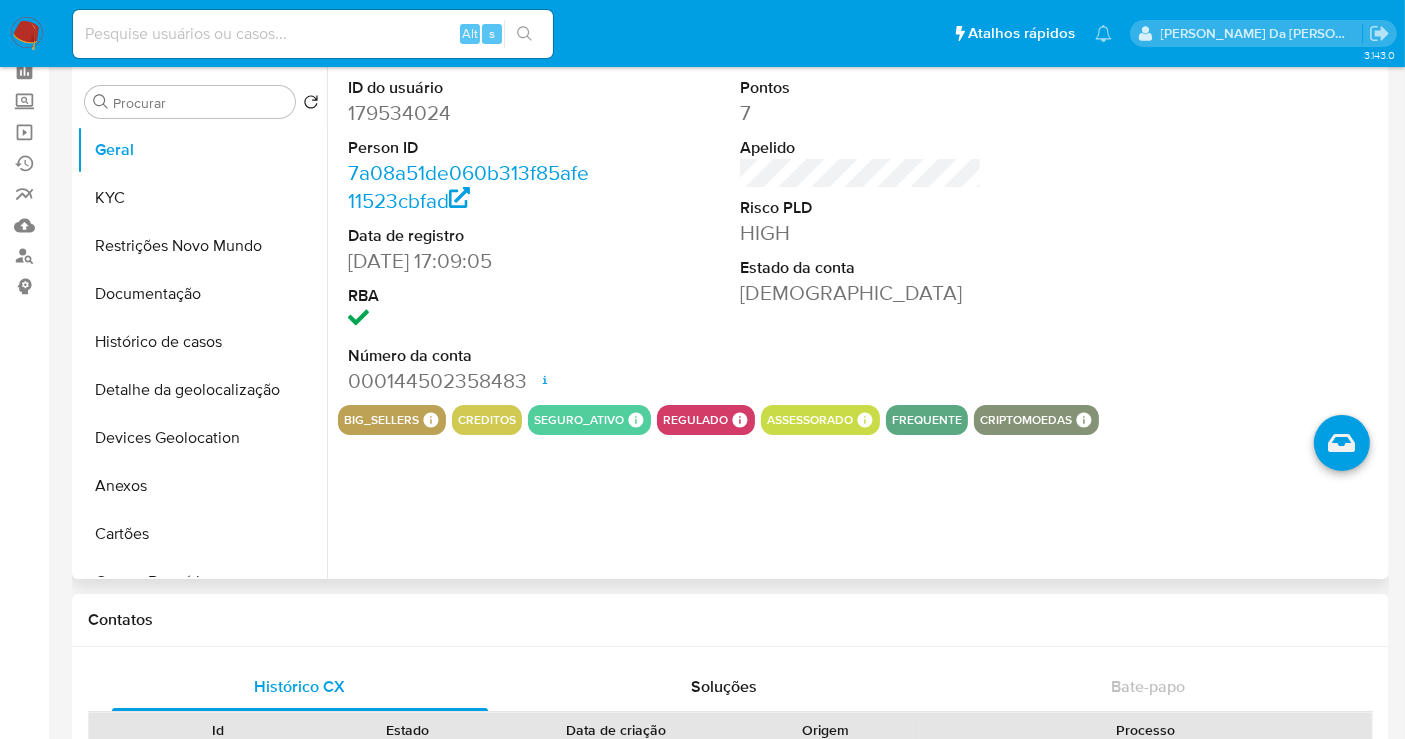 scroll, scrollTop: 0, scrollLeft: 0, axis: both 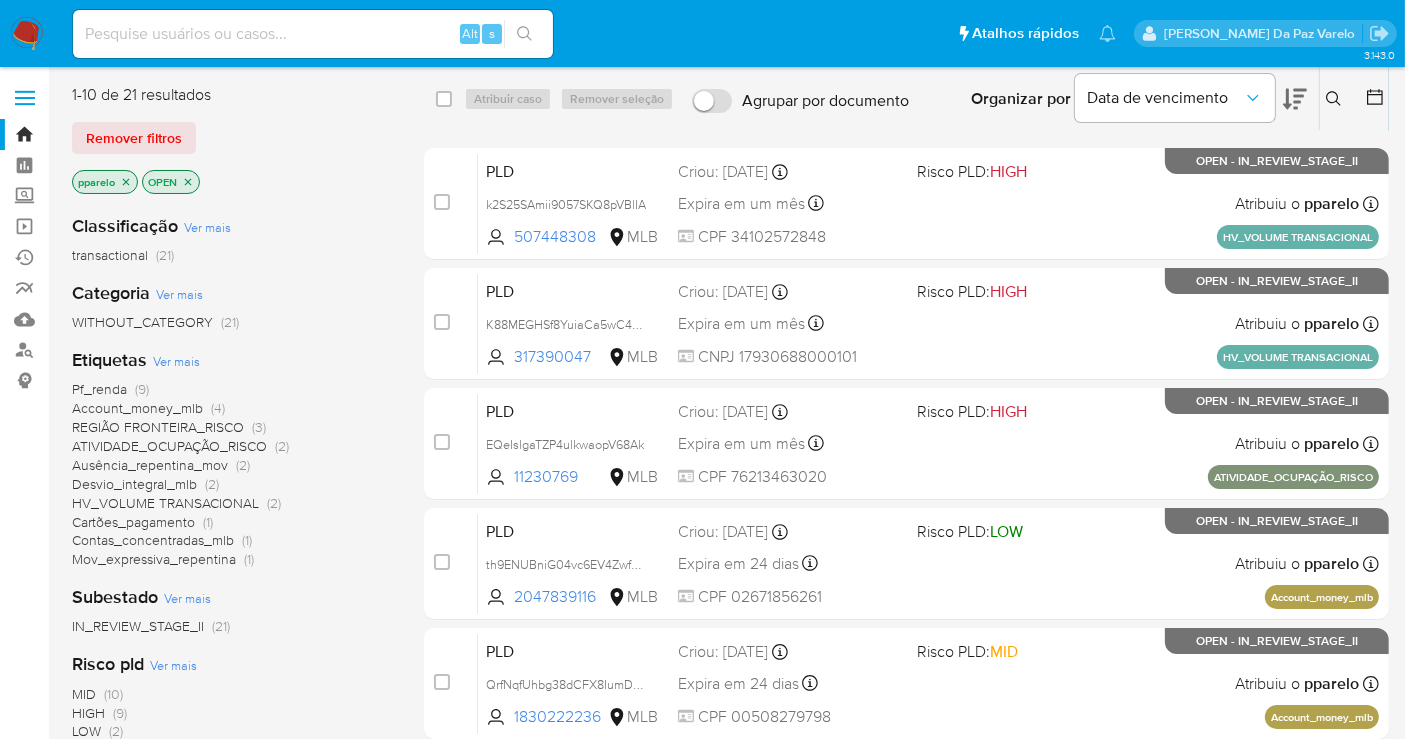 click on "Insira a ID do usuário ou caso Procurar Remover filtros" at bounding box center (1336, 99) 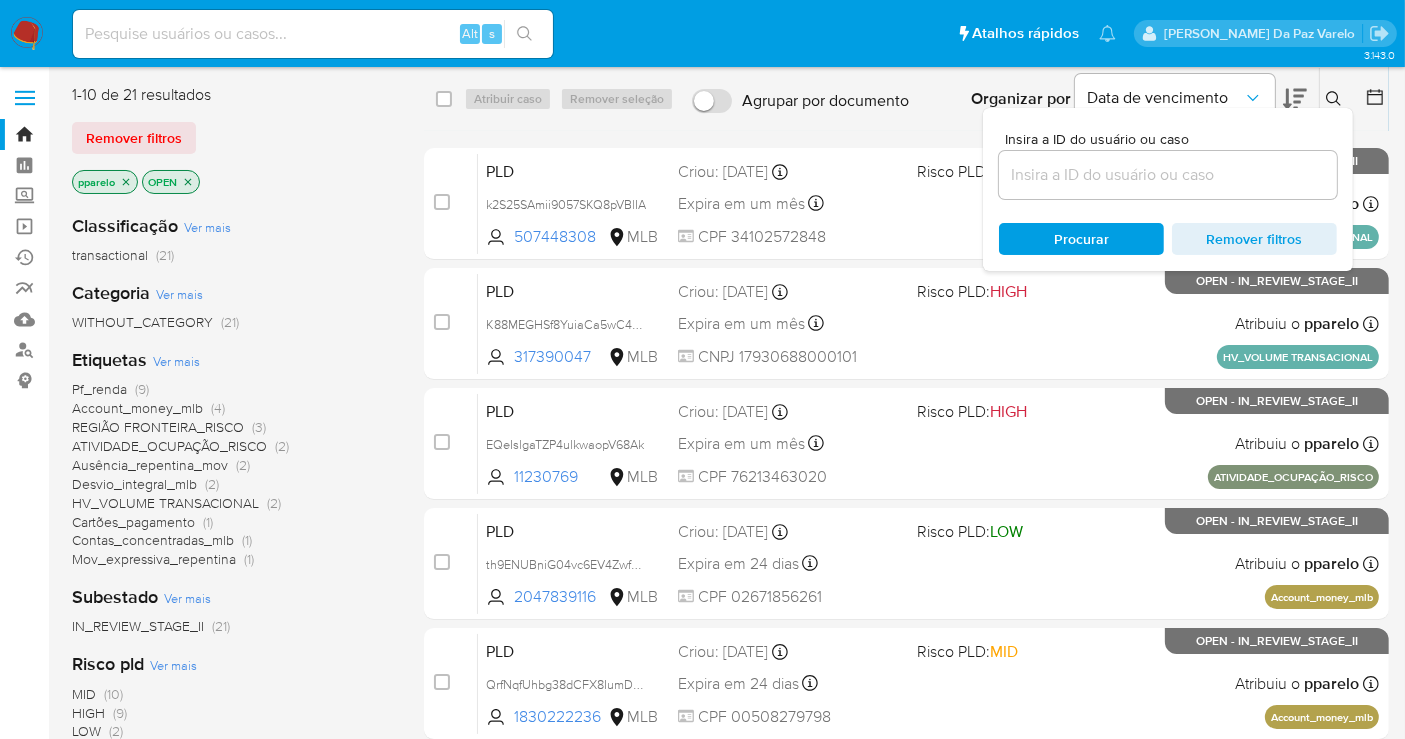 click at bounding box center (1168, 175) 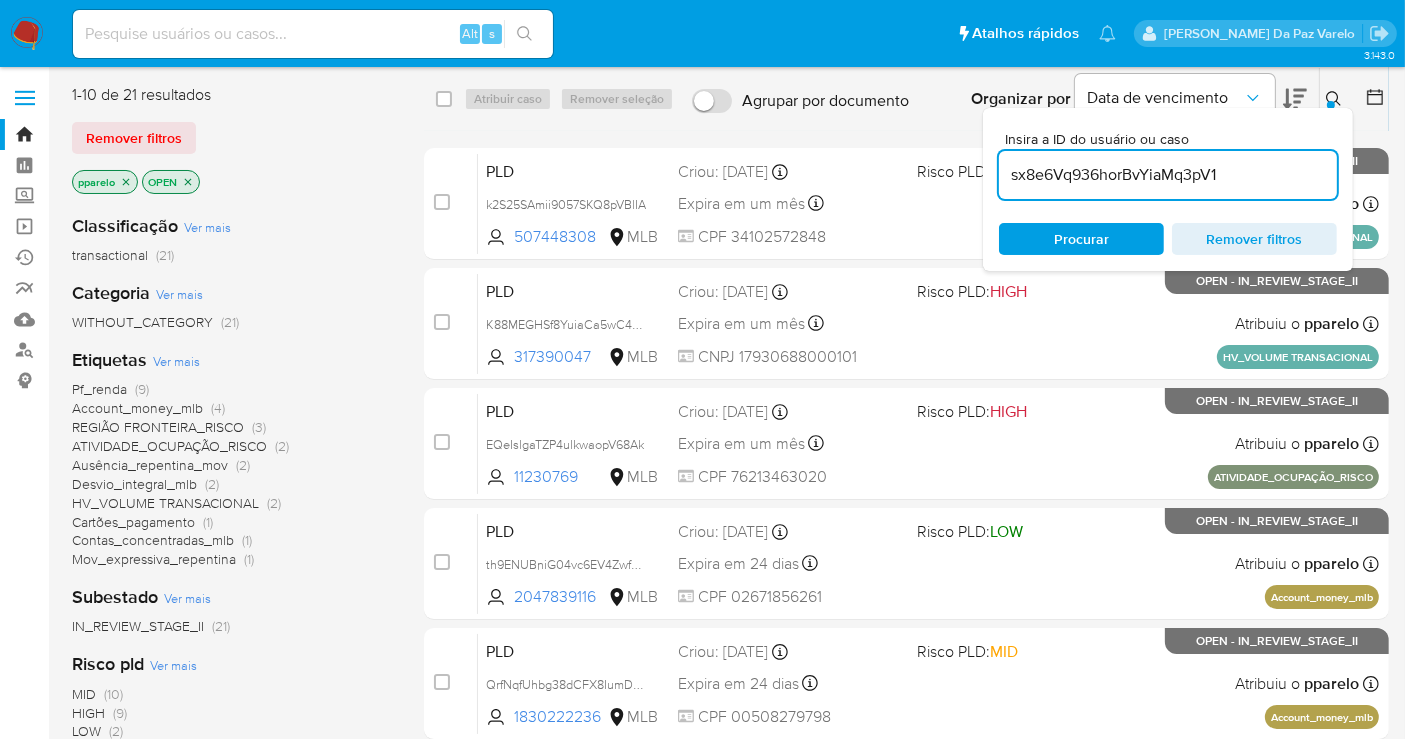 type on "sx8e6Vq936horBvYiaMq3pV1" 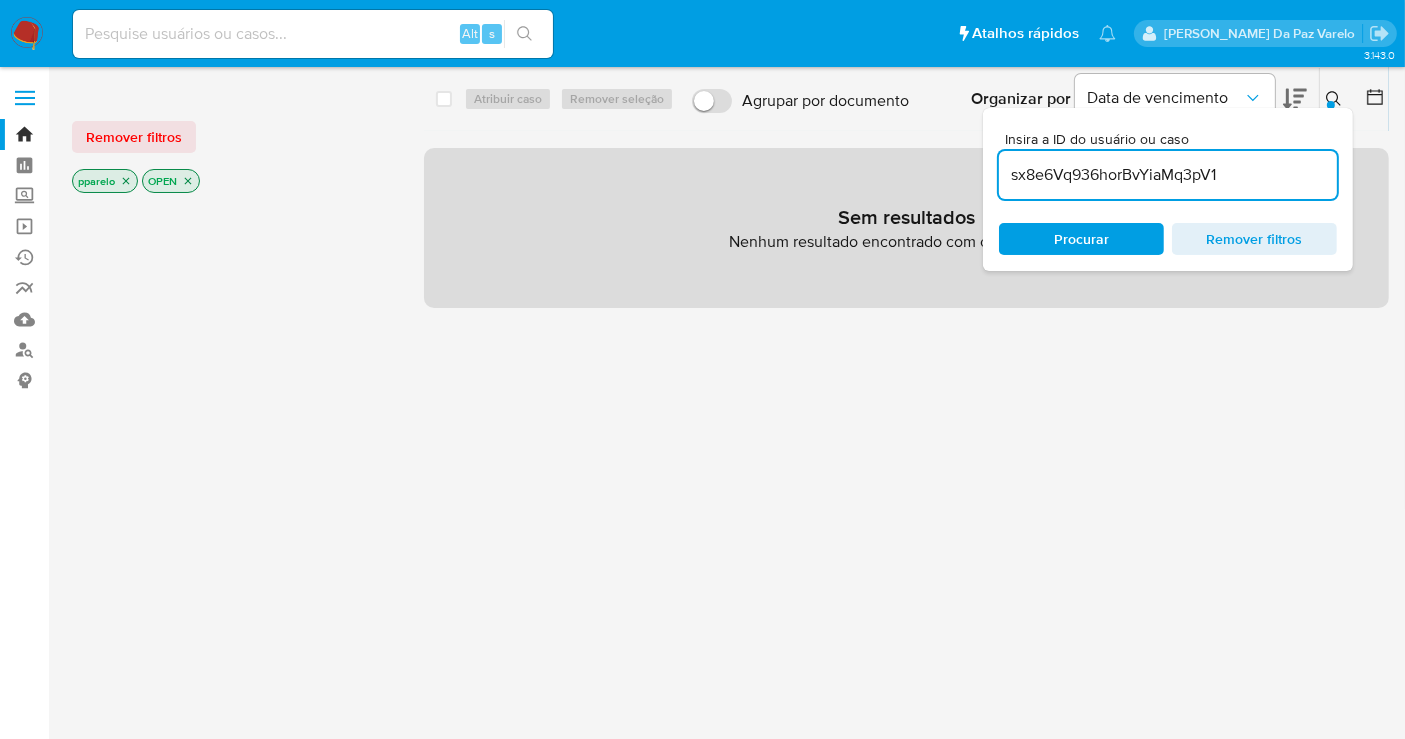 click 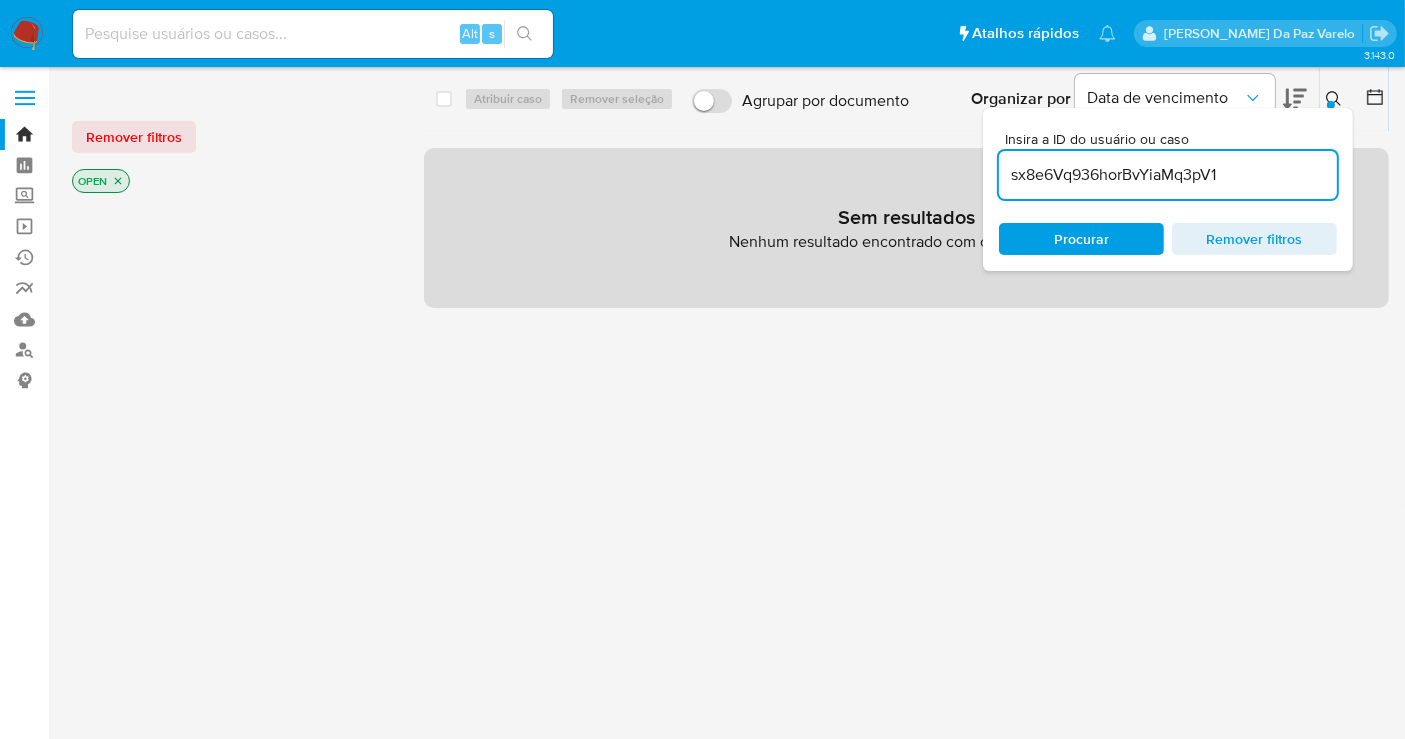 click 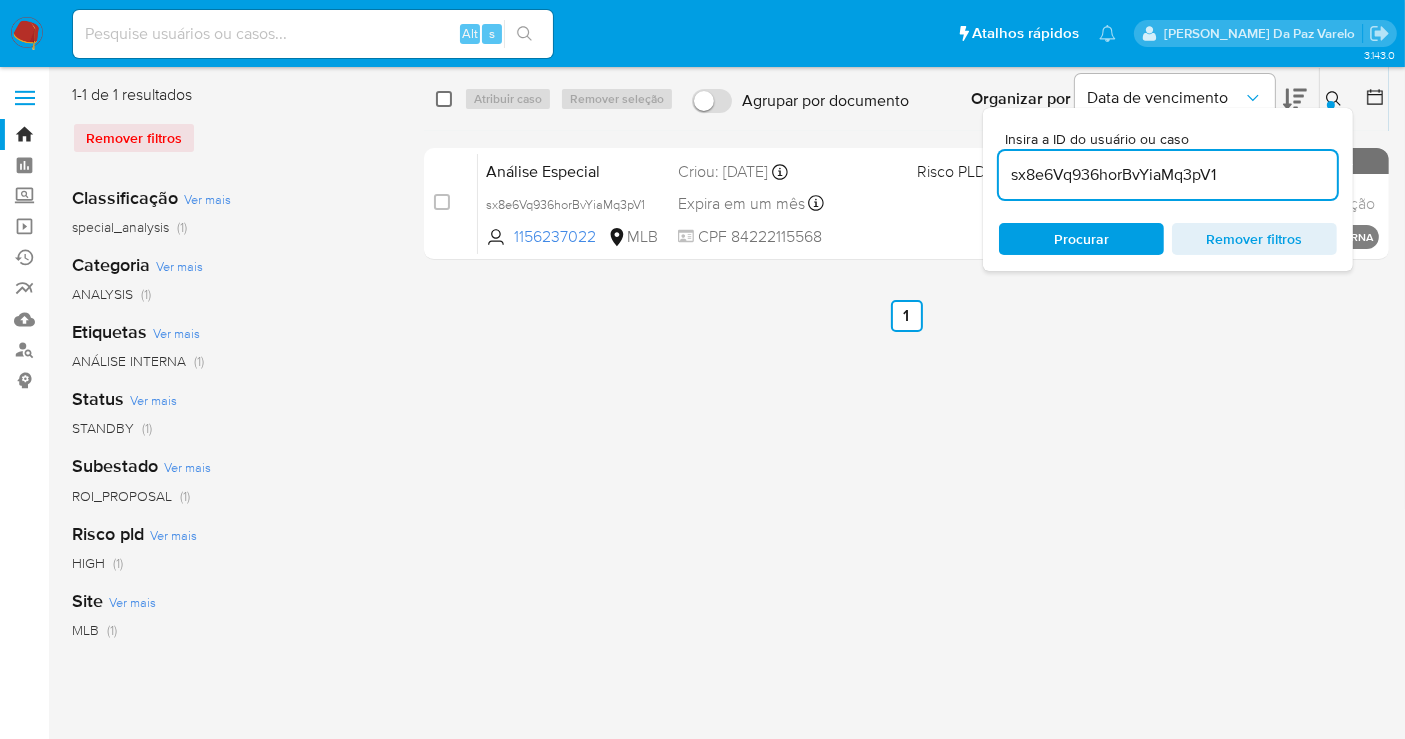 click at bounding box center [444, 99] 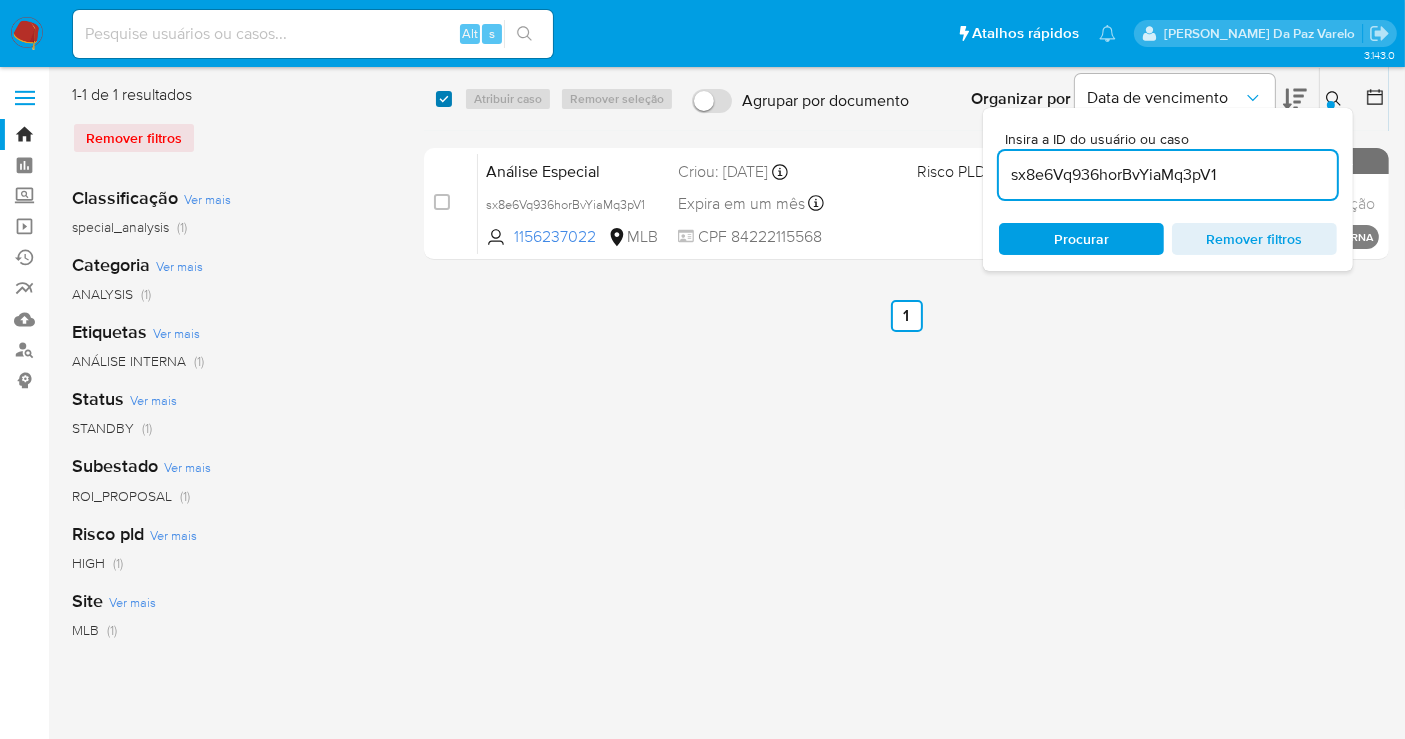 checkbox on "true" 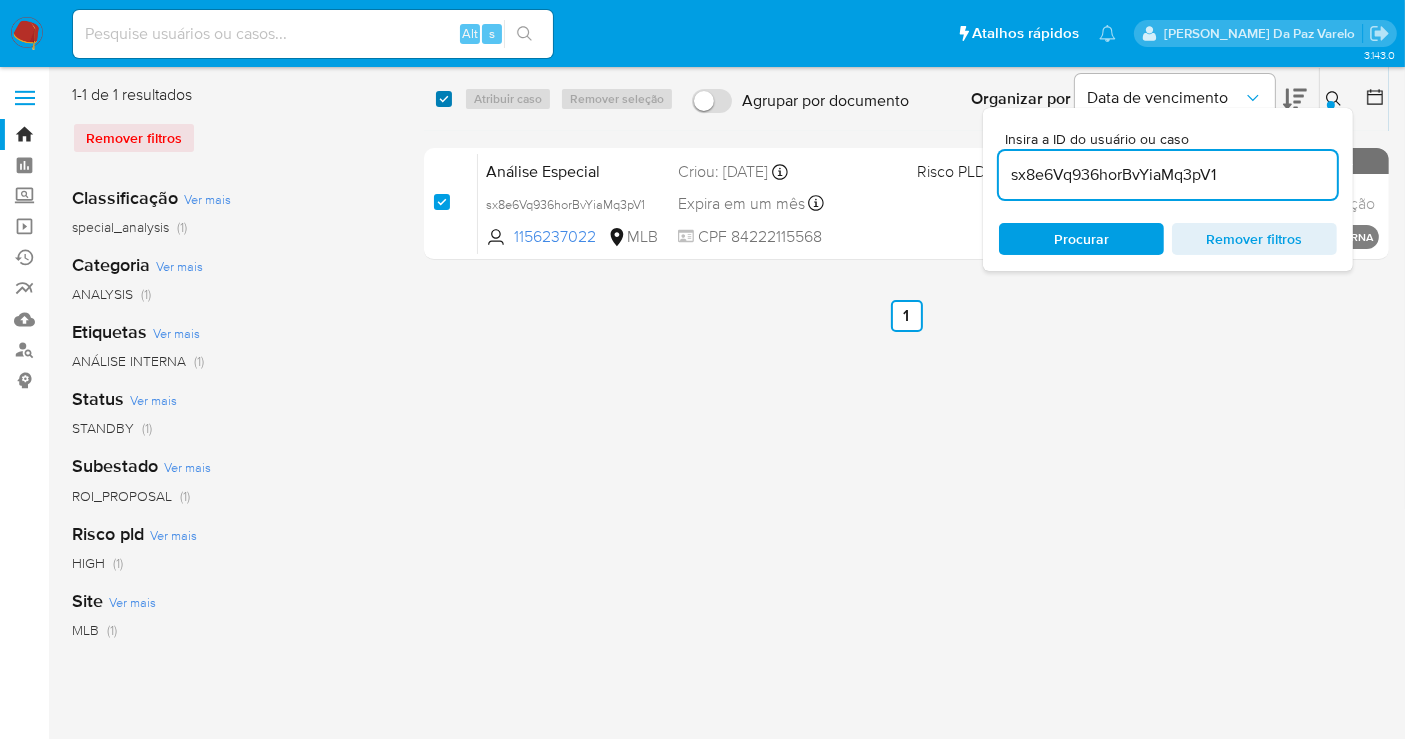 checkbox on "true" 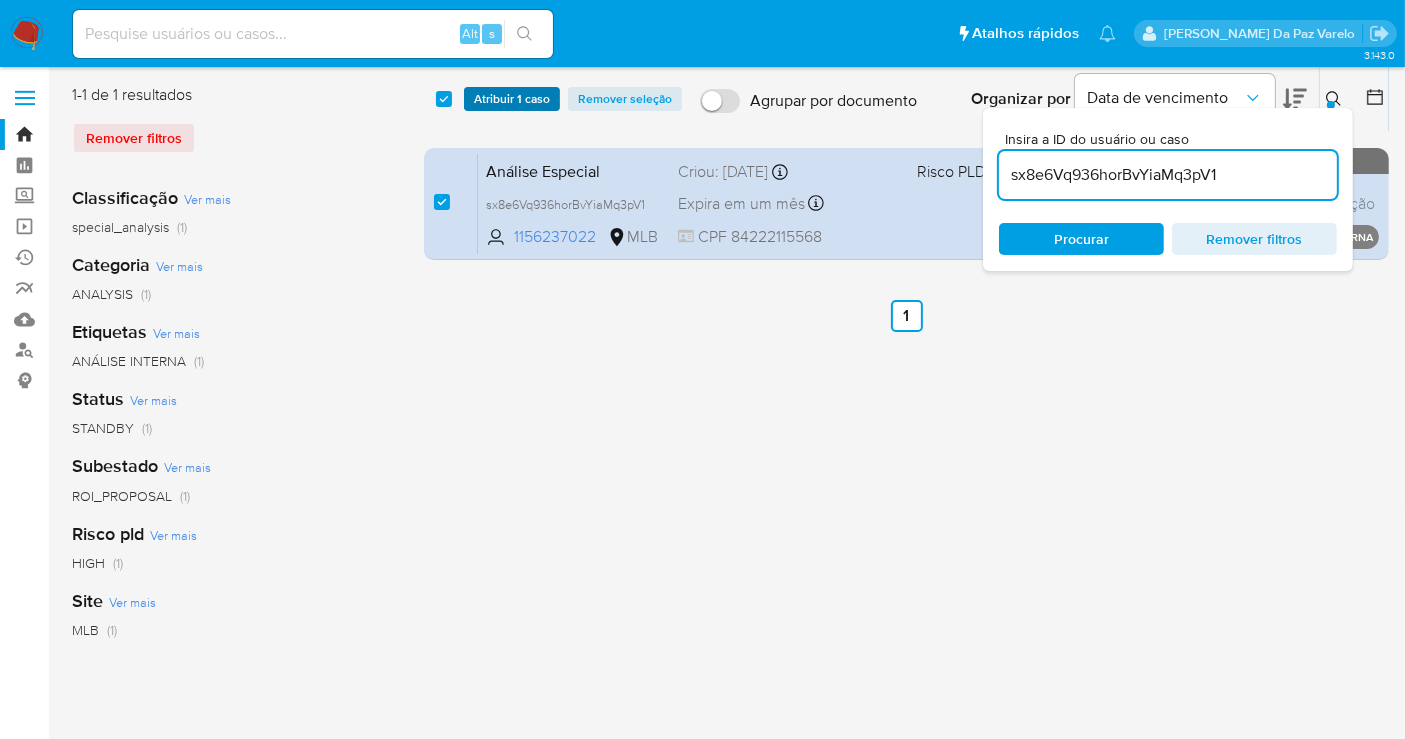 click on "Atribuir 1 caso" at bounding box center (512, 99) 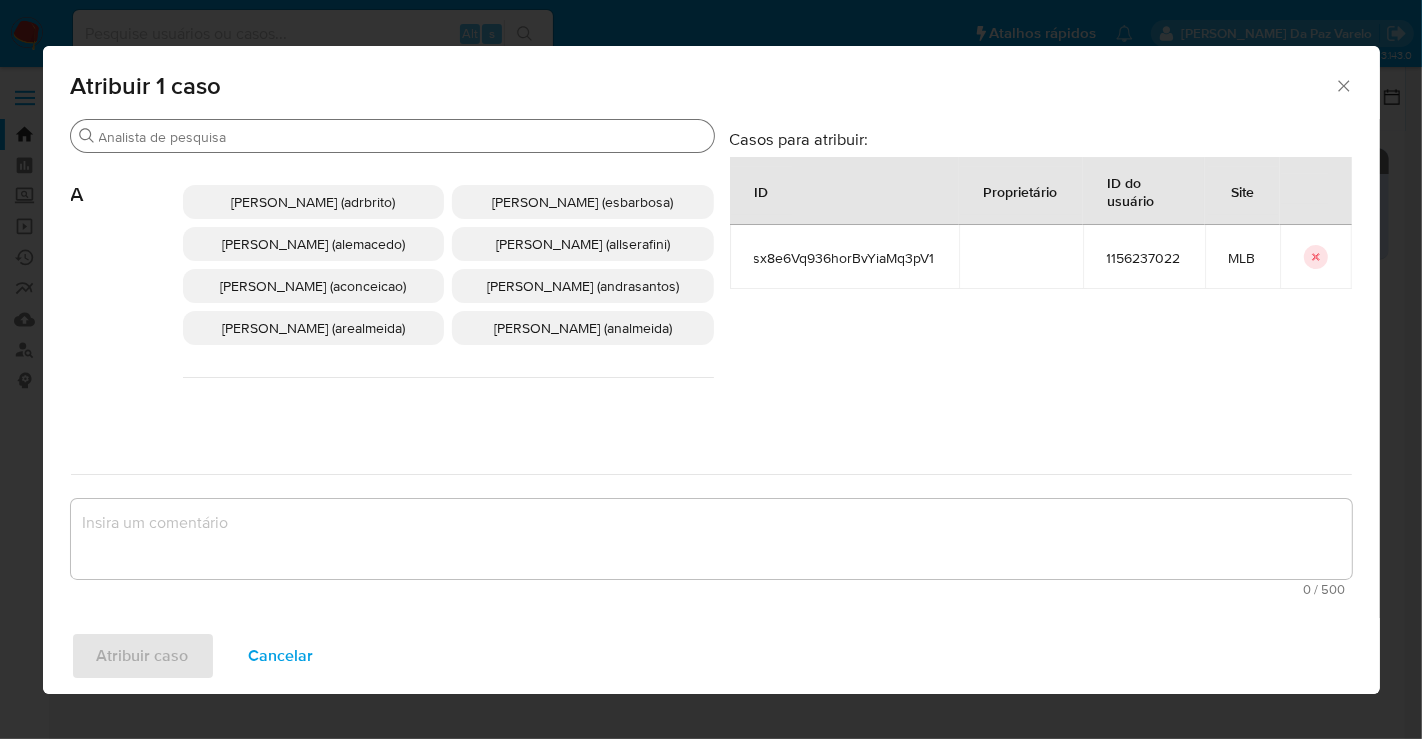 click on "Procurar" at bounding box center [392, 136] 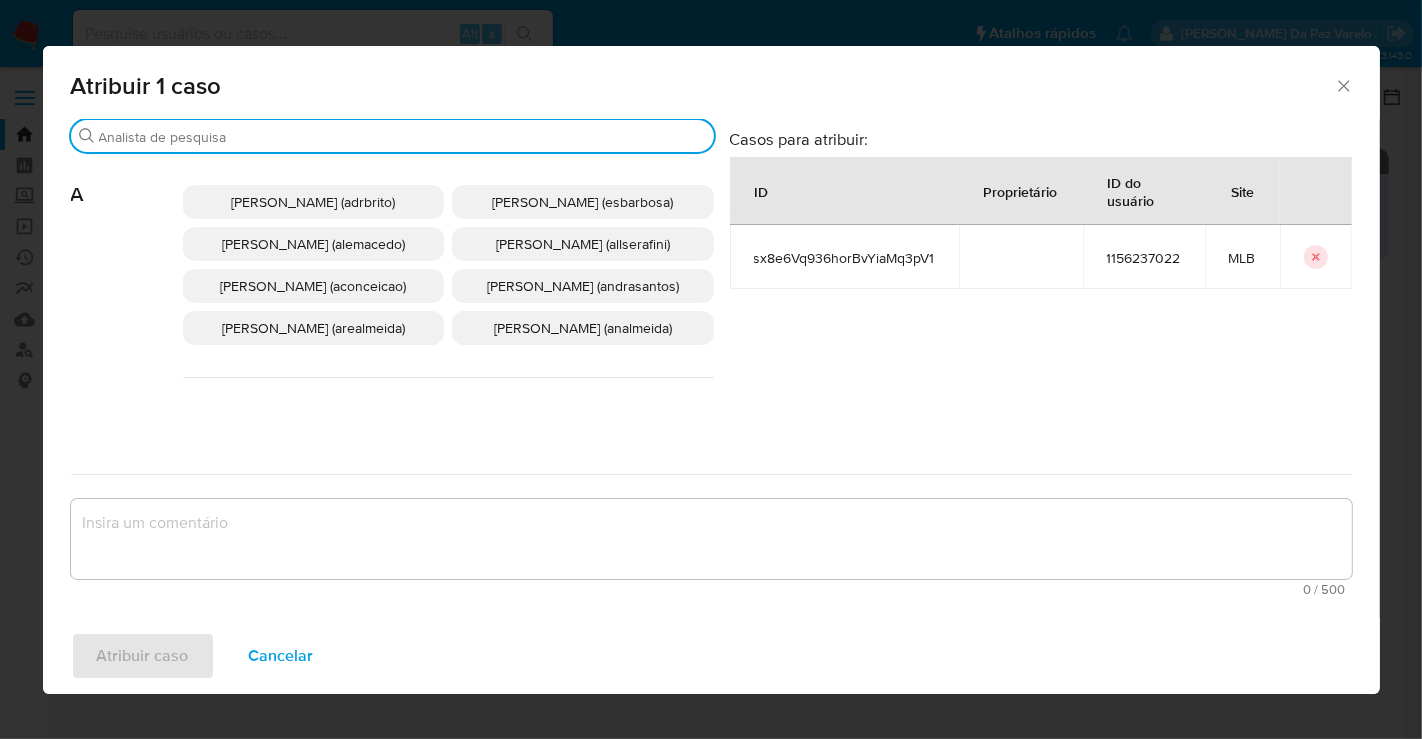 click on "Procurar" at bounding box center [402, 137] 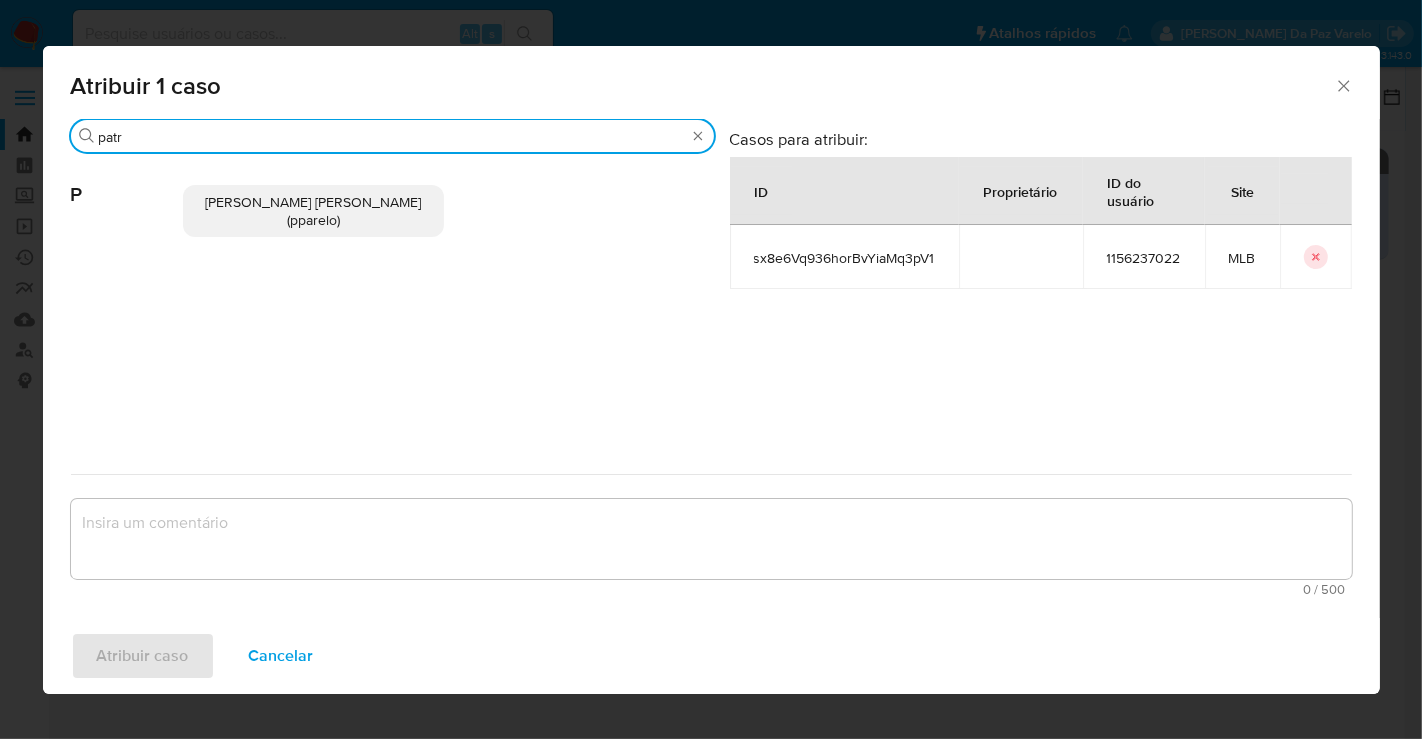 type on "patr" 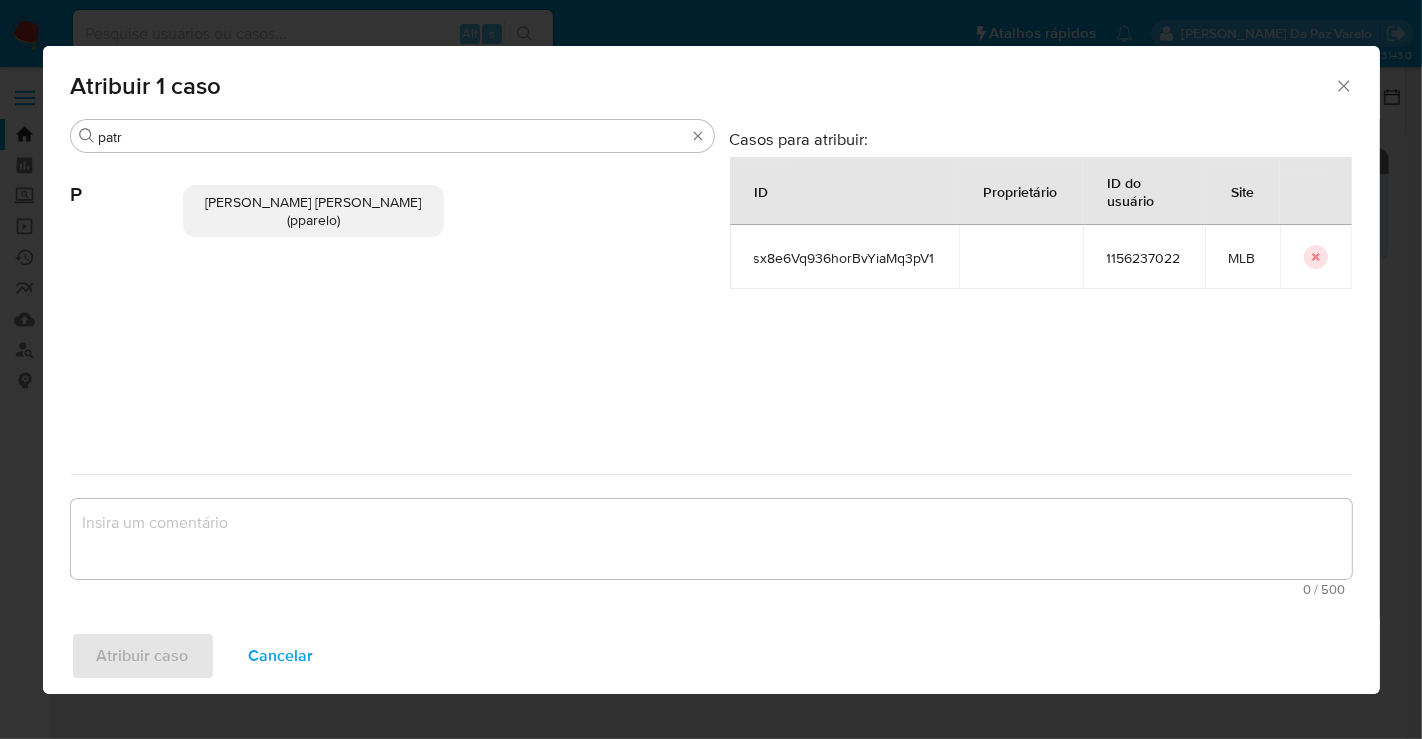 click on "Patricia Aparecida Da Paz Varelo (pparelo)" at bounding box center [313, 211] 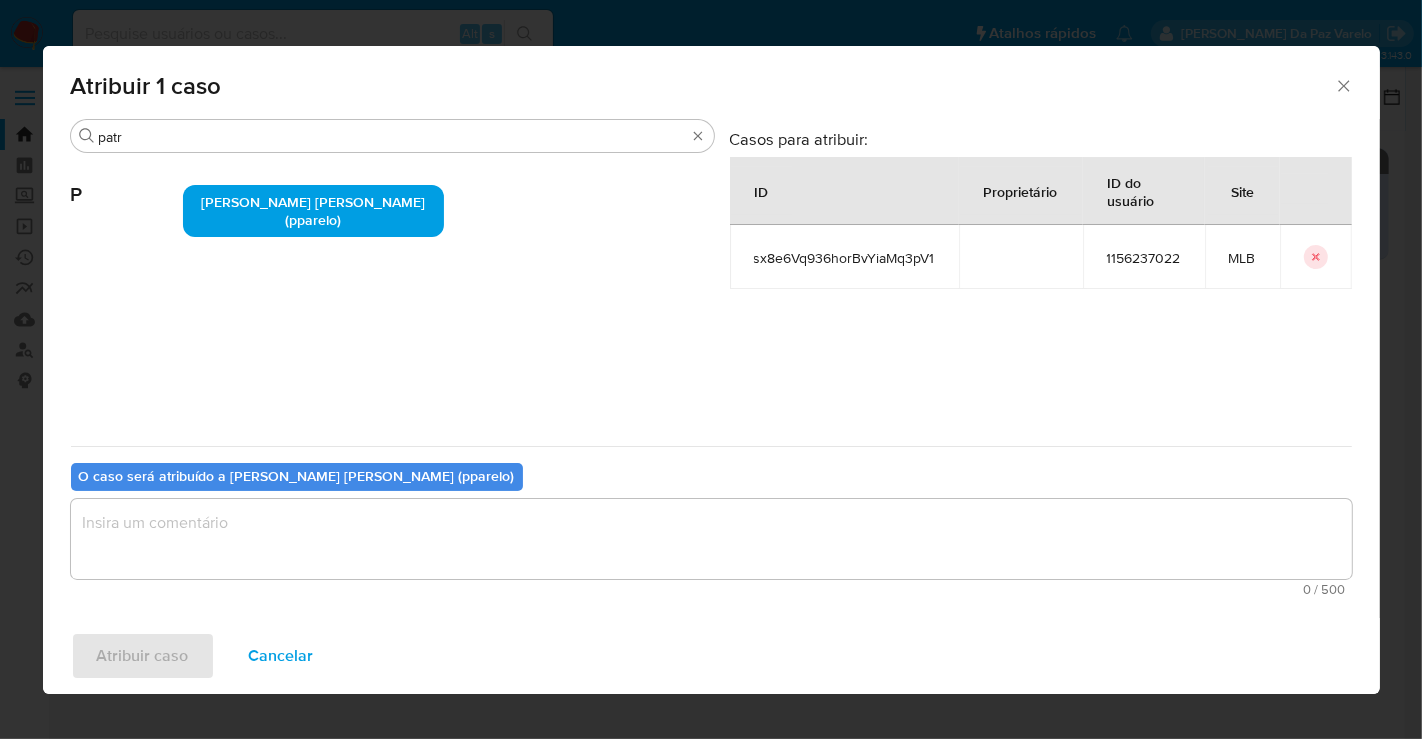 click at bounding box center [711, 539] 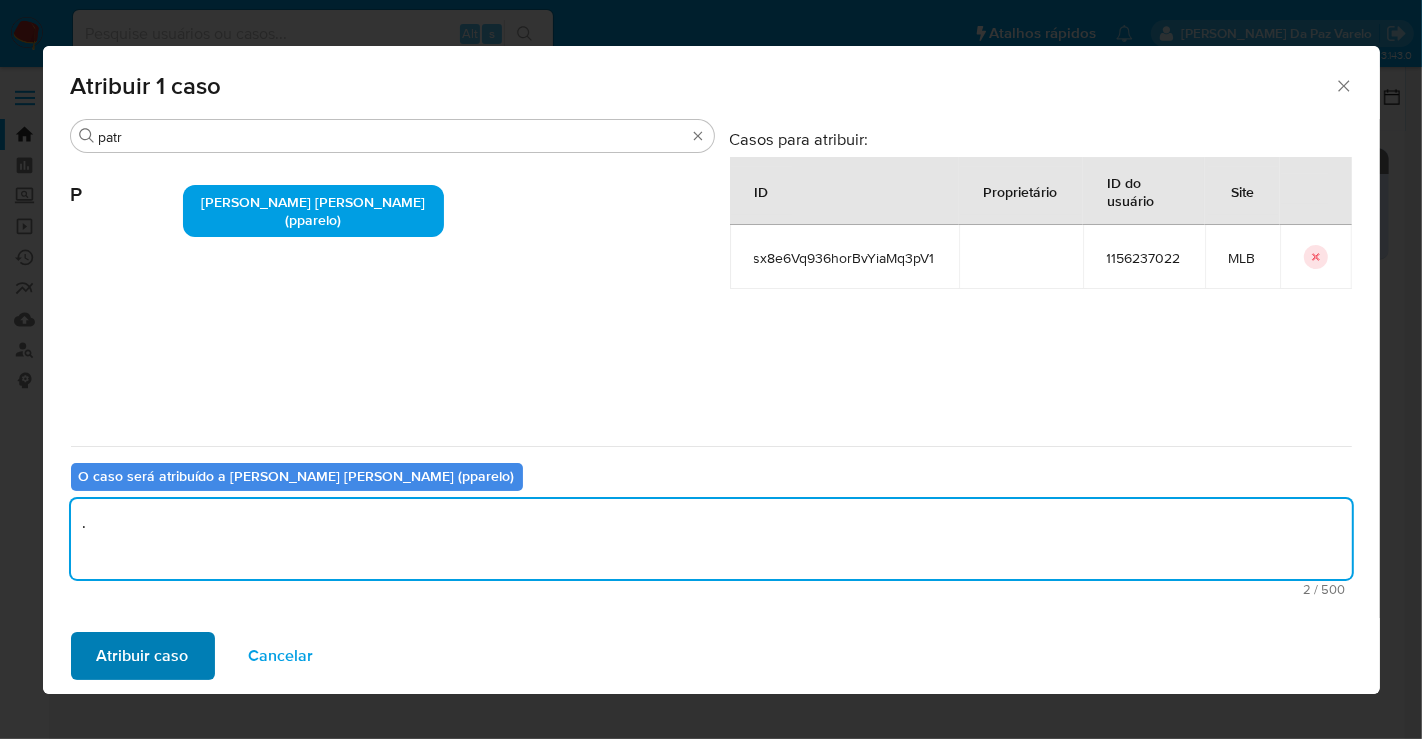 type on "." 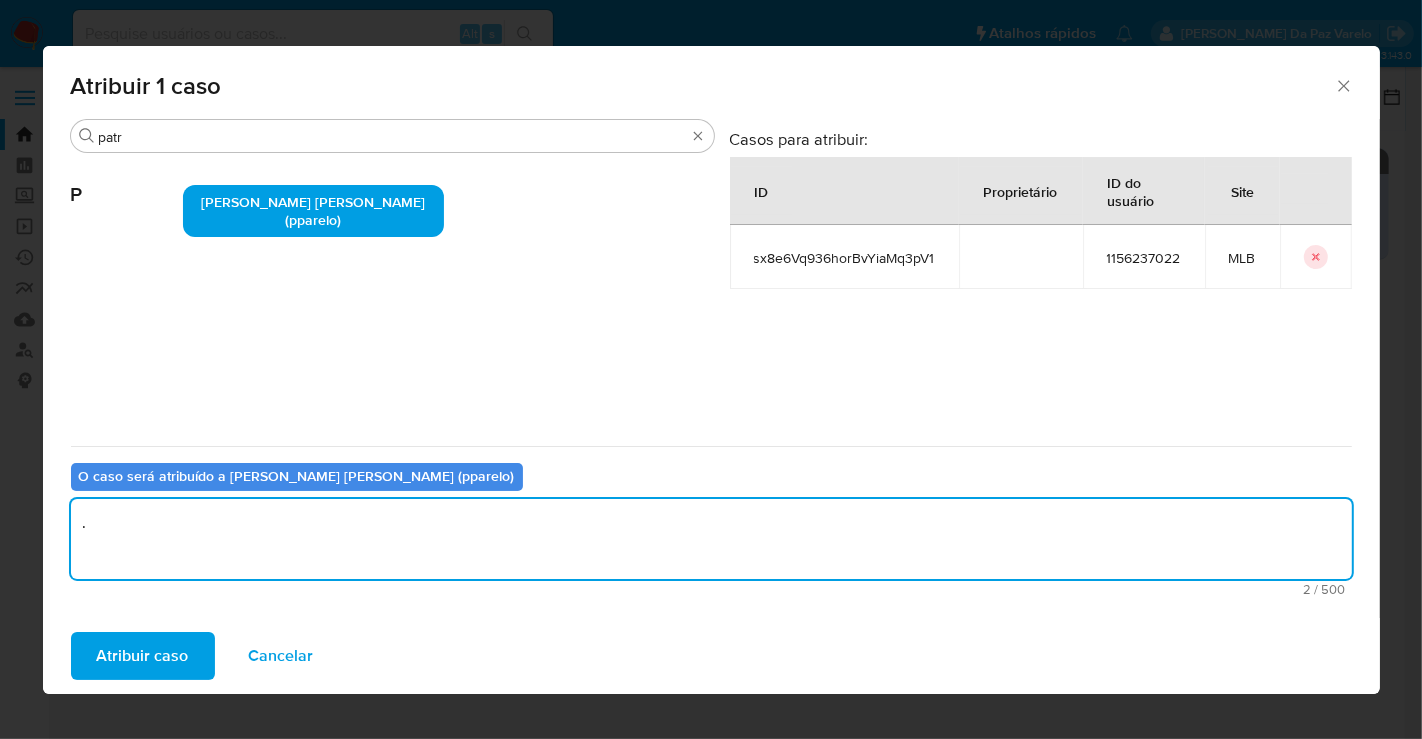 click on "Atribuir caso" at bounding box center (143, 656) 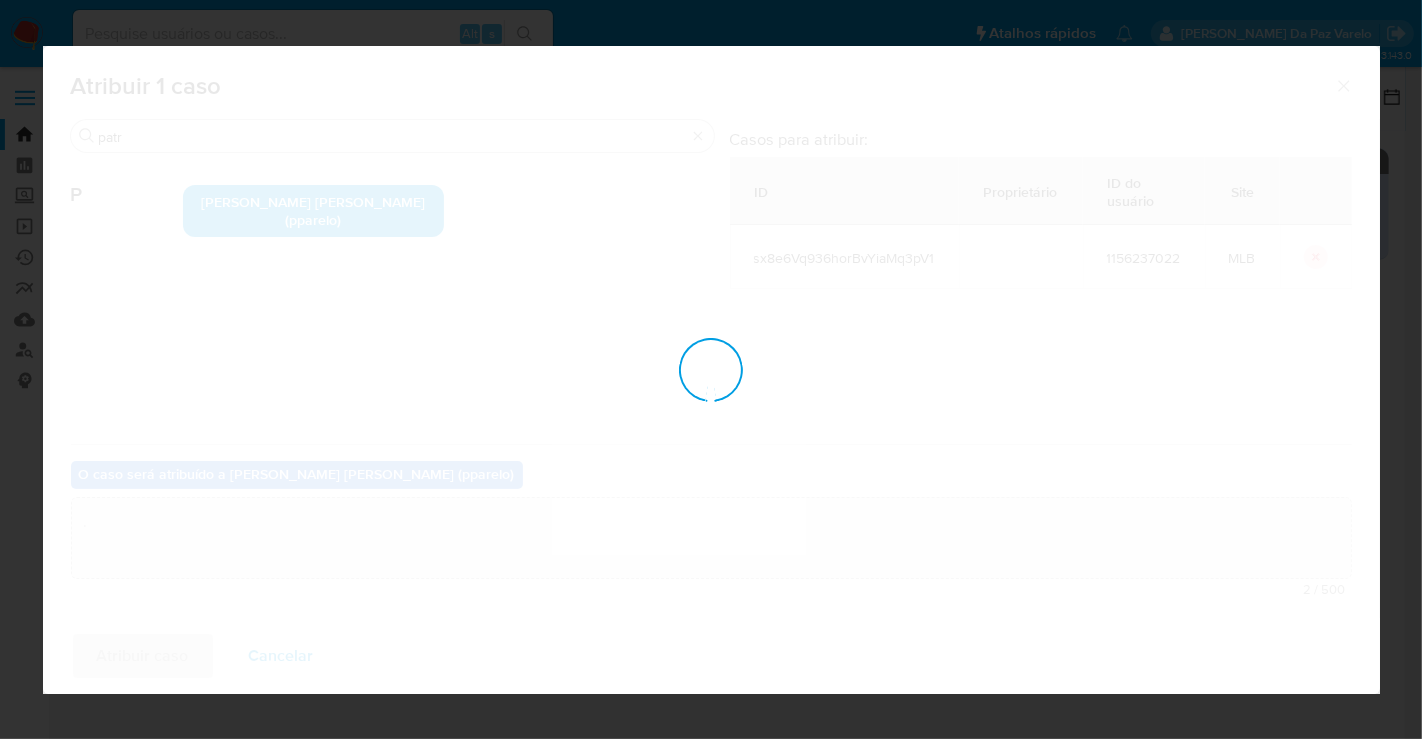 type 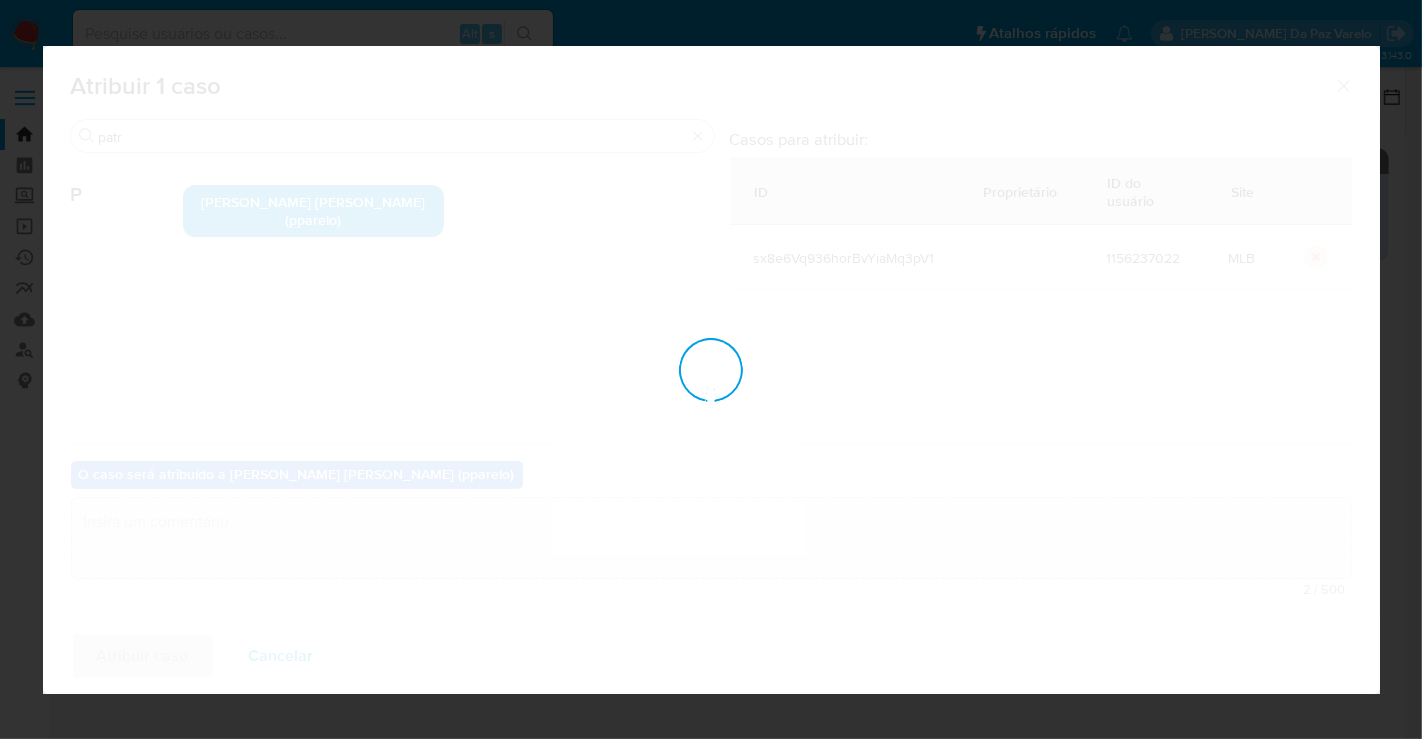 checkbox on "false" 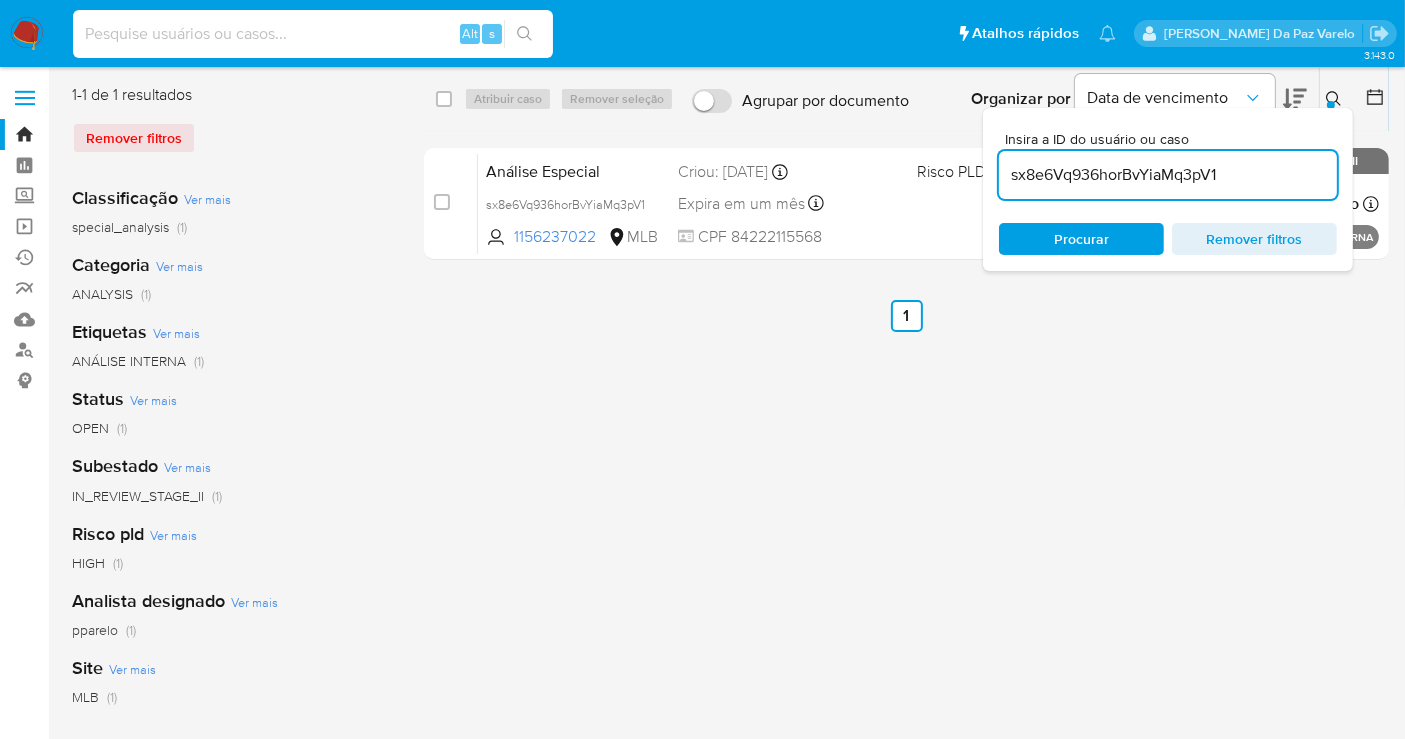 click at bounding box center [313, 34] 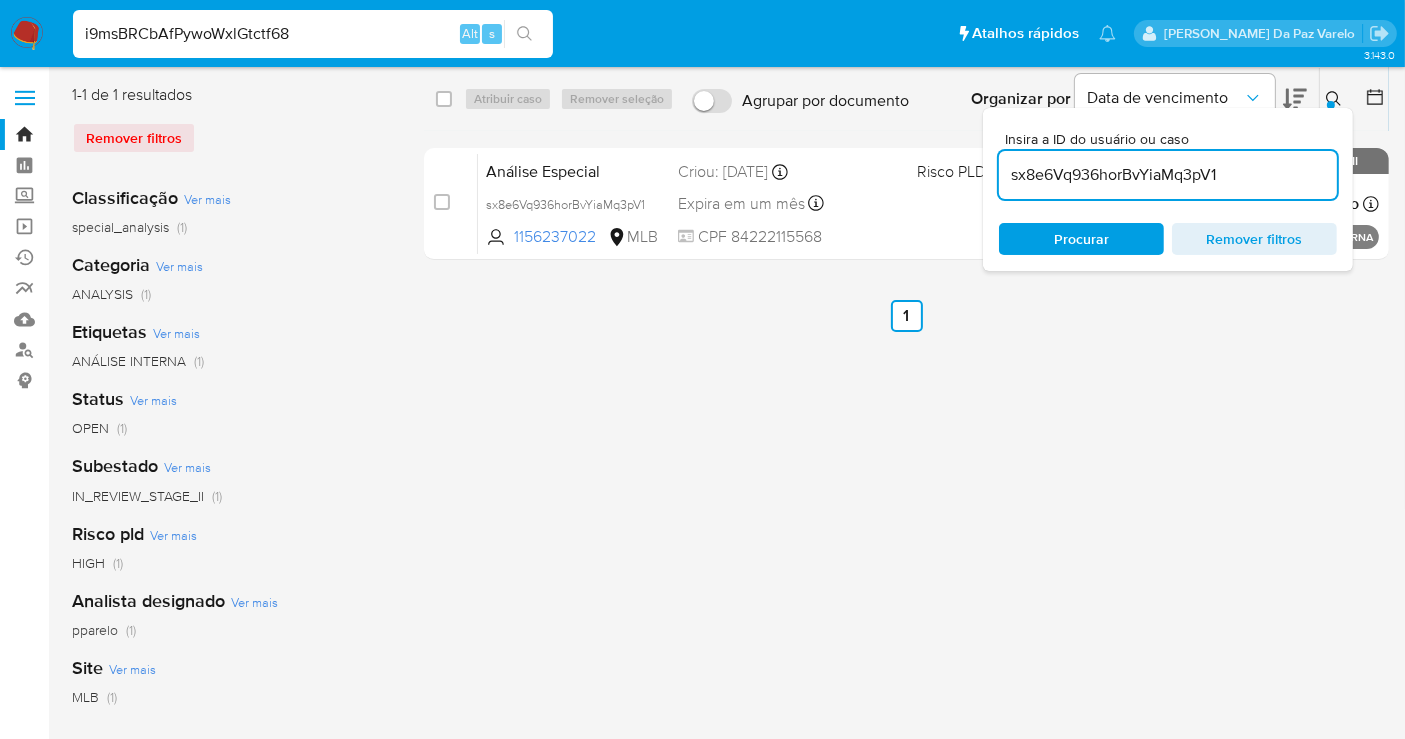type on "i9msBRCbAfPywoWxlGtctf68" 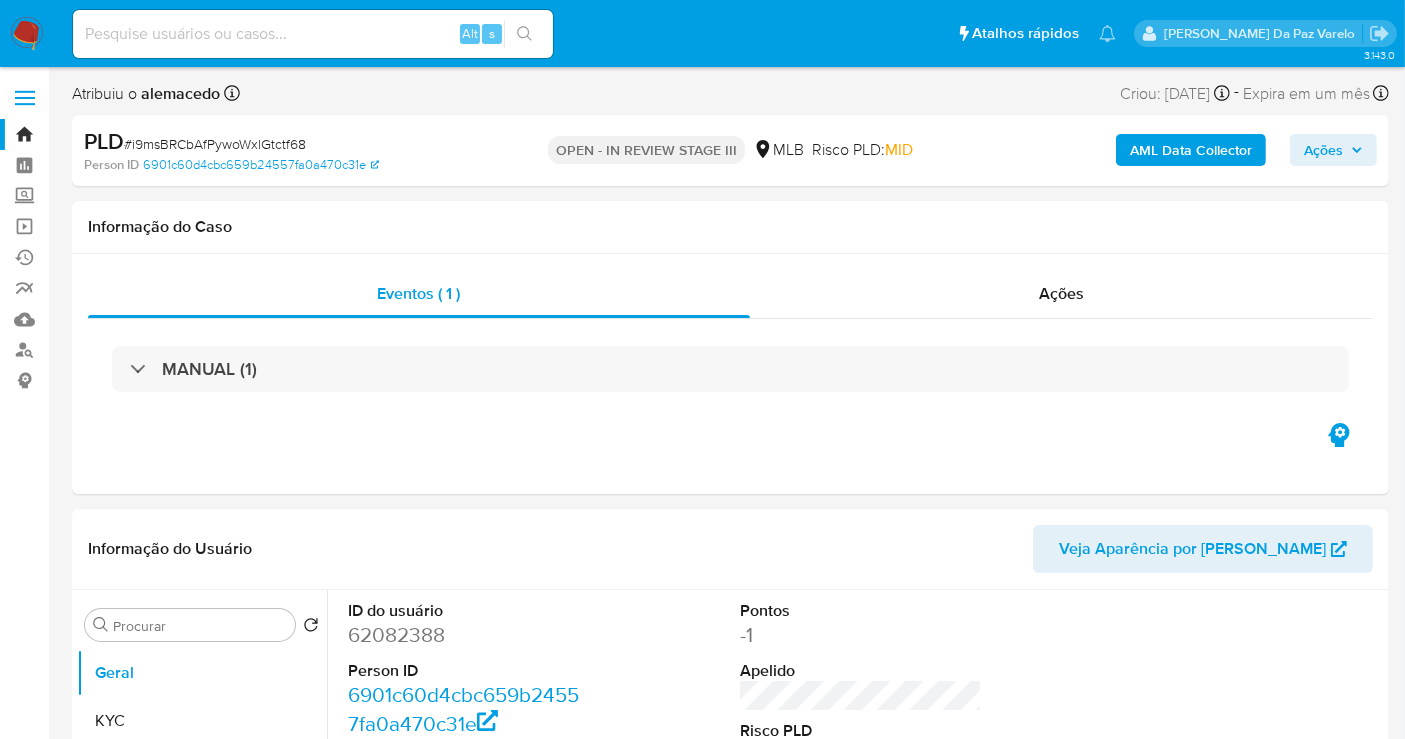 select on "10" 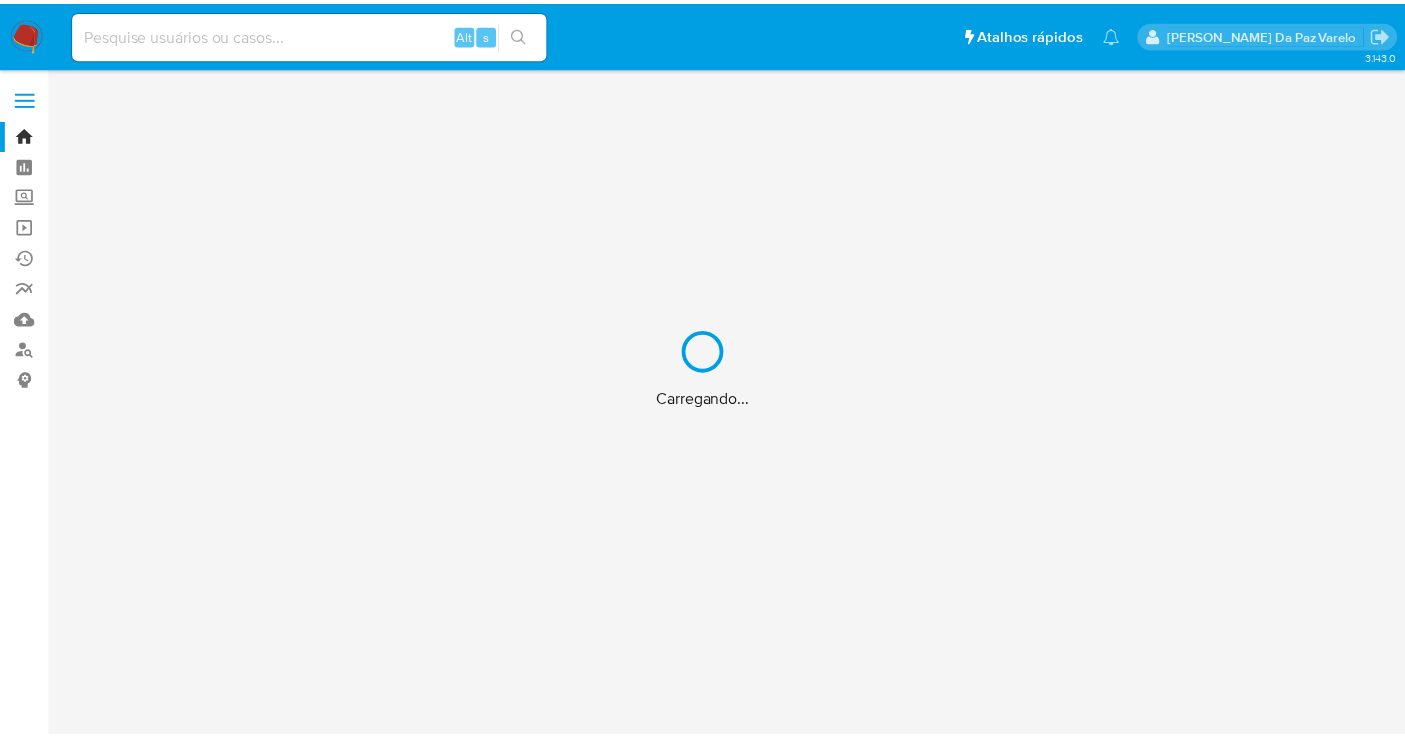 scroll, scrollTop: 0, scrollLeft: 0, axis: both 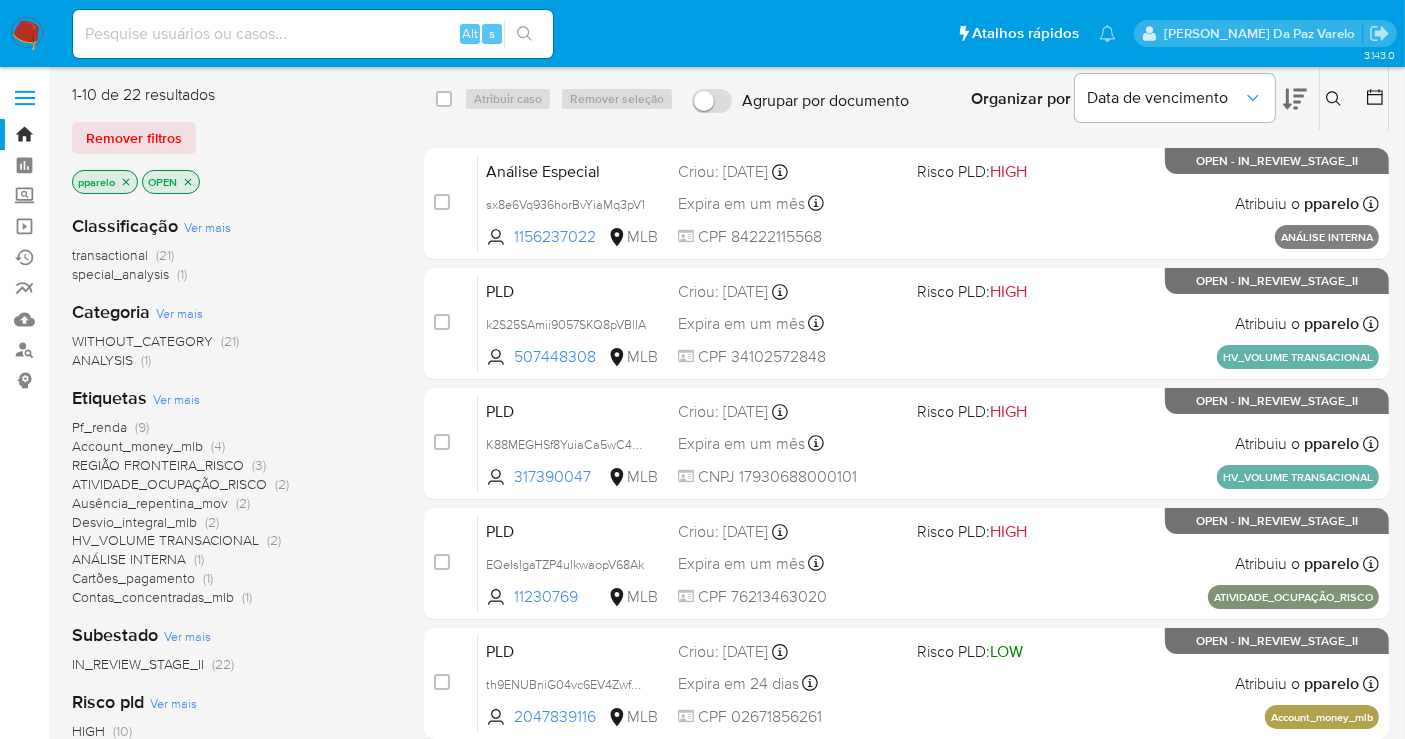 click 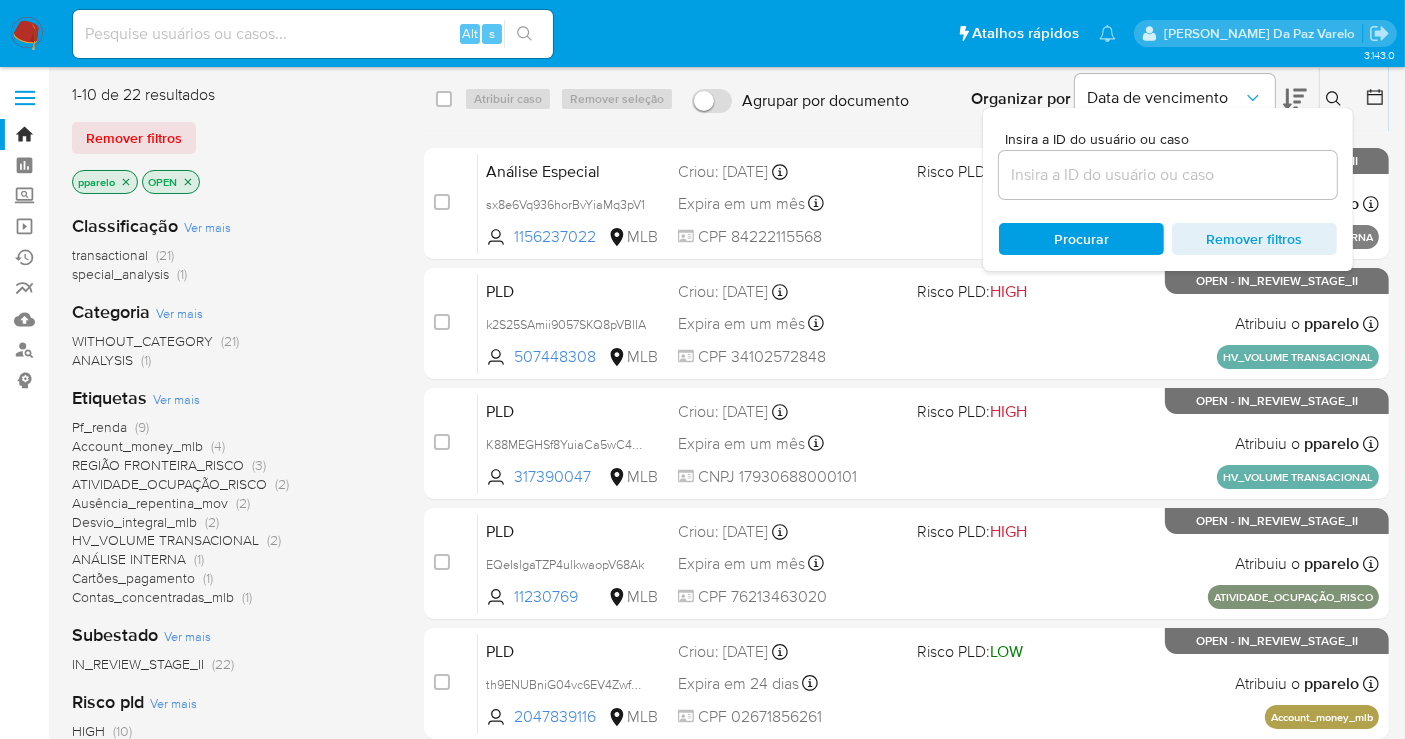 click at bounding box center [1168, 175] 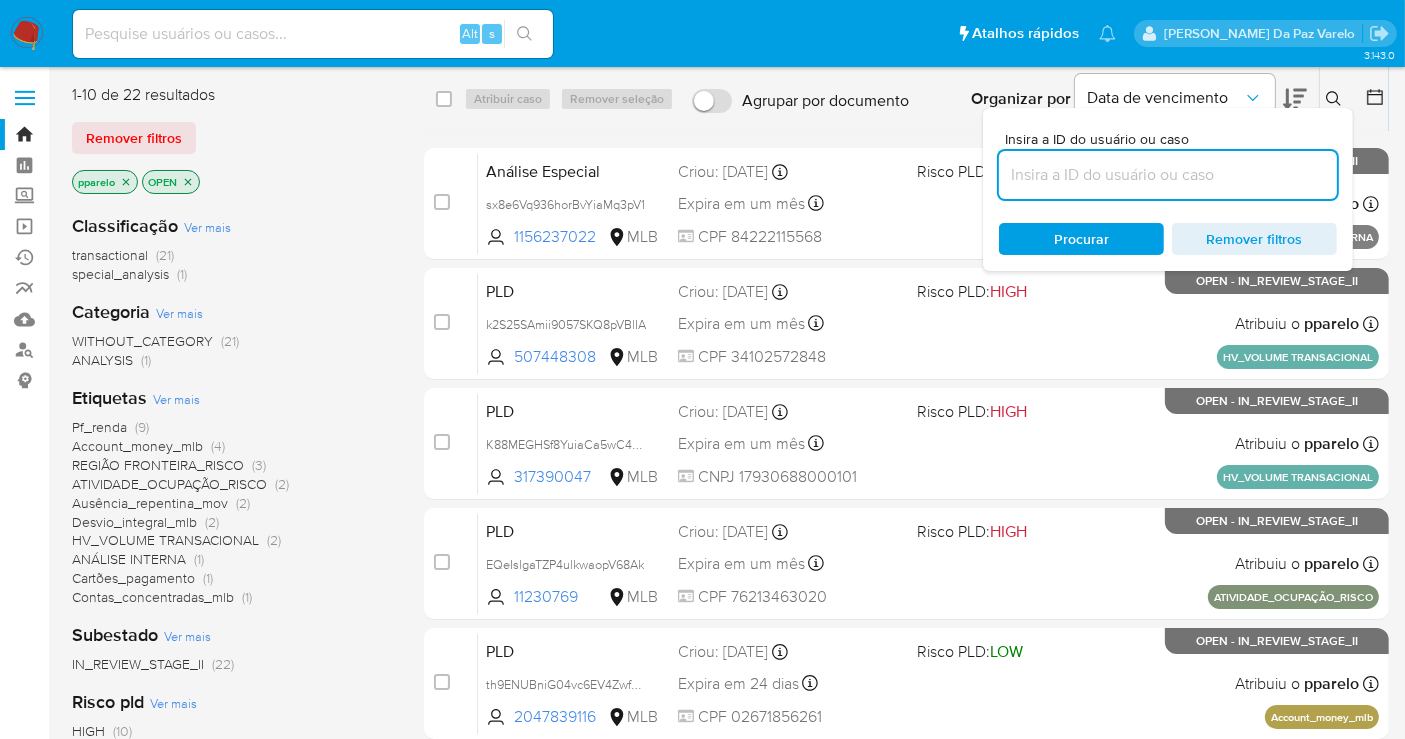 click at bounding box center [1168, 175] 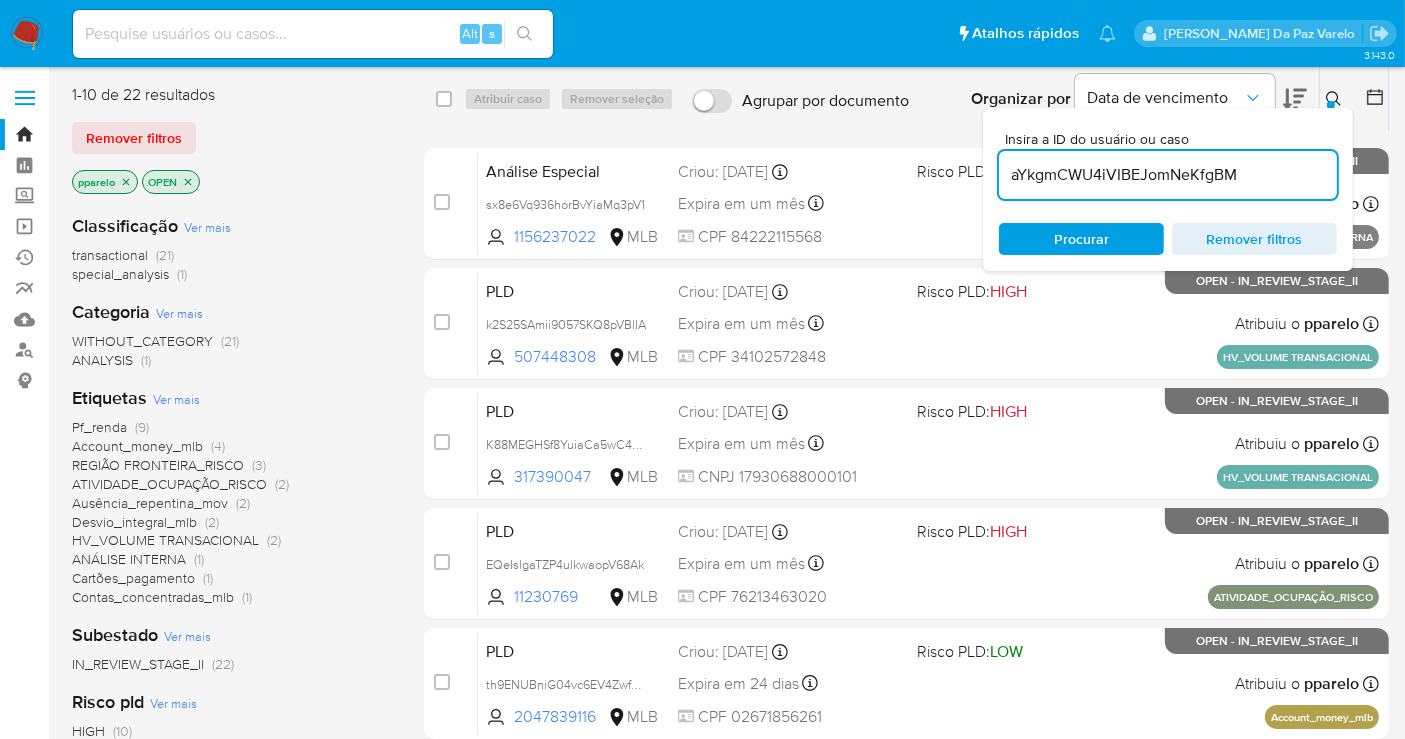 type on "aYkgmCWU4iVIBEJomNeKfgBM" 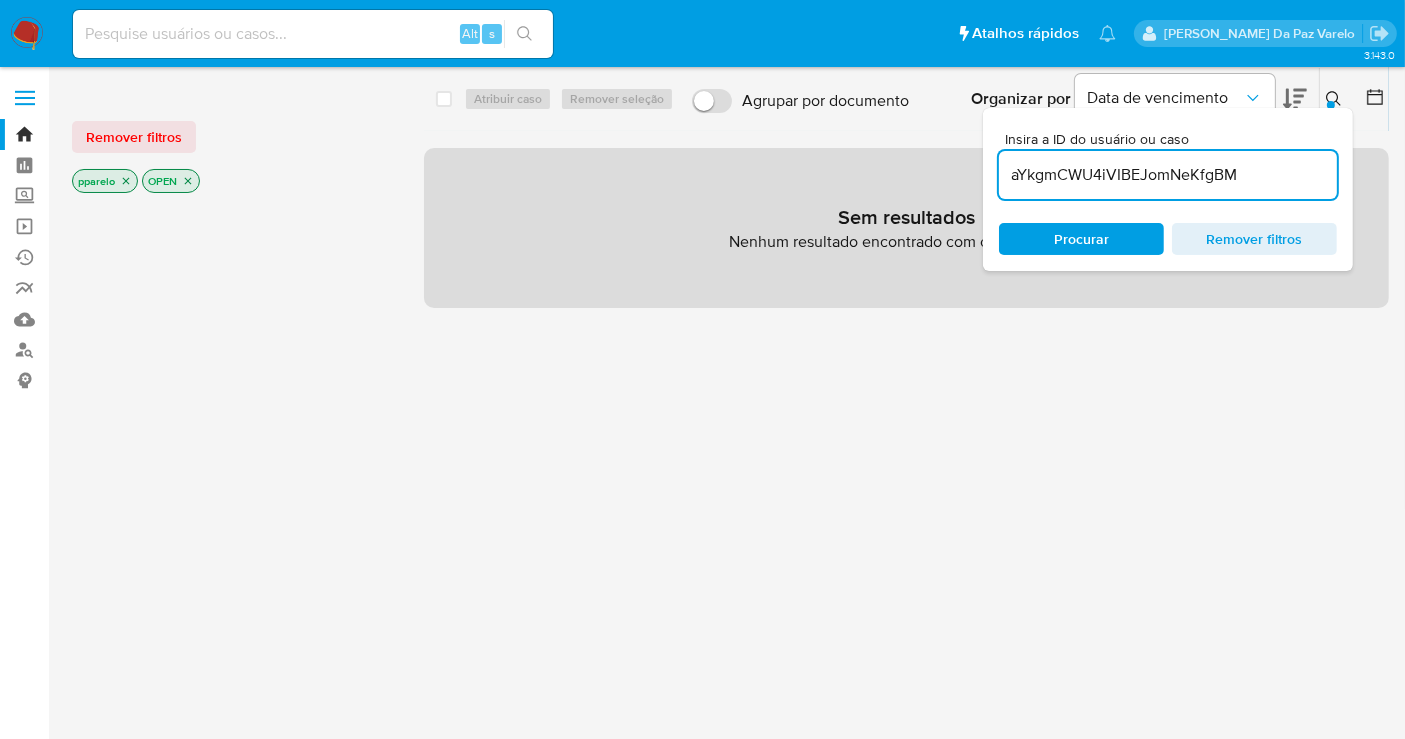 click 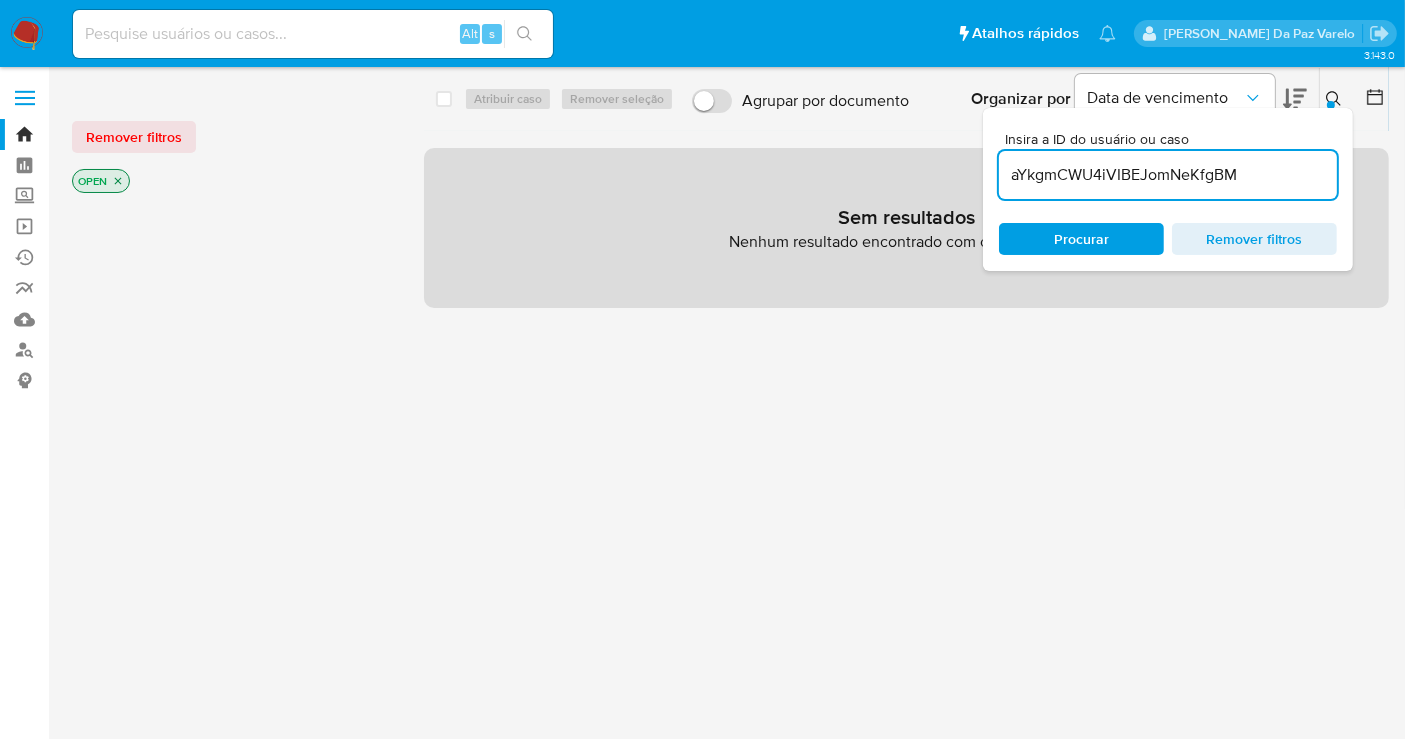 click 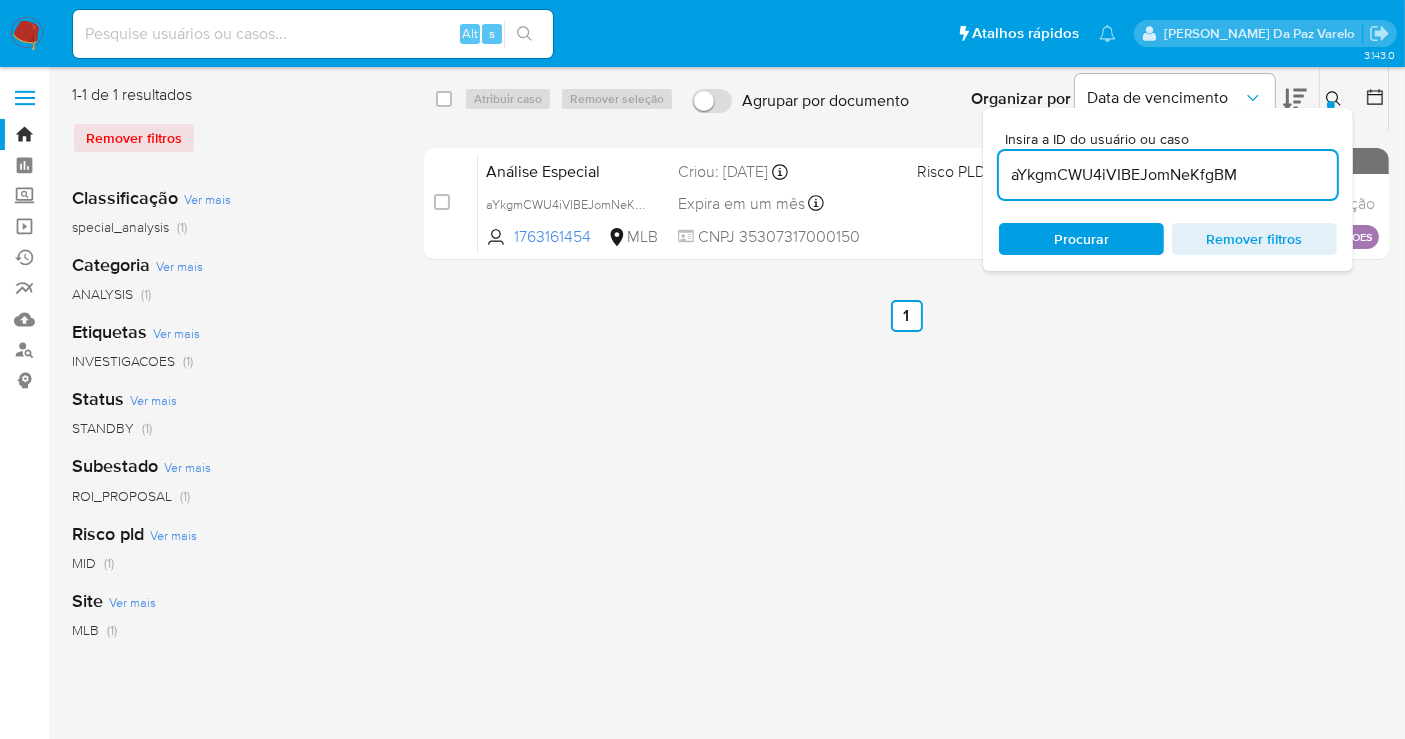 click 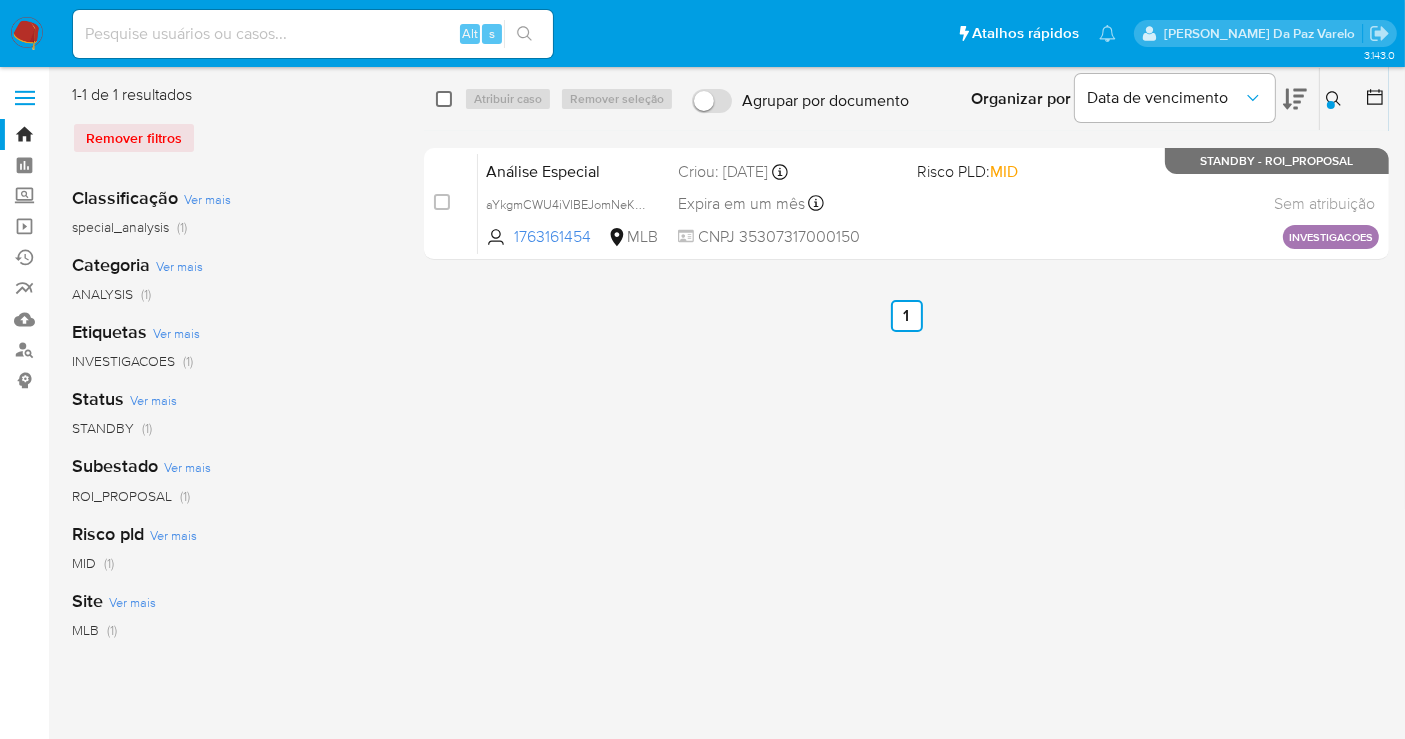 click at bounding box center (444, 99) 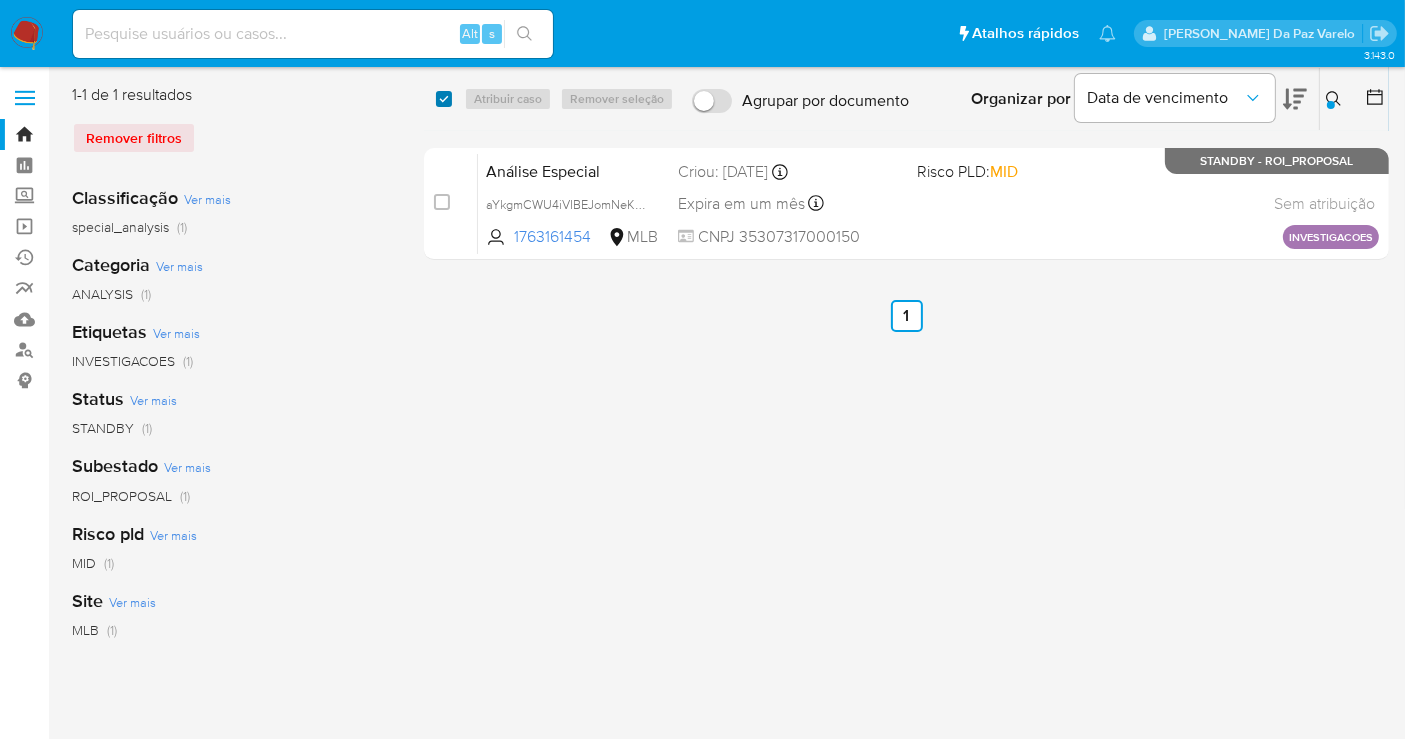 checkbox on "true" 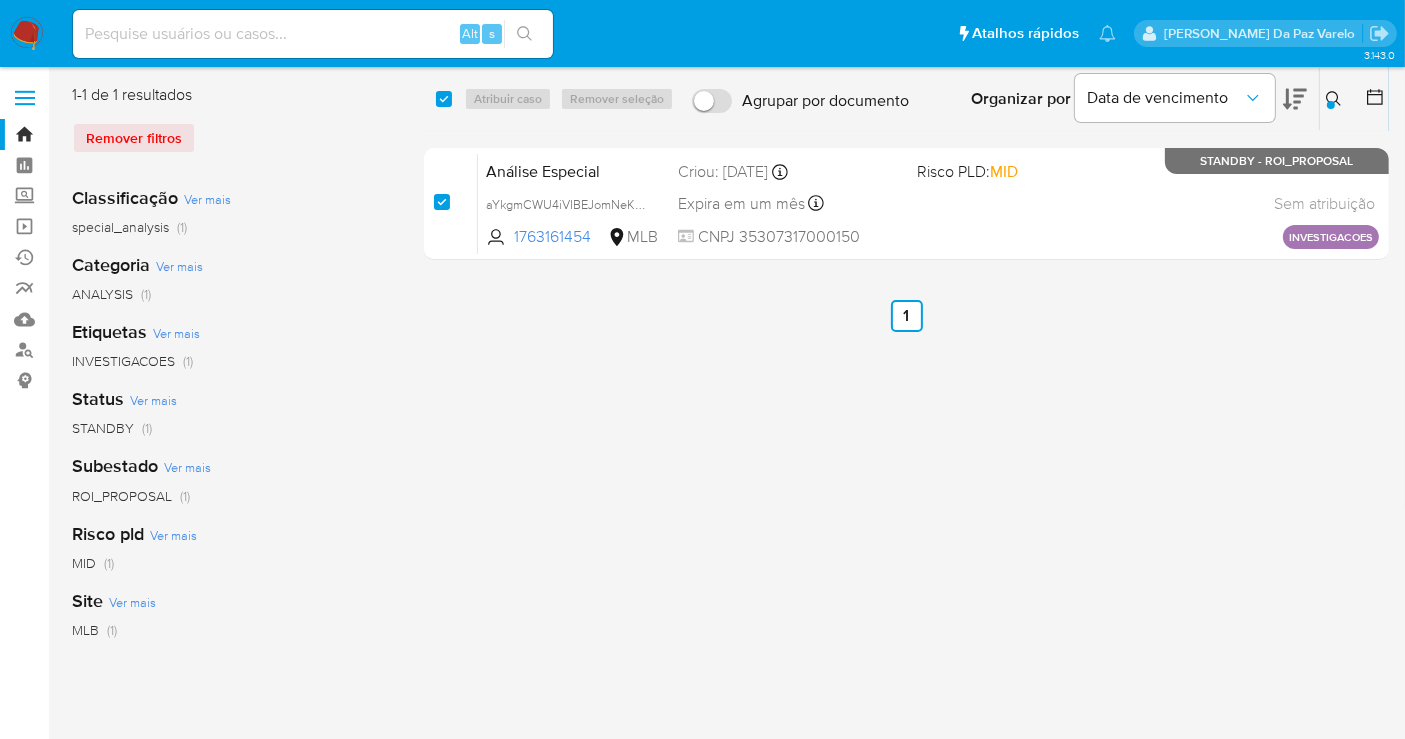 checkbox on "true" 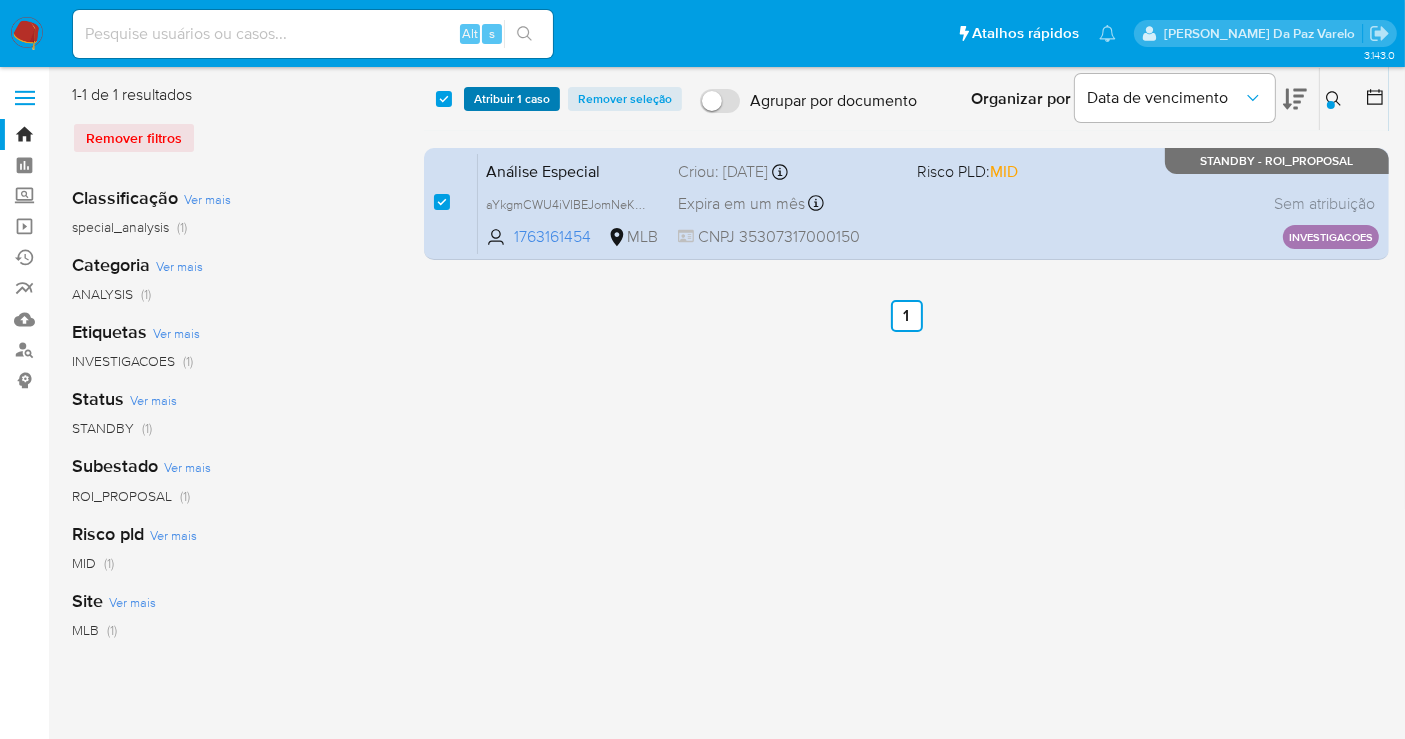 click on "Atribuir 1 caso" at bounding box center (512, 99) 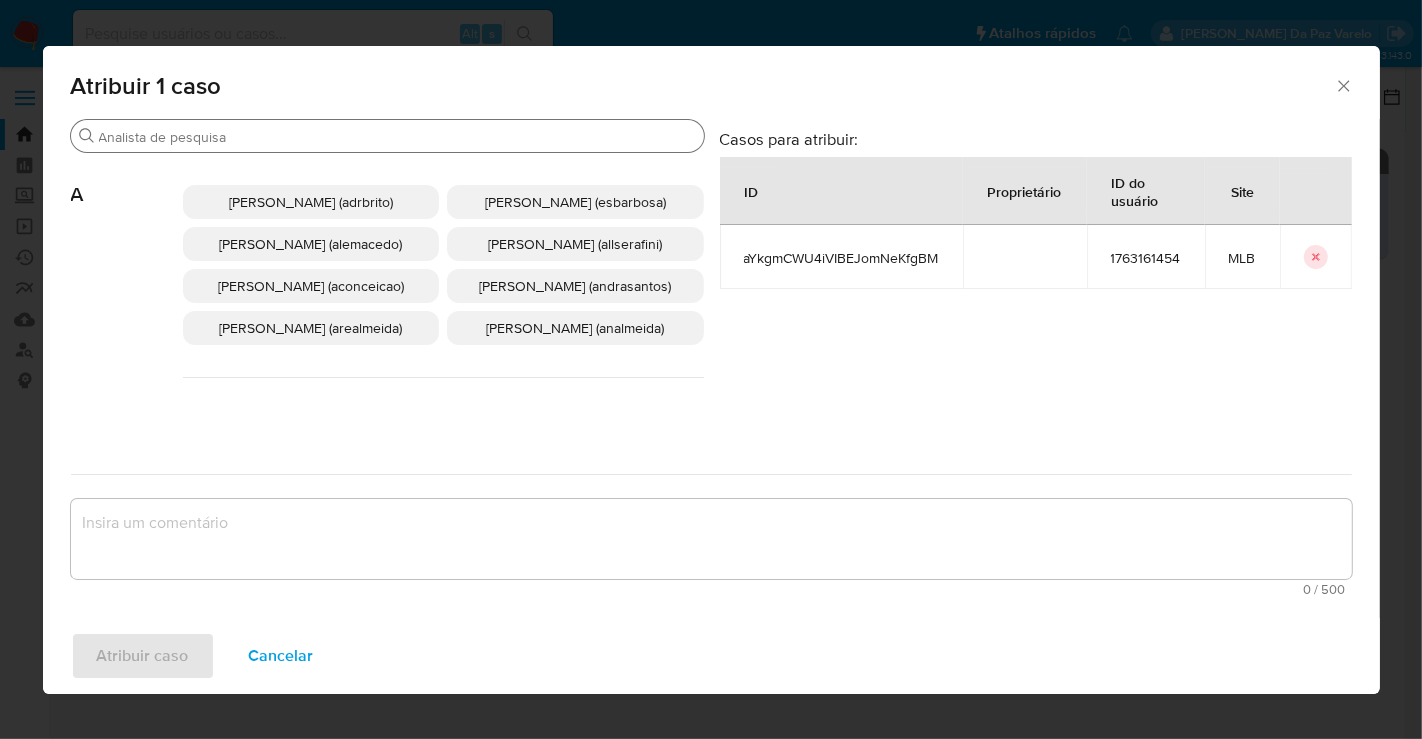 click on "Procurar" at bounding box center [397, 137] 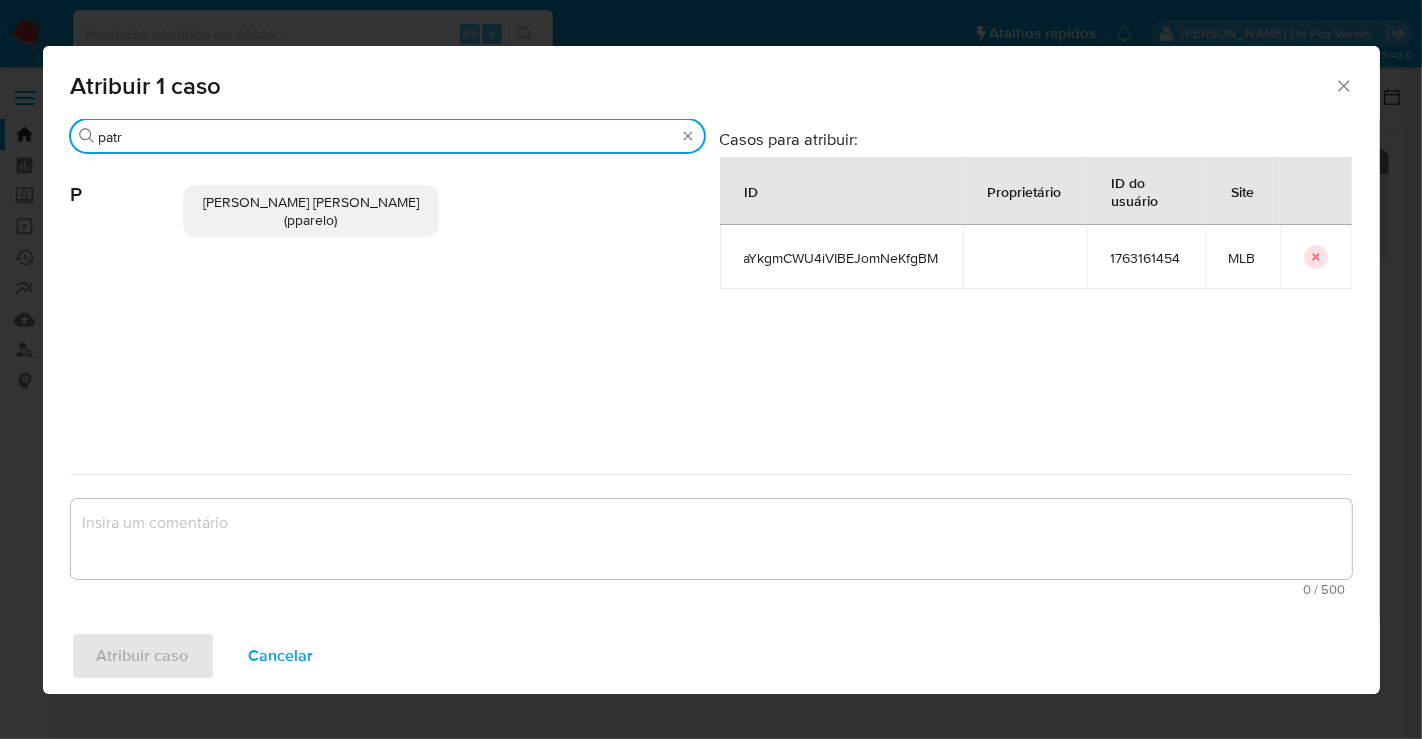 type on "patr" 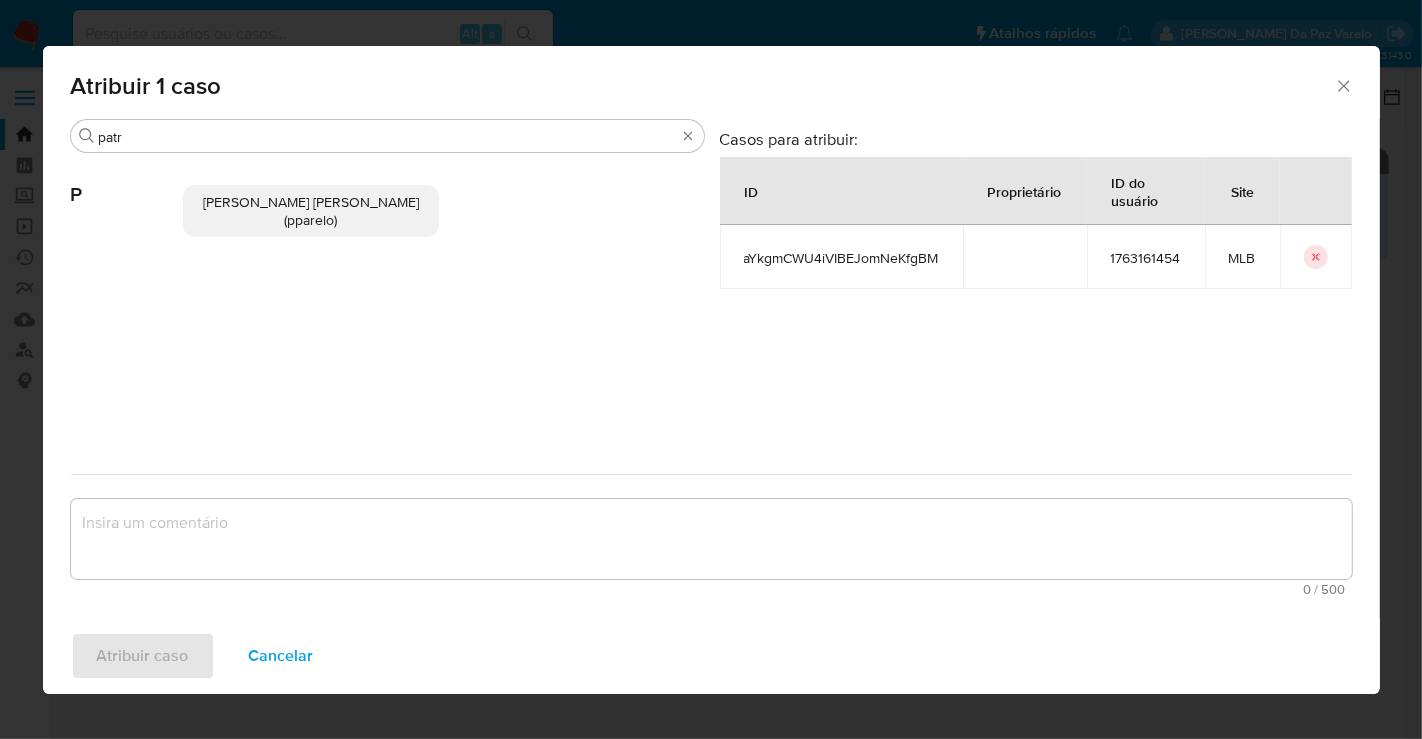 click on "Patricia Aparecida Da Paz Varelo (pparelo)" at bounding box center [311, 211] 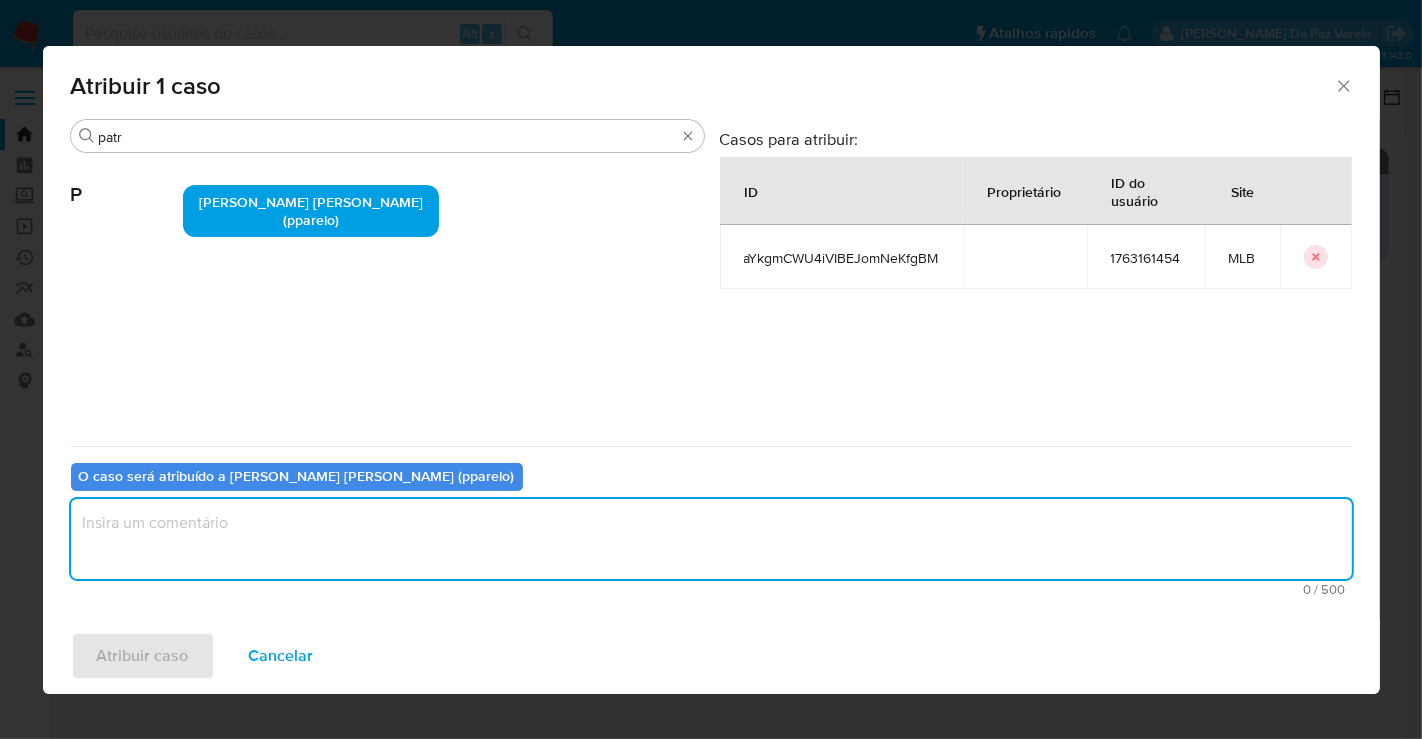 click at bounding box center (711, 539) 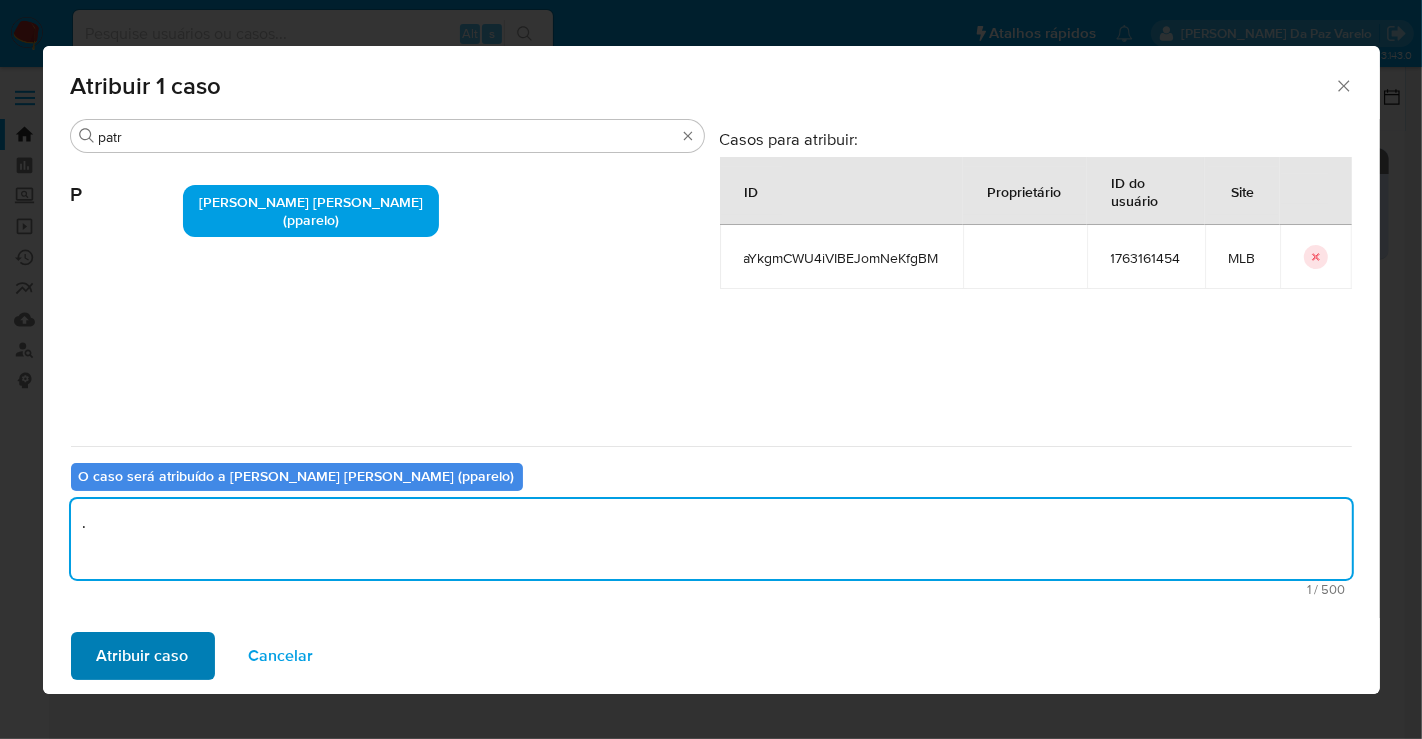 type on "." 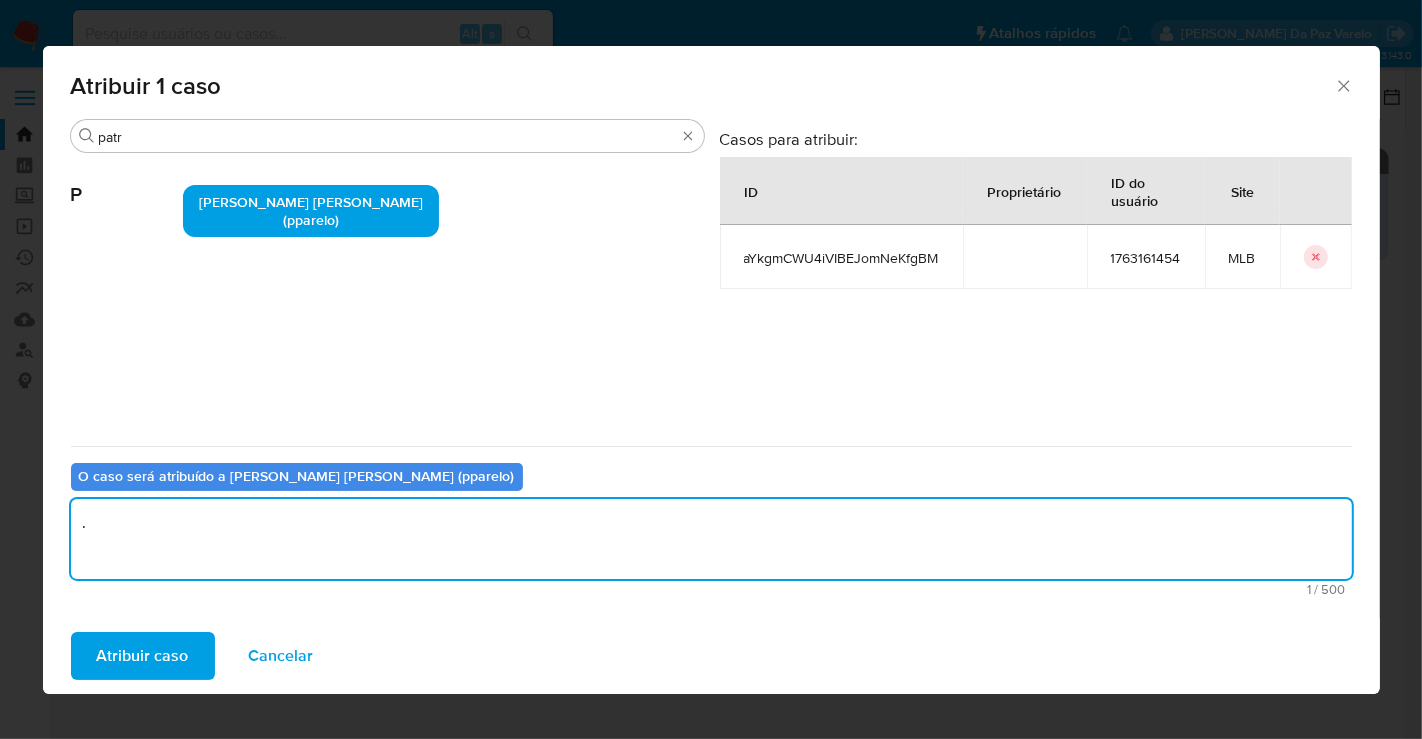 click on "Atribuir caso" at bounding box center [143, 656] 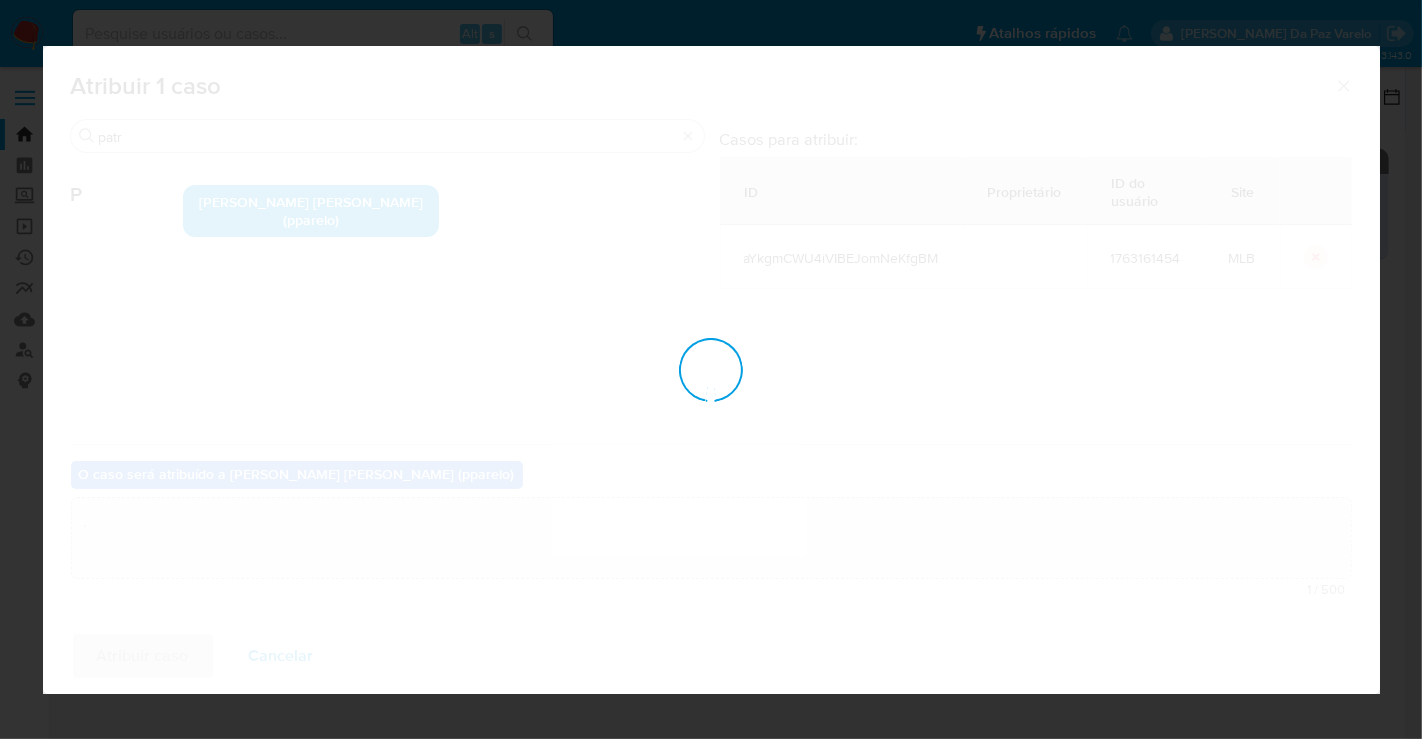 type 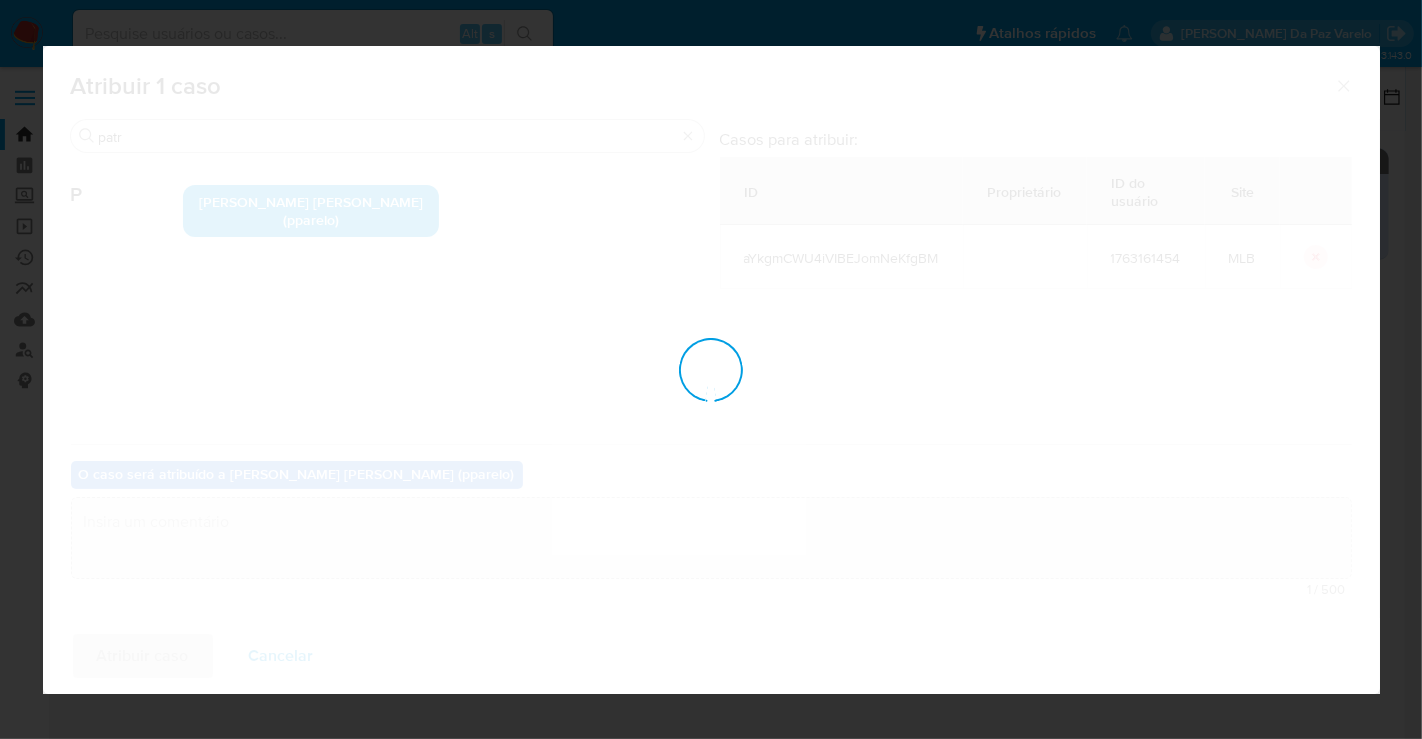 checkbox on "false" 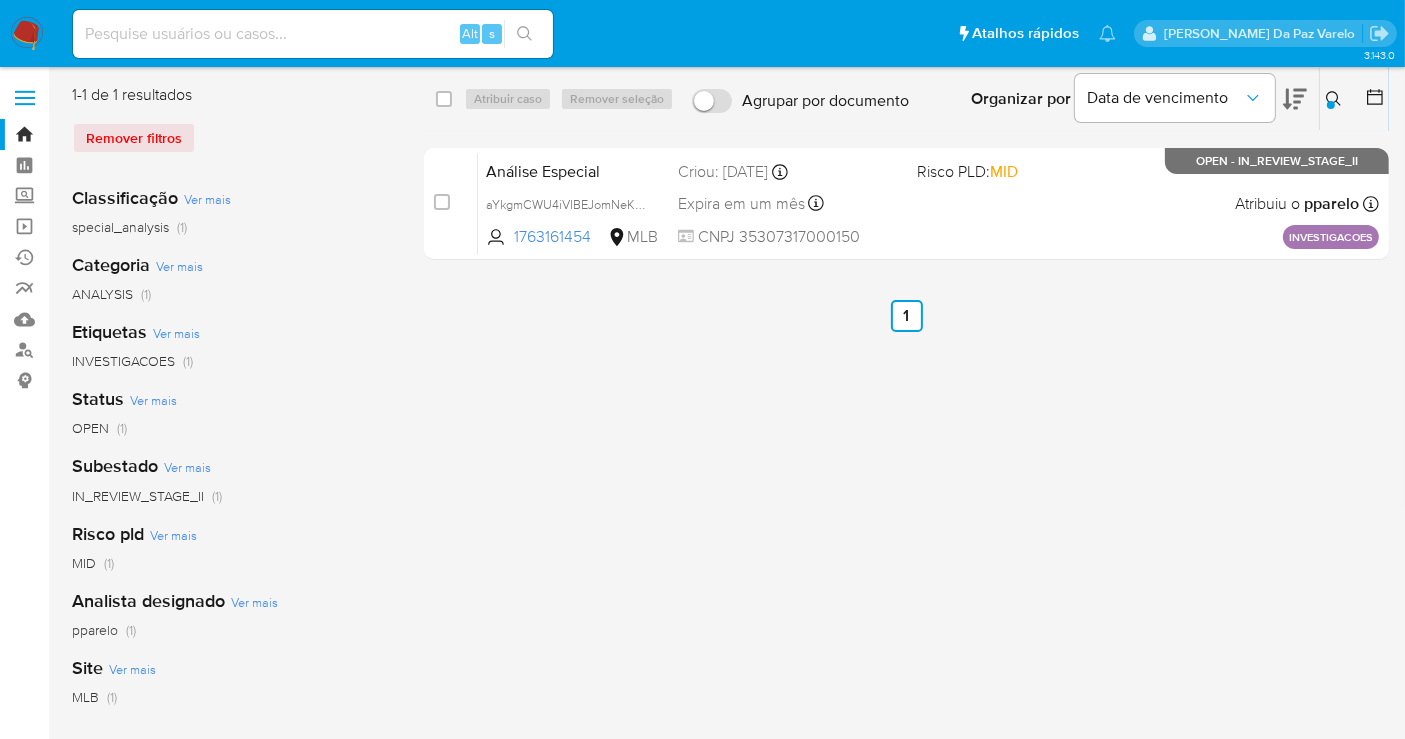 click at bounding box center (313, 34) 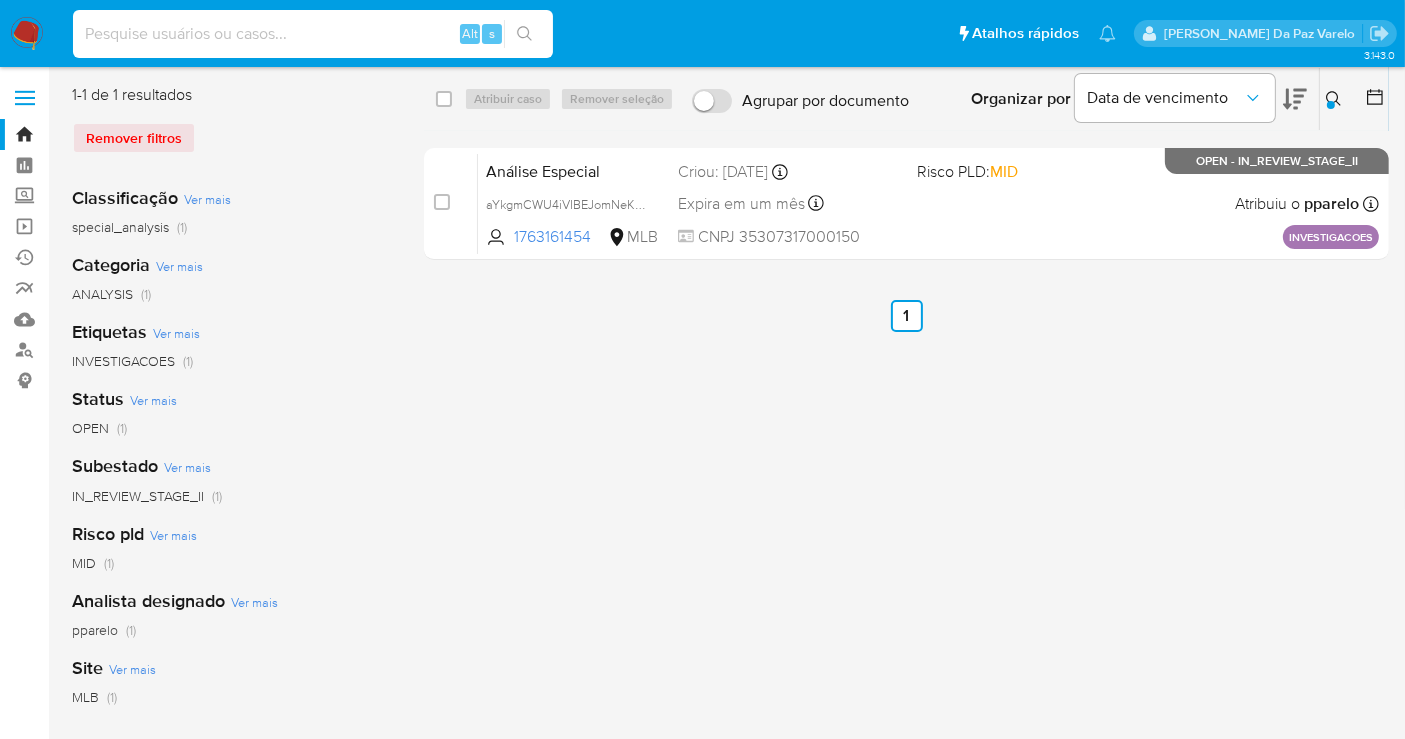 paste on "sx8e6Vq936horBvYiaMq3pV1" 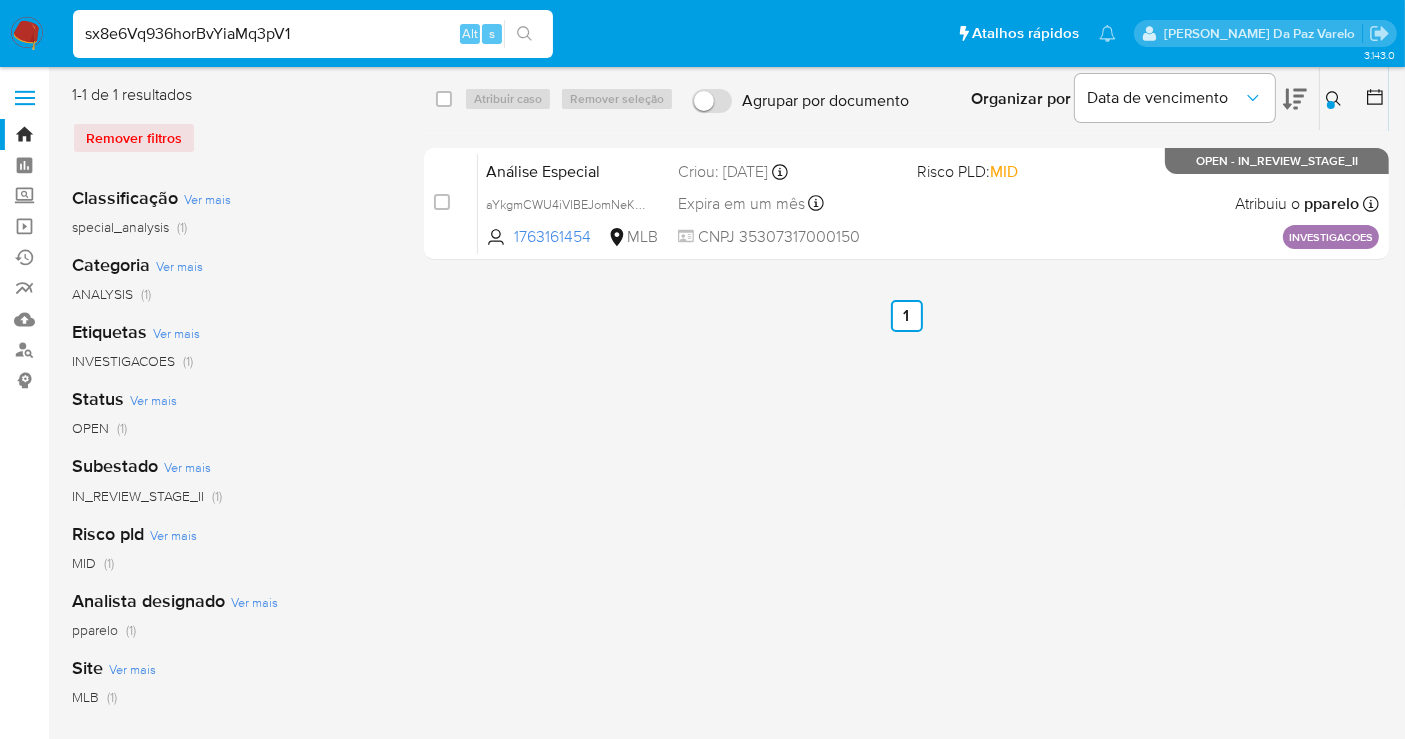 type on "sx8e6Vq936horBvYiaMq3pV1" 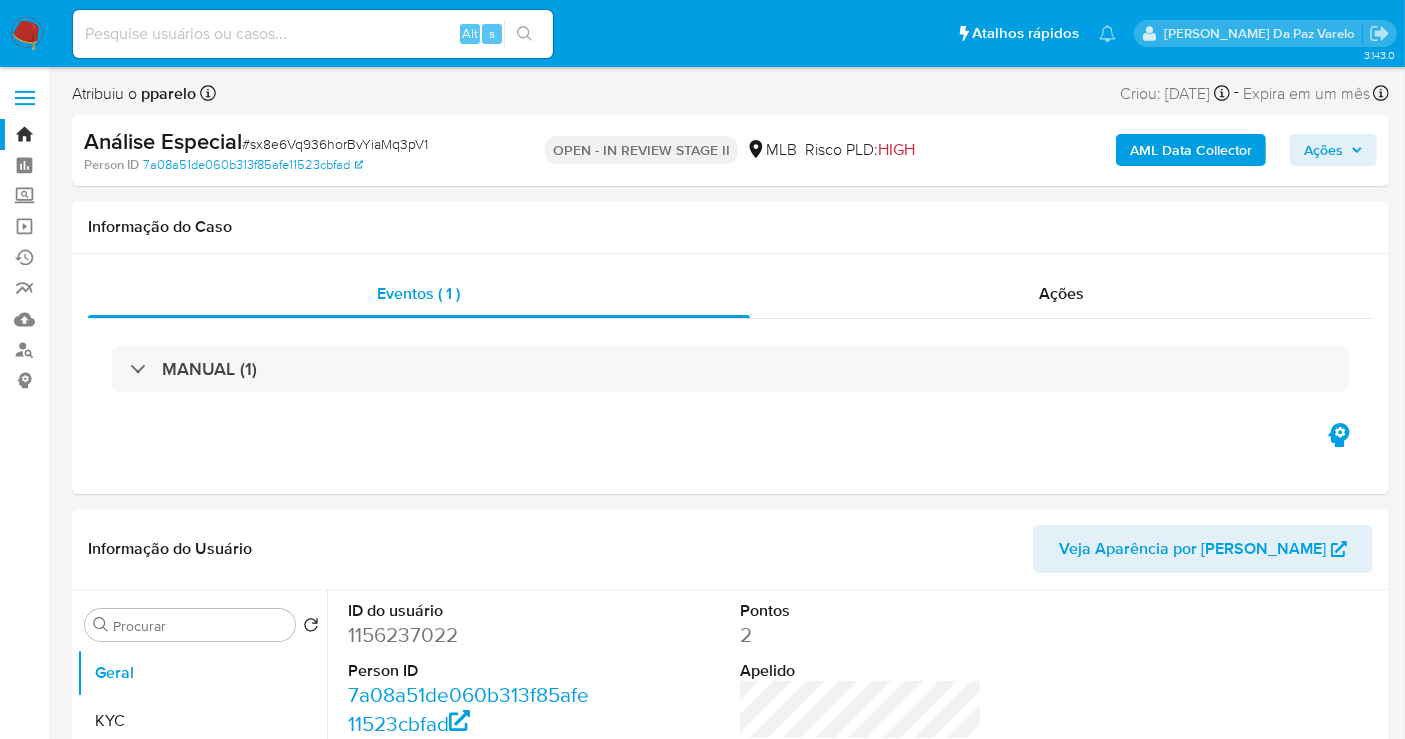 select on "10" 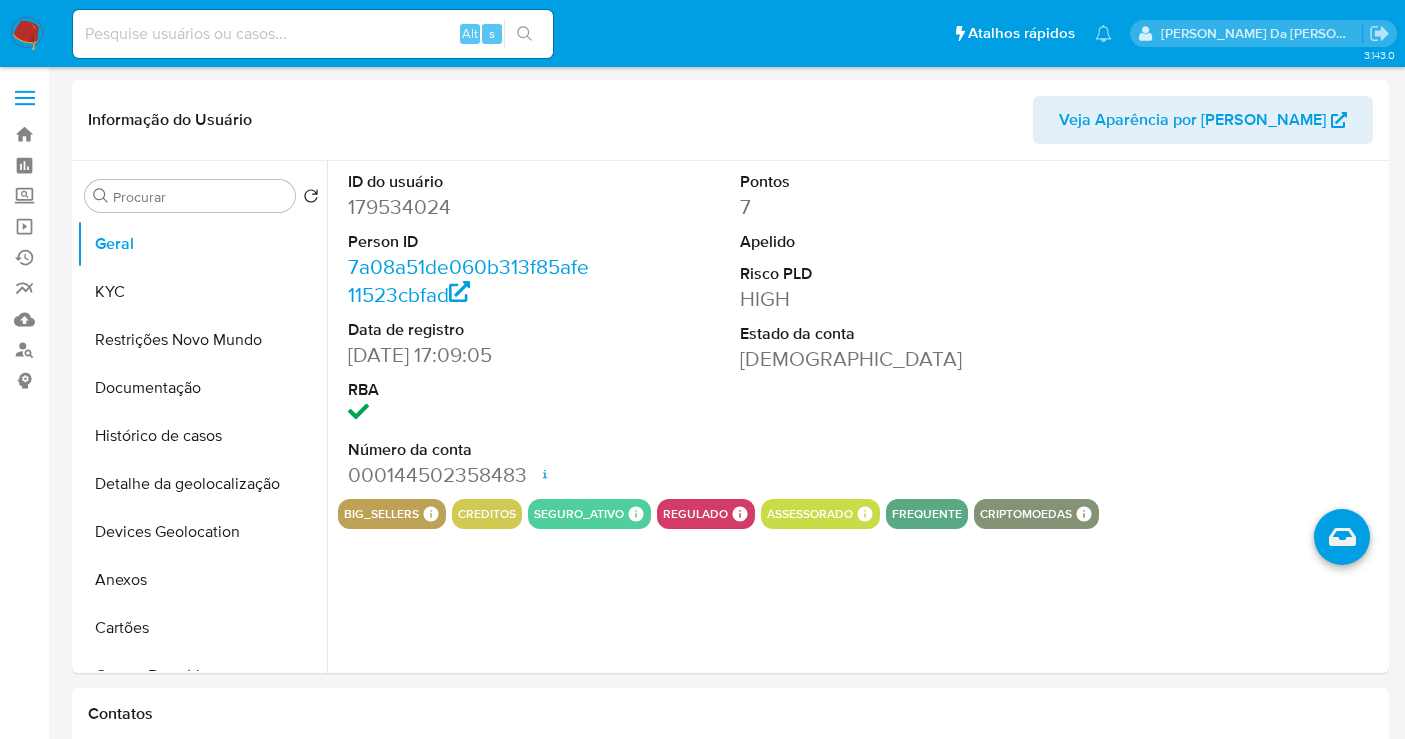 select on "10" 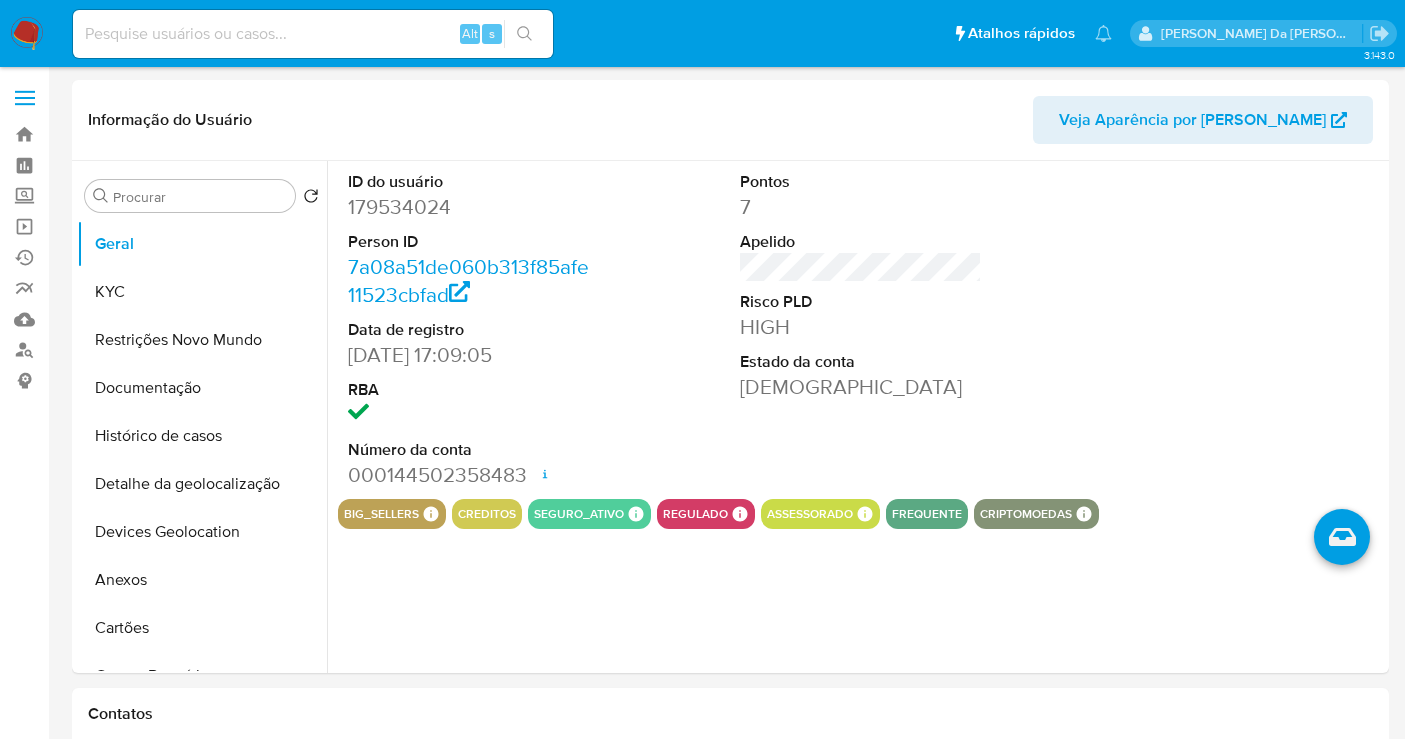 scroll, scrollTop: 0, scrollLeft: 0, axis: both 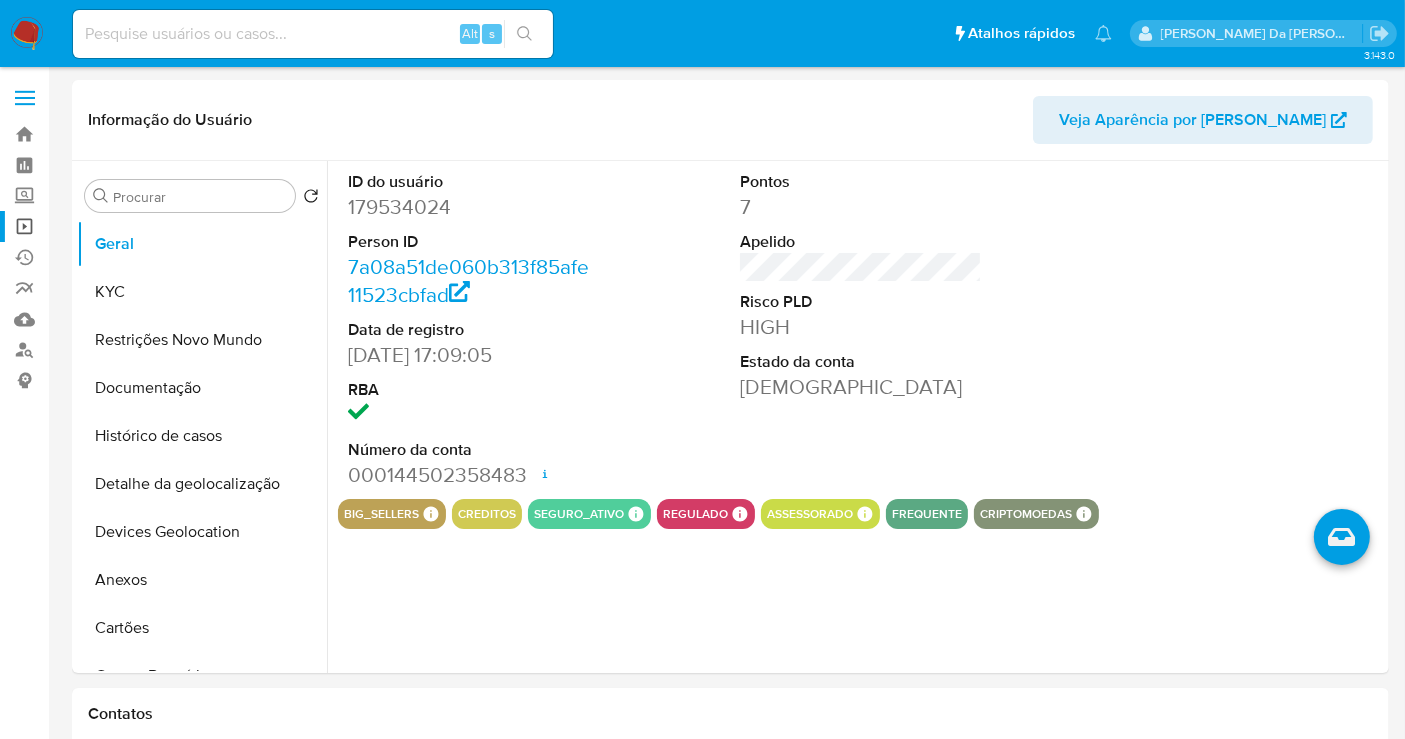 click on "Operações em massa" at bounding box center [119, 226] 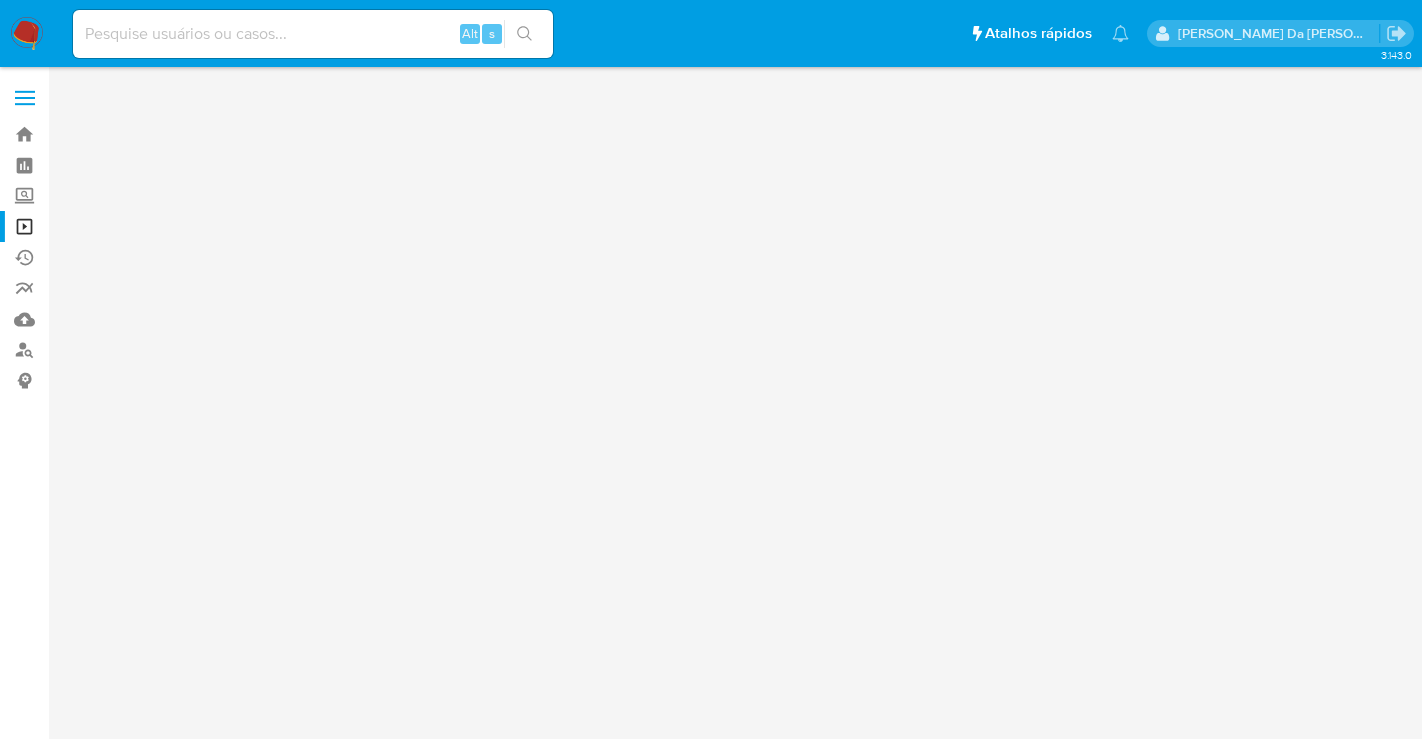 scroll, scrollTop: 0, scrollLeft: 0, axis: both 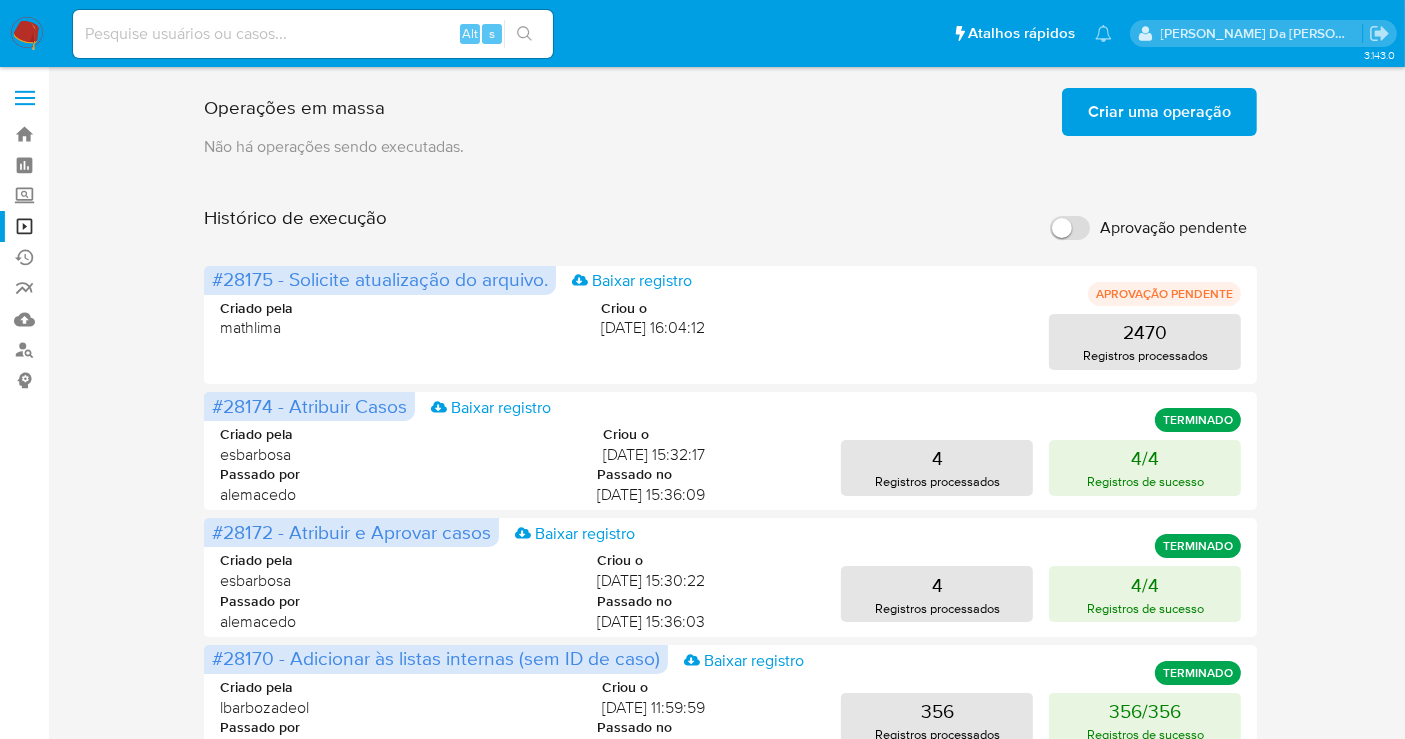click on "Criar uma operação" at bounding box center [1159, 112] 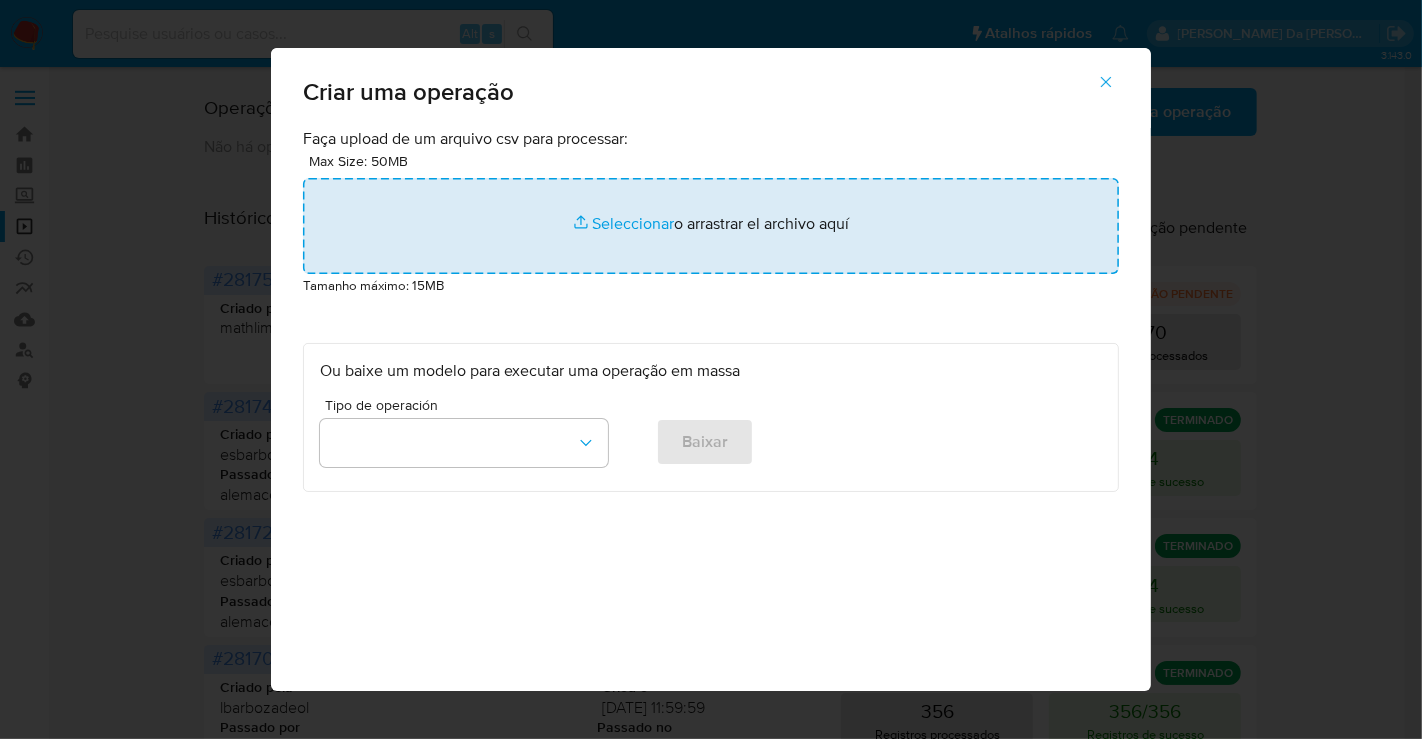 click at bounding box center (711, 226) 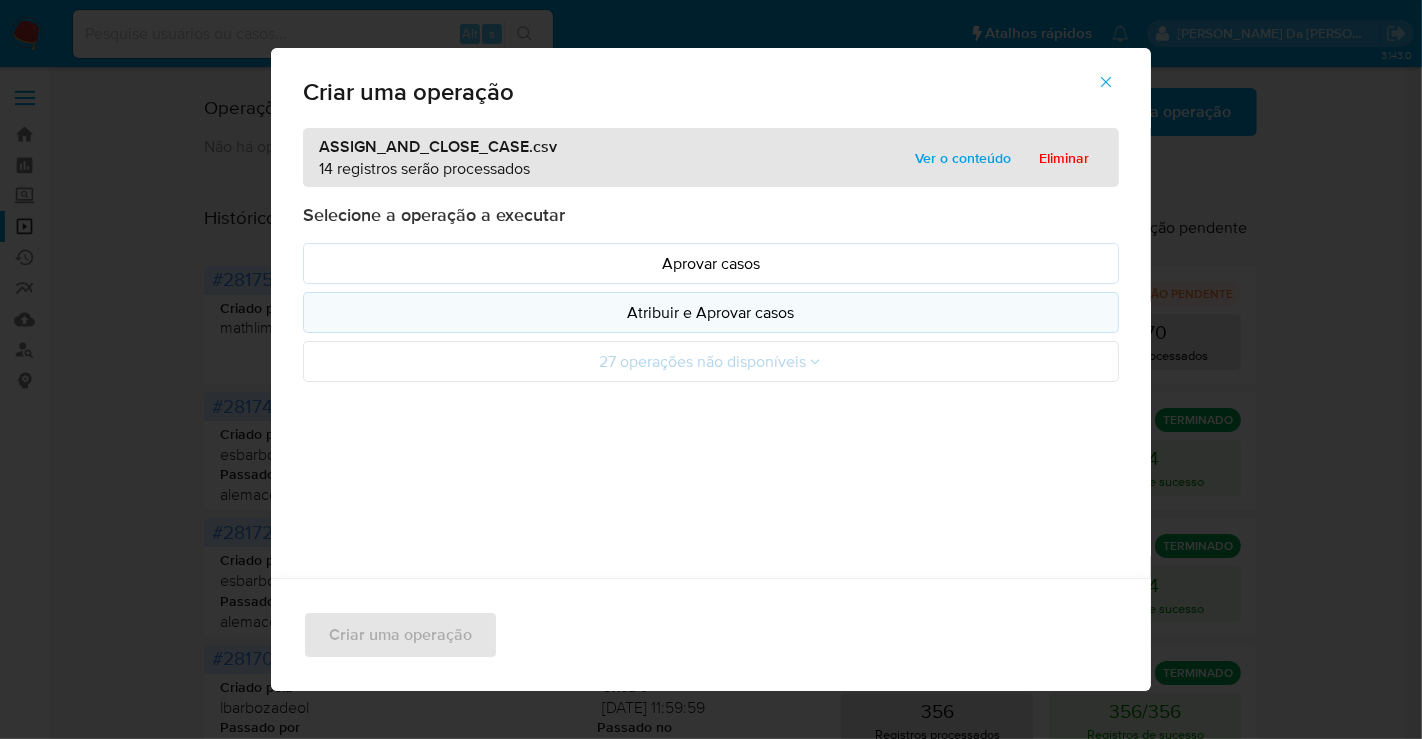 click on "Atribuir e Aprovar casos" at bounding box center [711, 312] 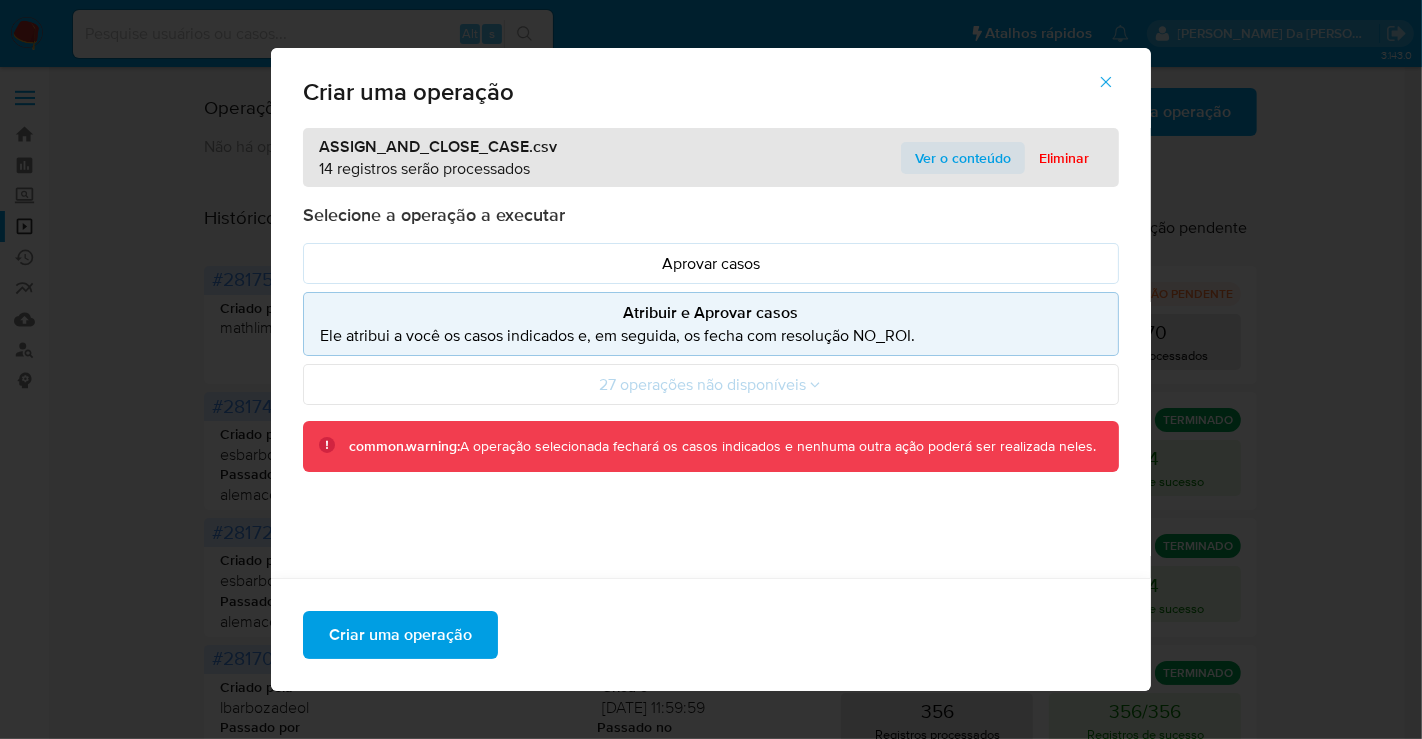 click on "Ver o conteúdo" at bounding box center (963, 158) 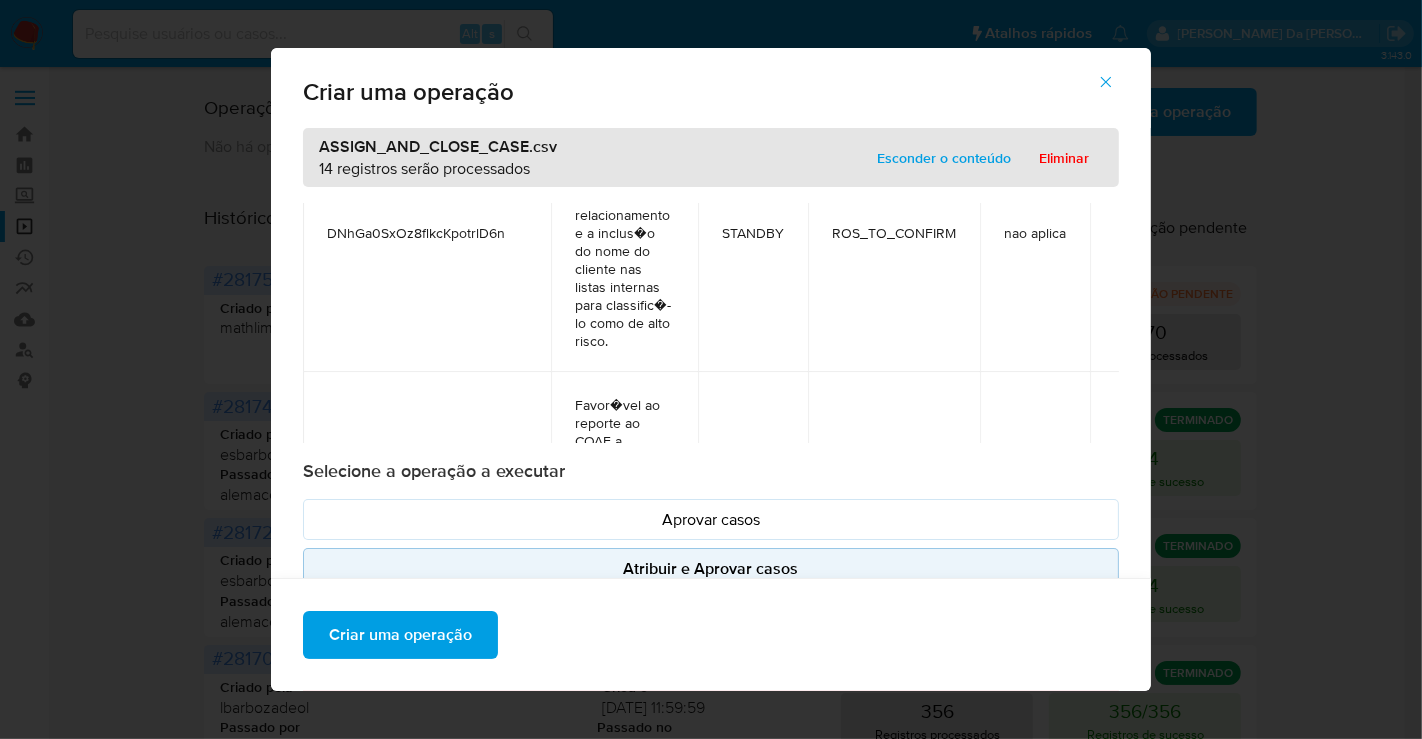 scroll, scrollTop: 3111, scrollLeft: 0, axis: vertical 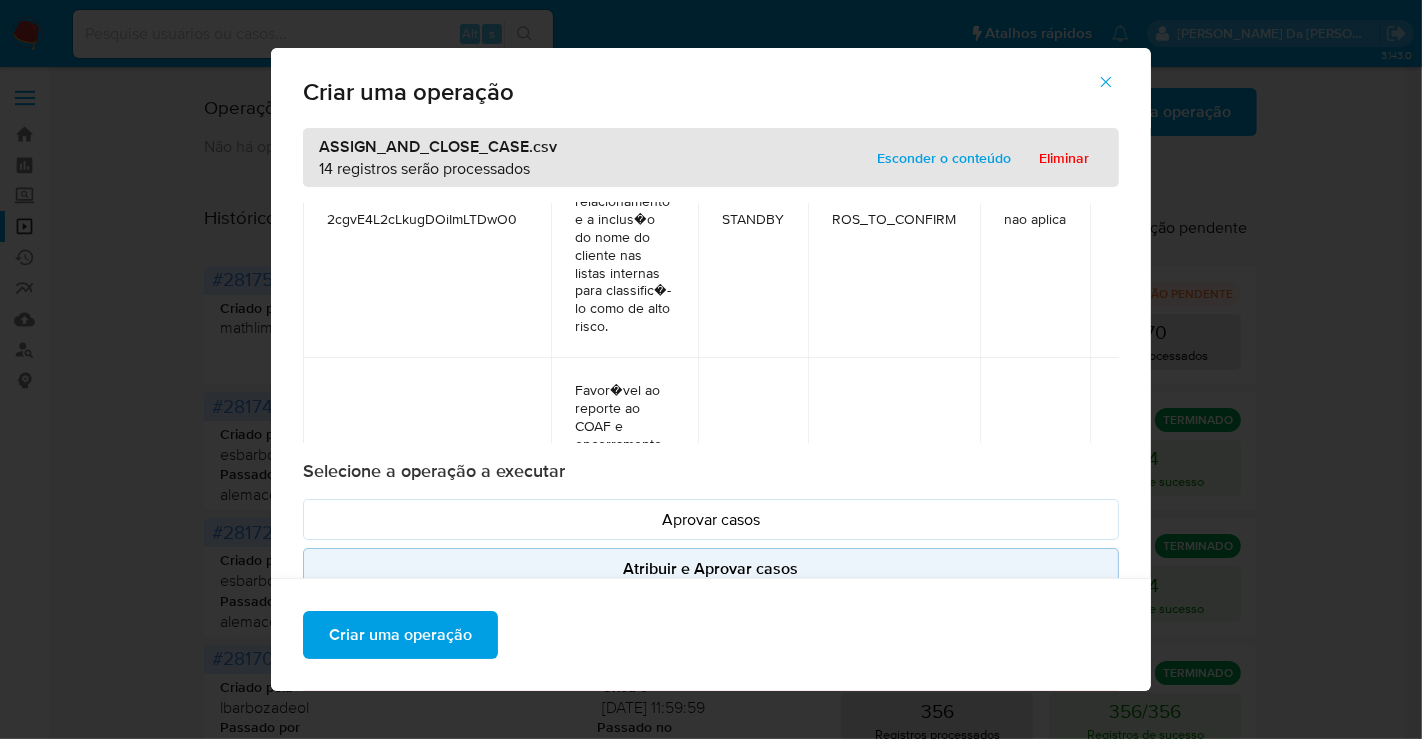 type 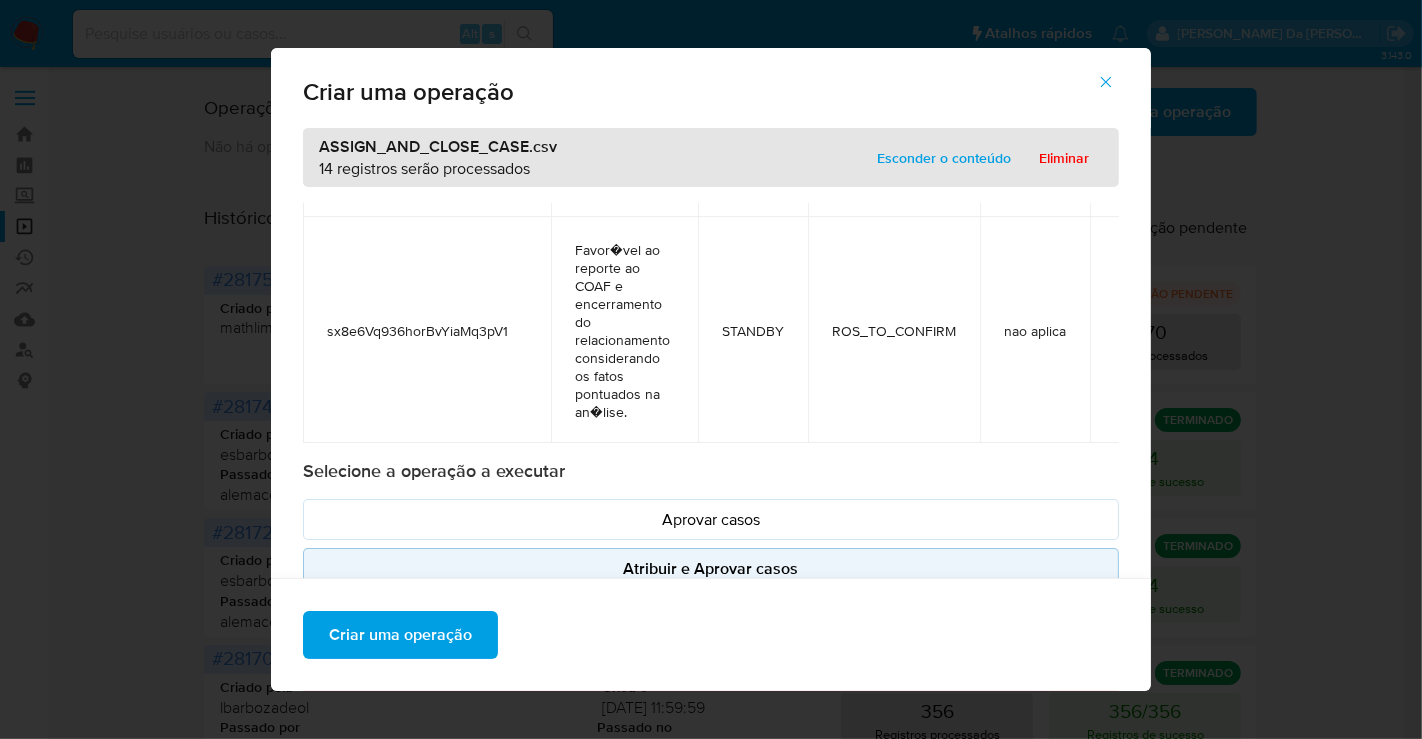 scroll, scrollTop: 3494, scrollLeft: 0, axis: vertical 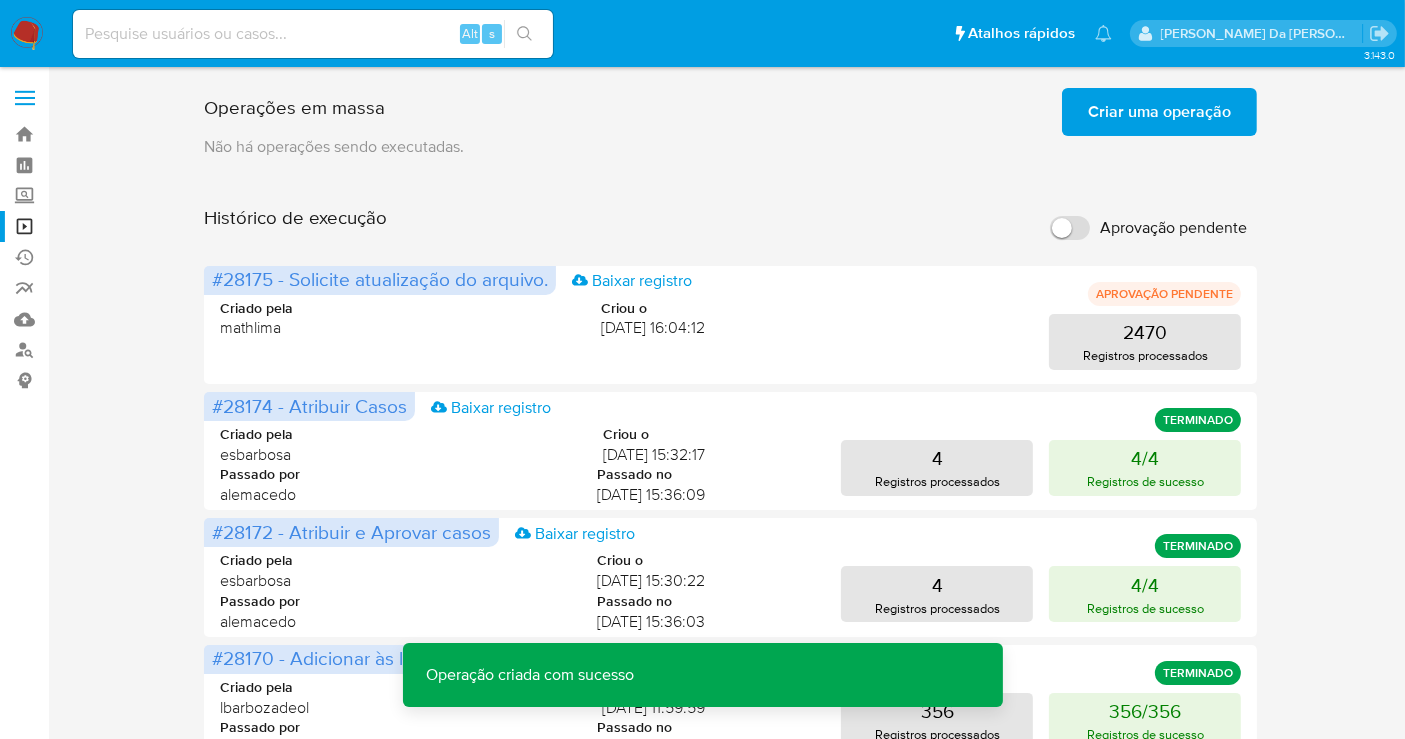 click on "Criar uma operação" at bounding box center [1159, 112] 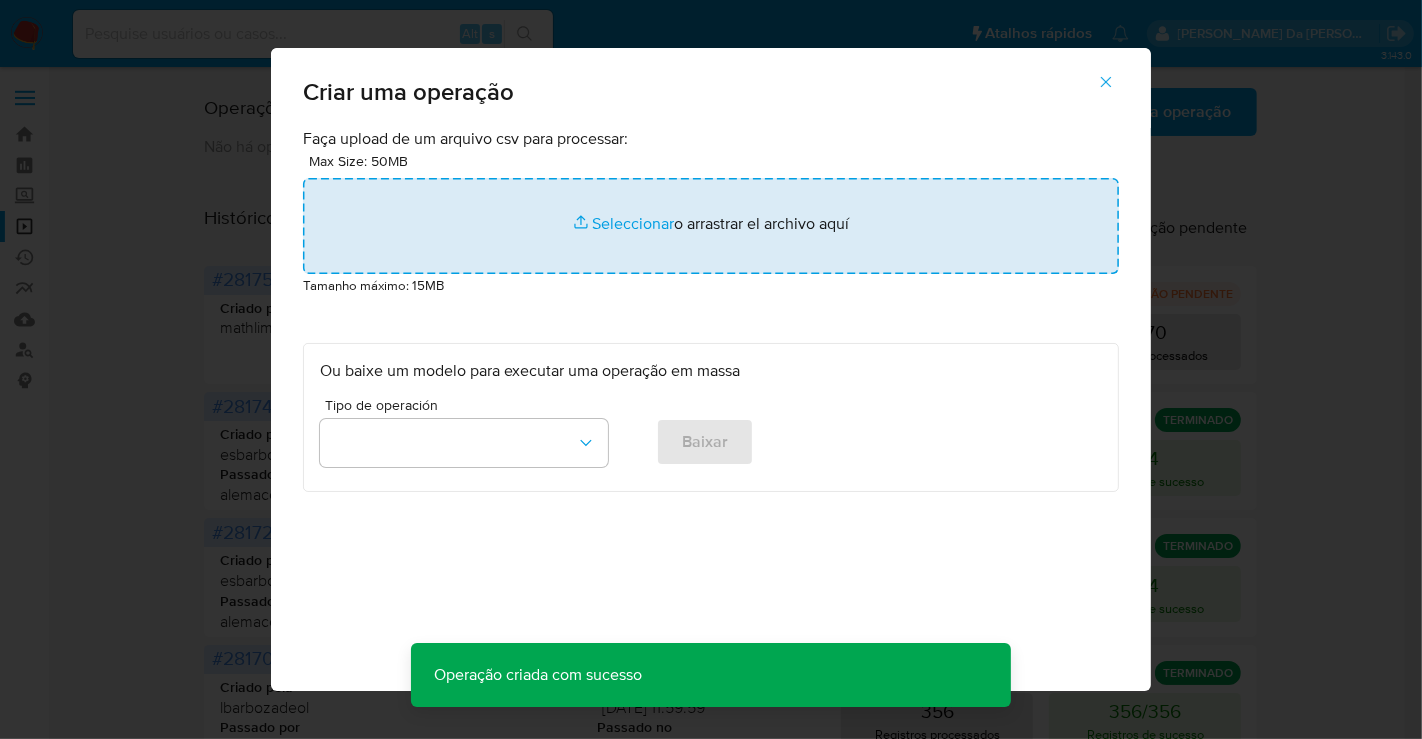 click at bounding box center [711, 226] 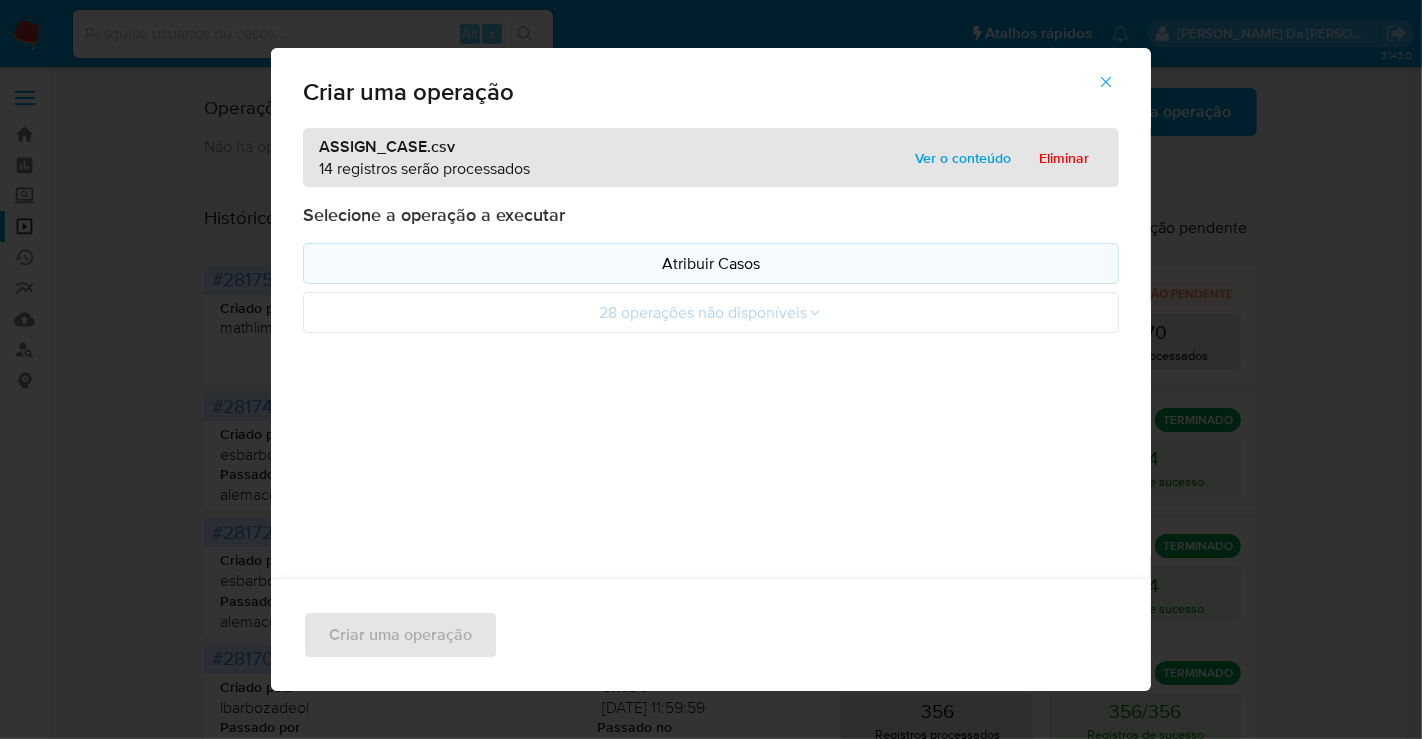 click on "Atribuir Casos" at bounding box center (711, 263) 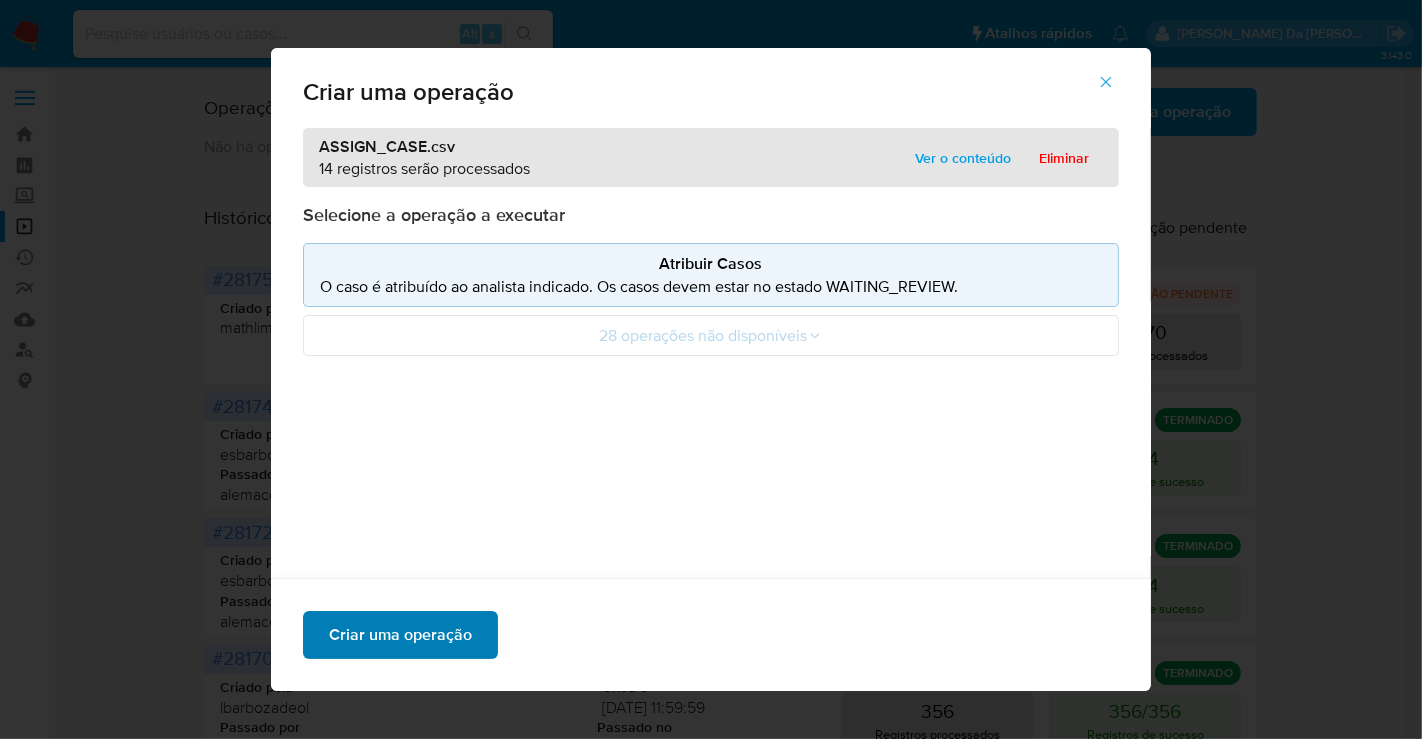 click on "Criar uma operação" at bounding box center (400, 635) 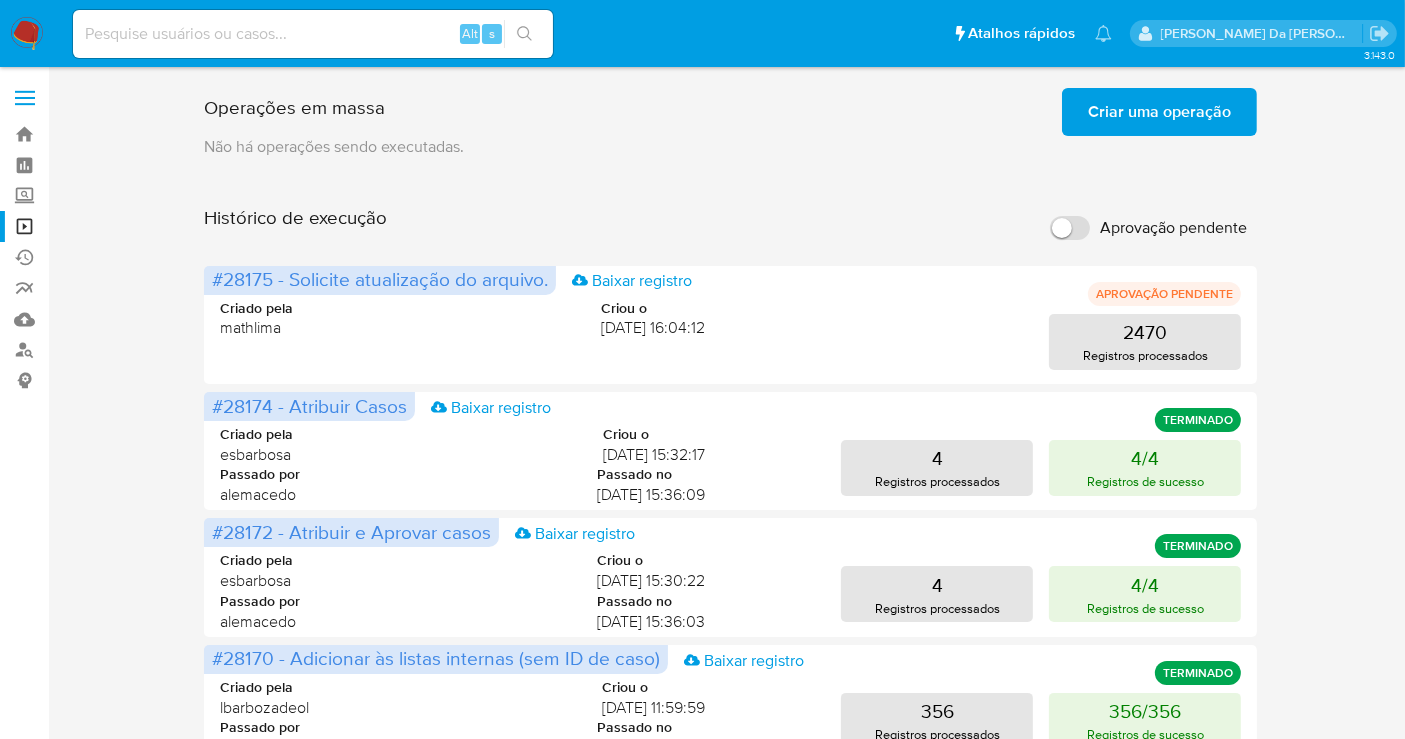 click on "Aprovação pendente" at bounding box center [1070, 228] 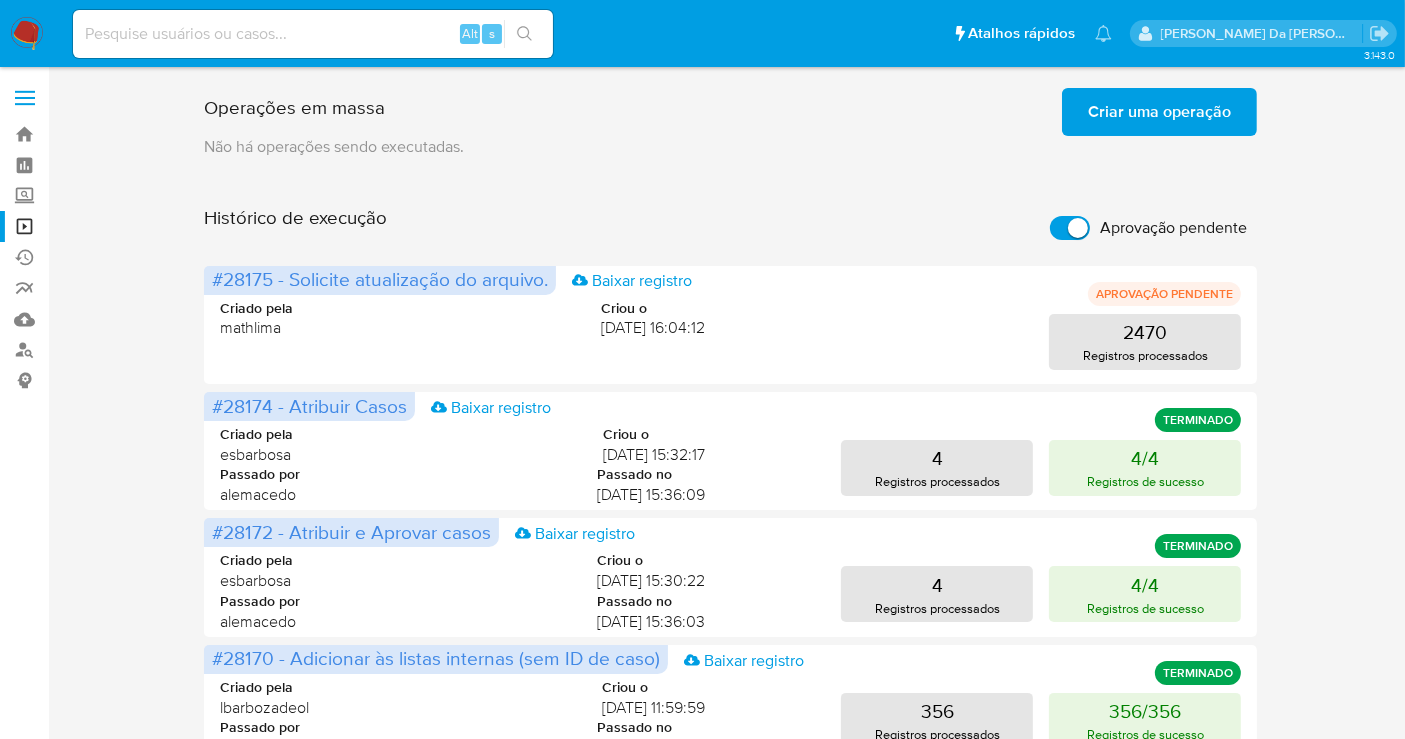 checkbox on "true" 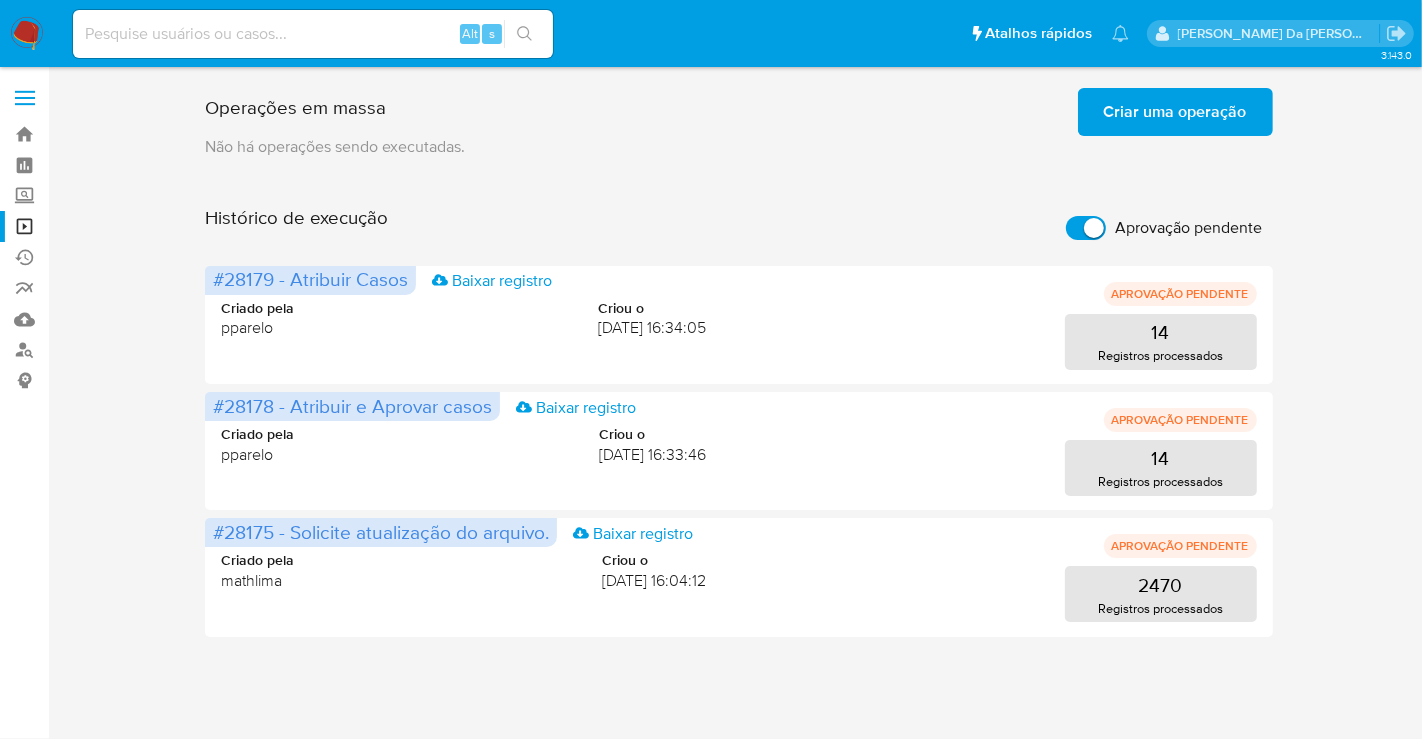 click at bounding box center [27, 34] 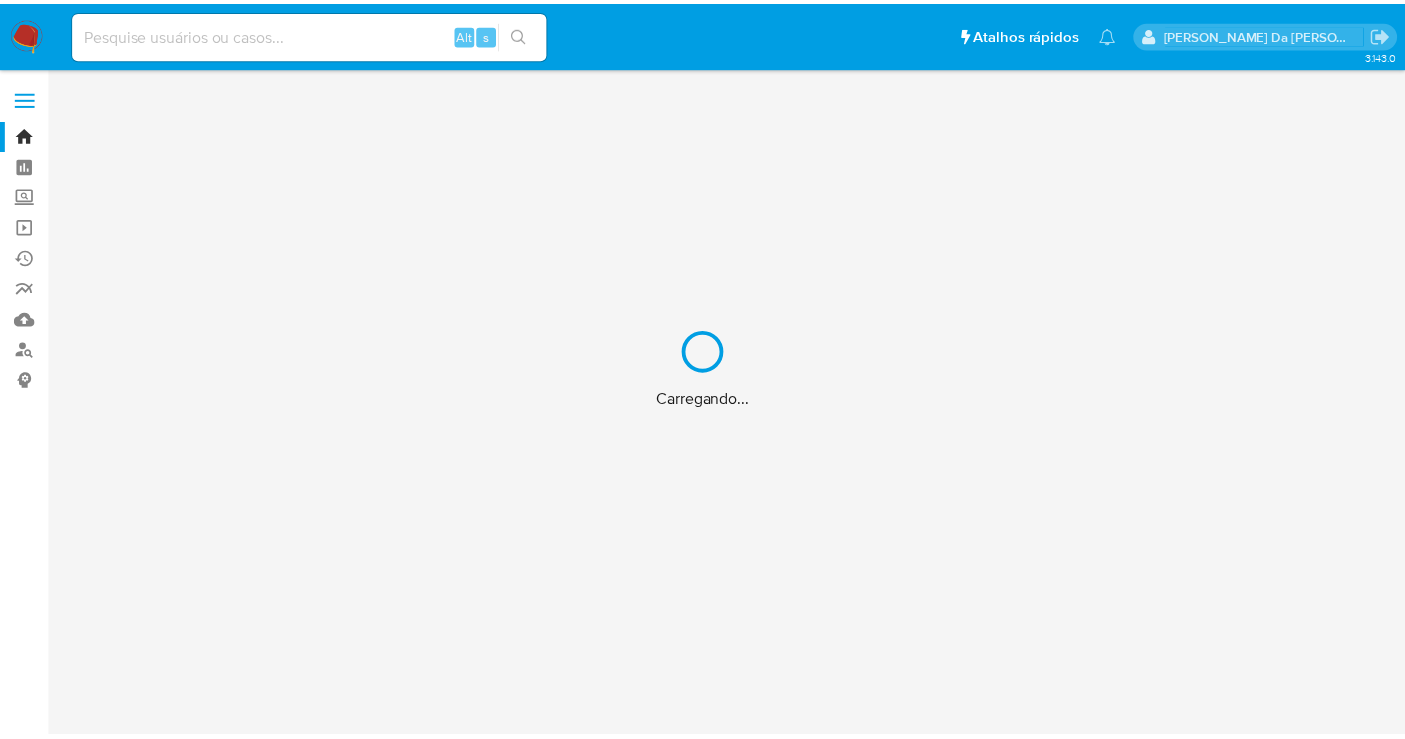 scroll, scrollTop: 0, scrollLeft: 0, axis: both 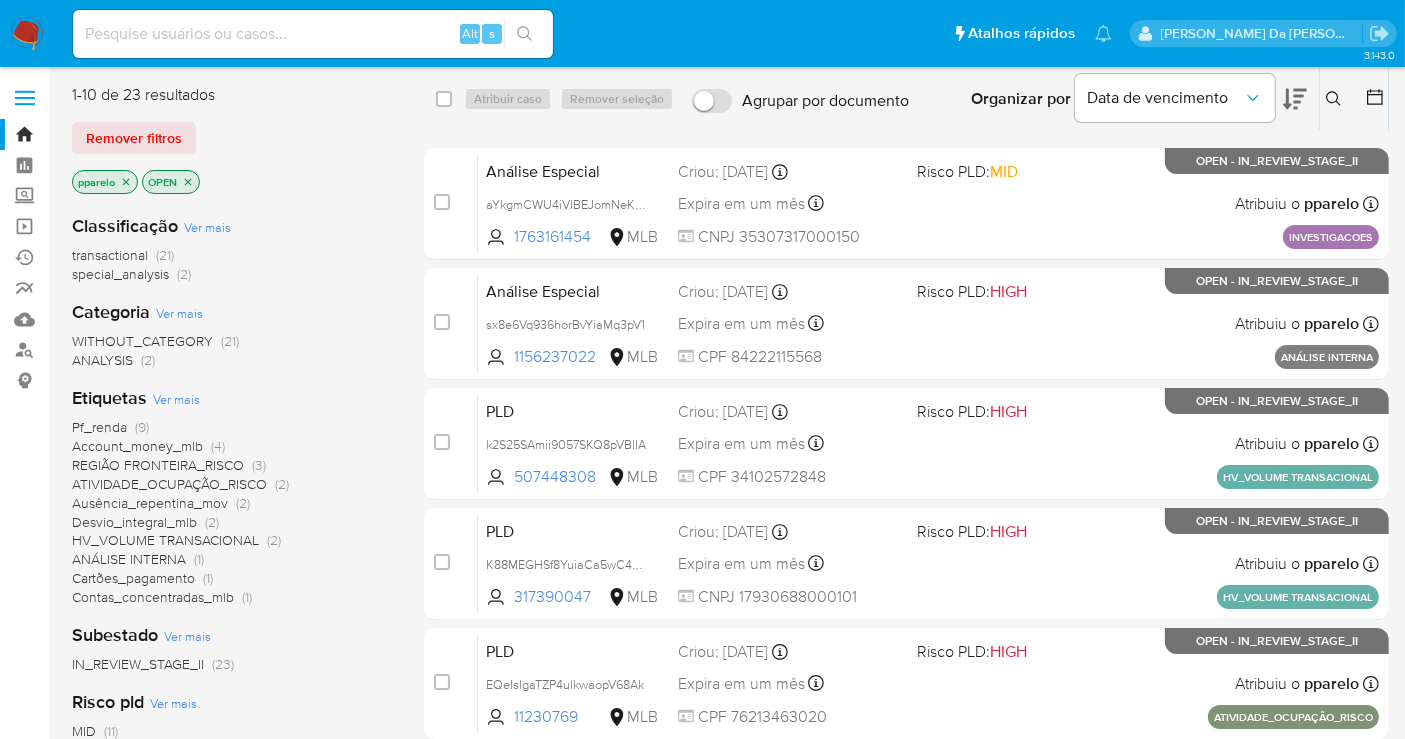 click at bounding box center [27, 34] 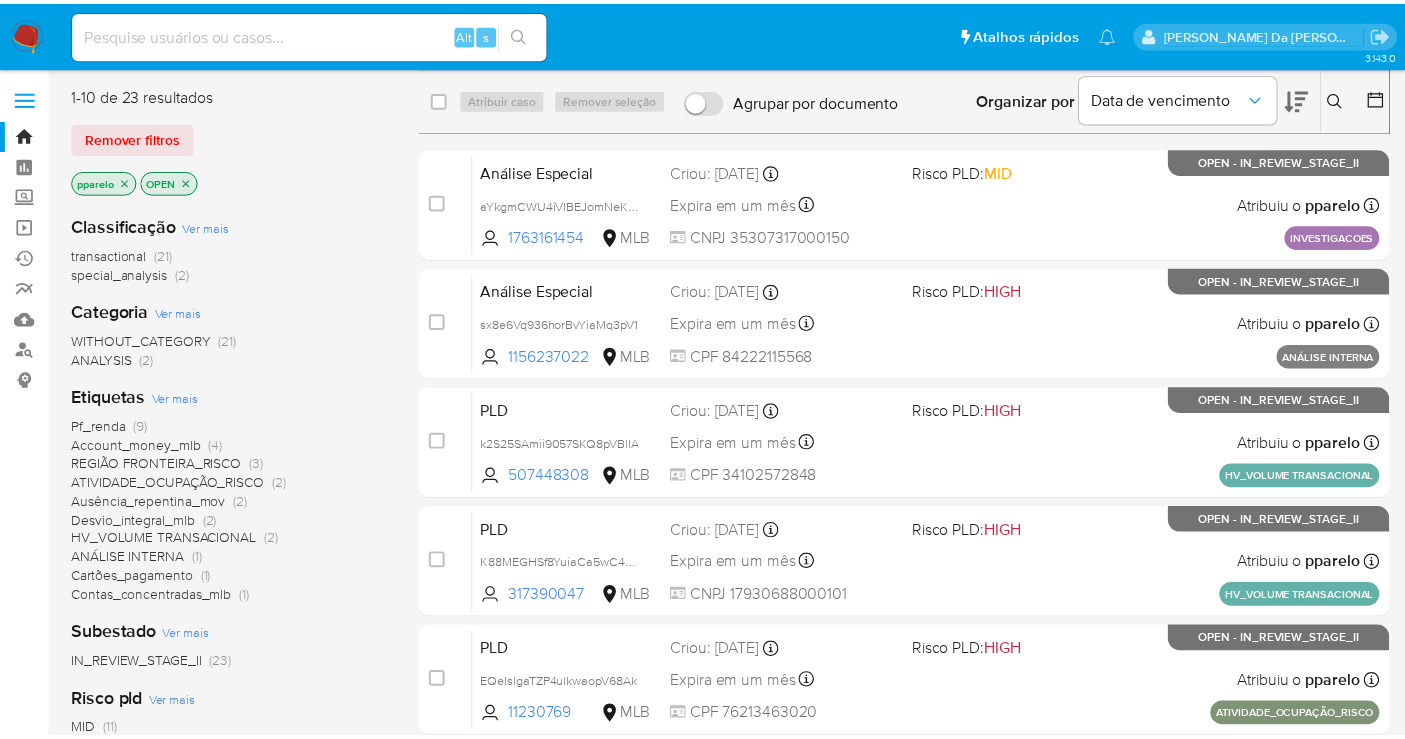 scroll, scrollTop: 0, scrollLeft: 0, axis: both 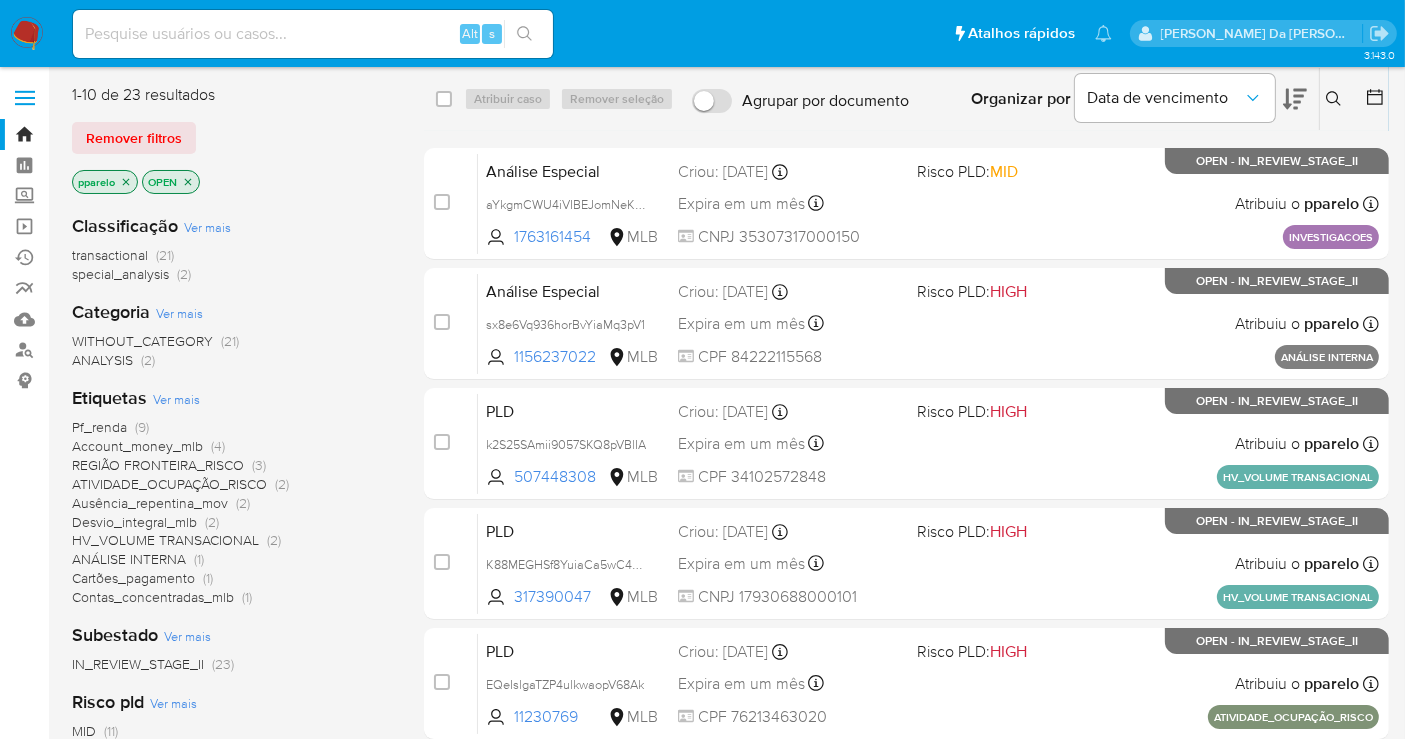 click on "Alt s" at bounding box center [313, 34] 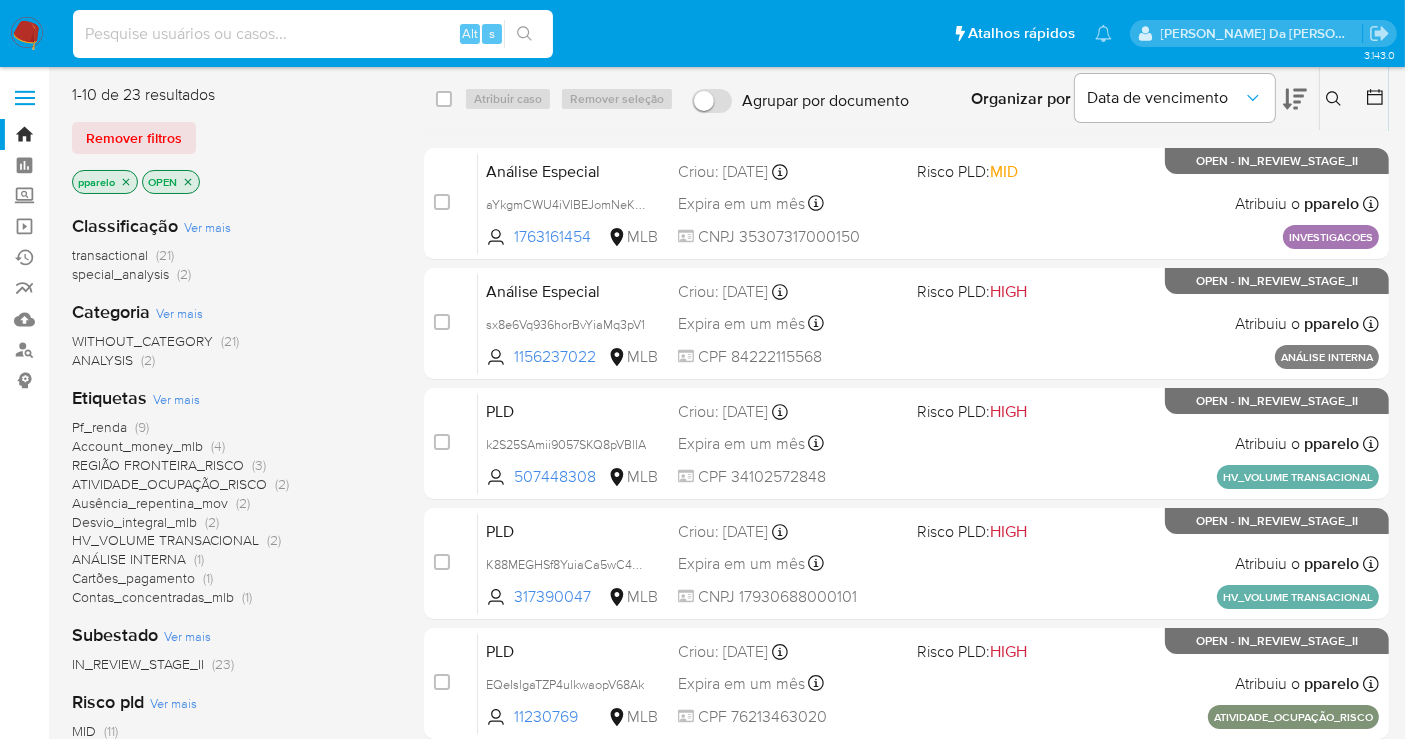 click at bounding box center (313, 34) 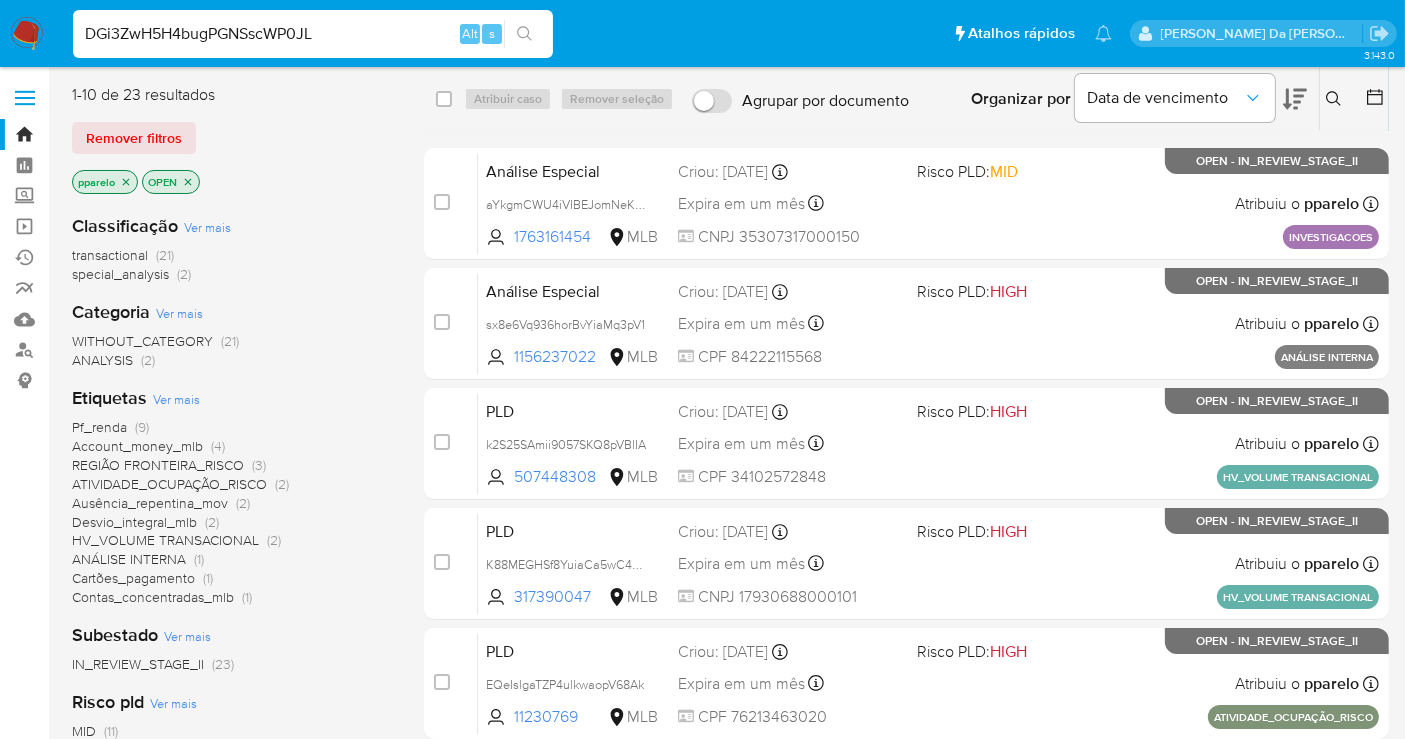 type on "DGi3ZwH5H4bugPGNSscWP0JL" 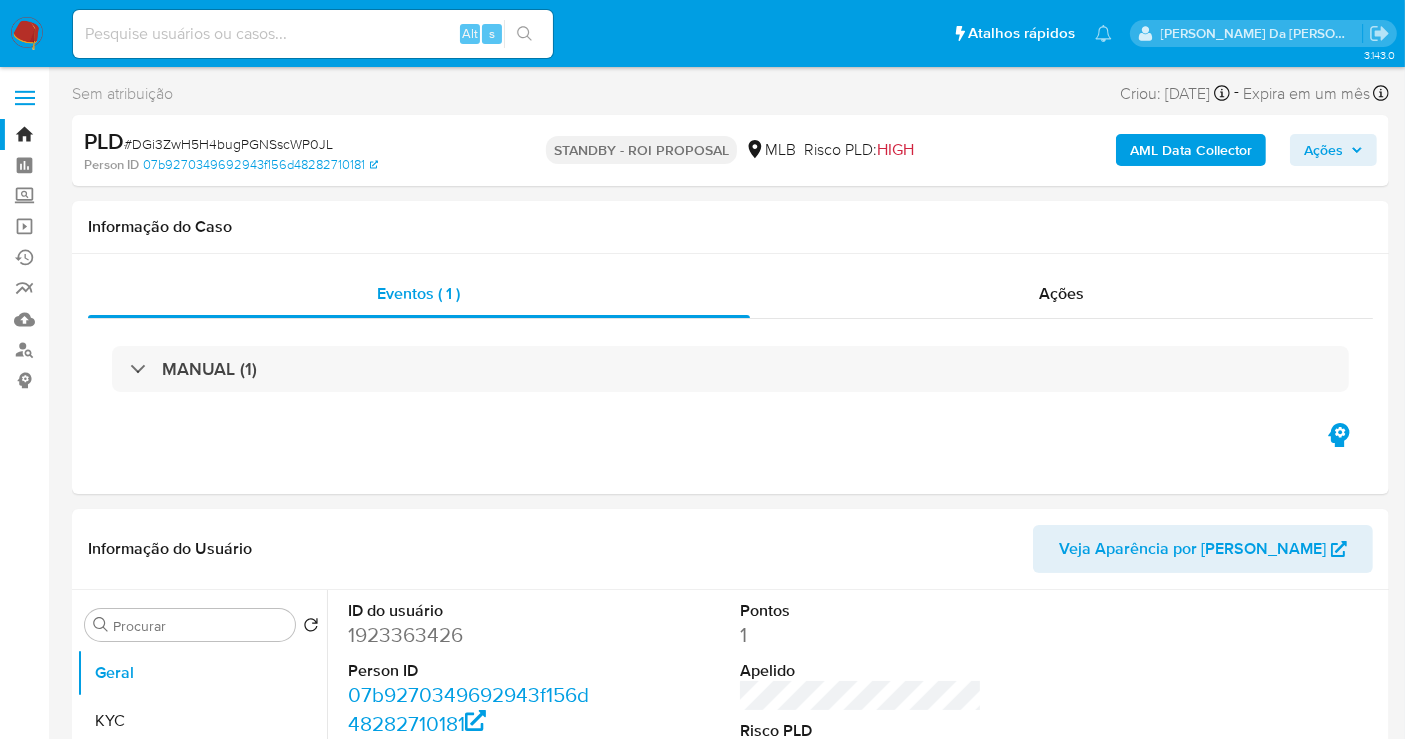 select on "10" 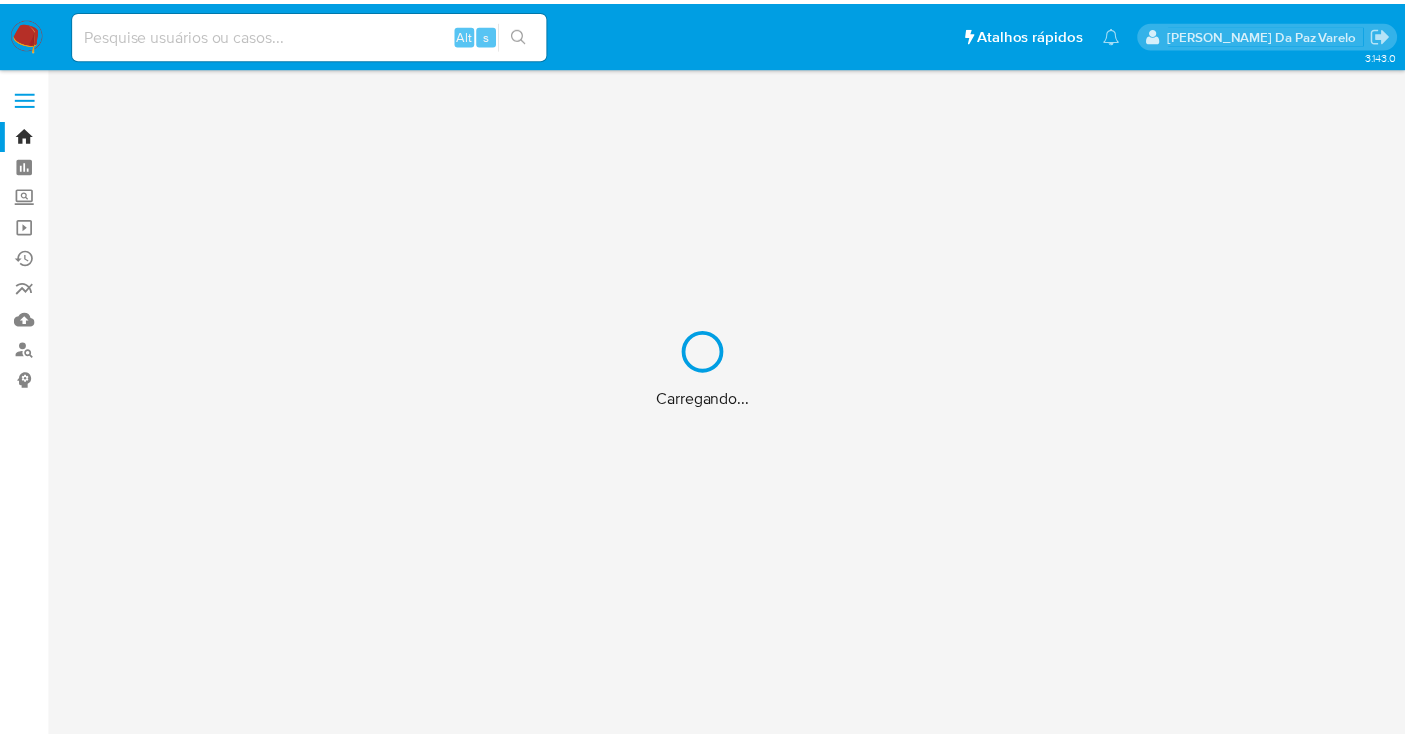 scroll, scrollTop: 0, scrollLeft: 0, axis: both 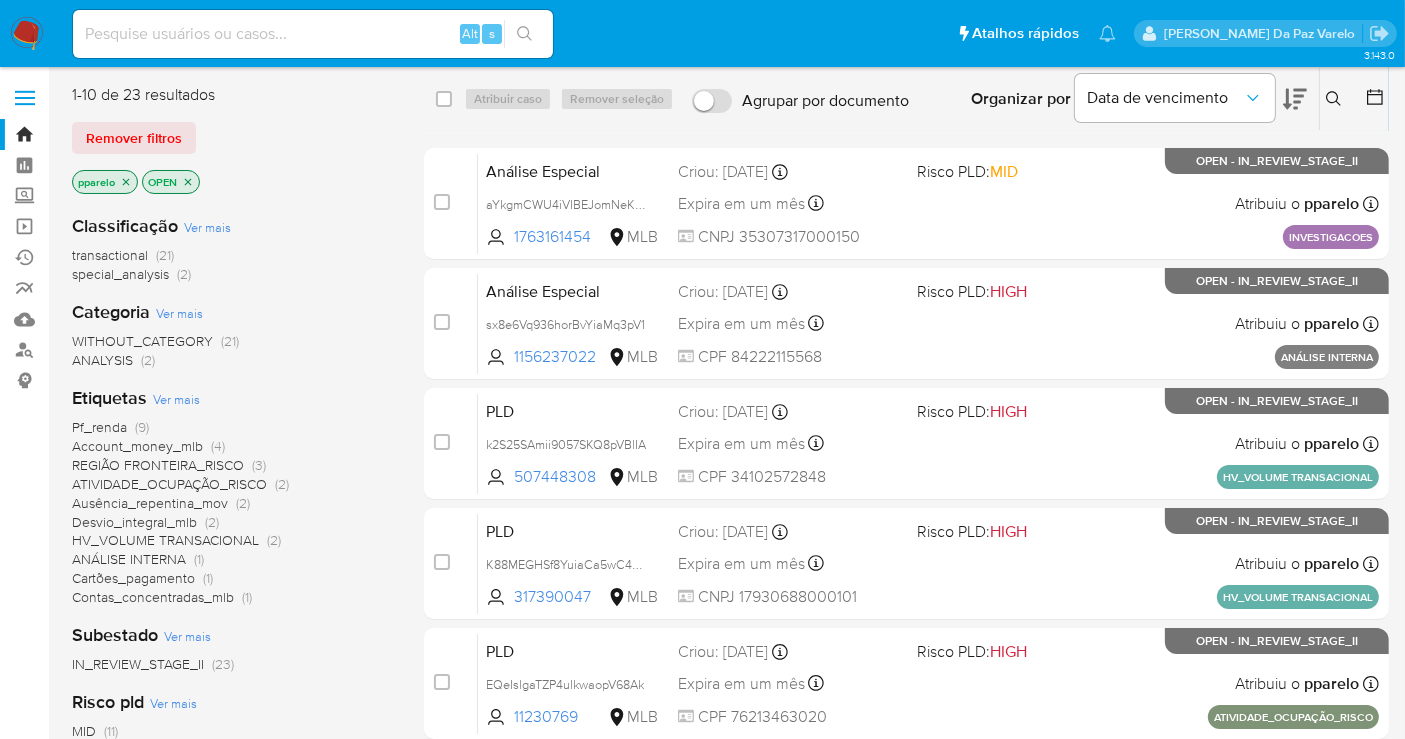 click at bounding box center (1336, 99) 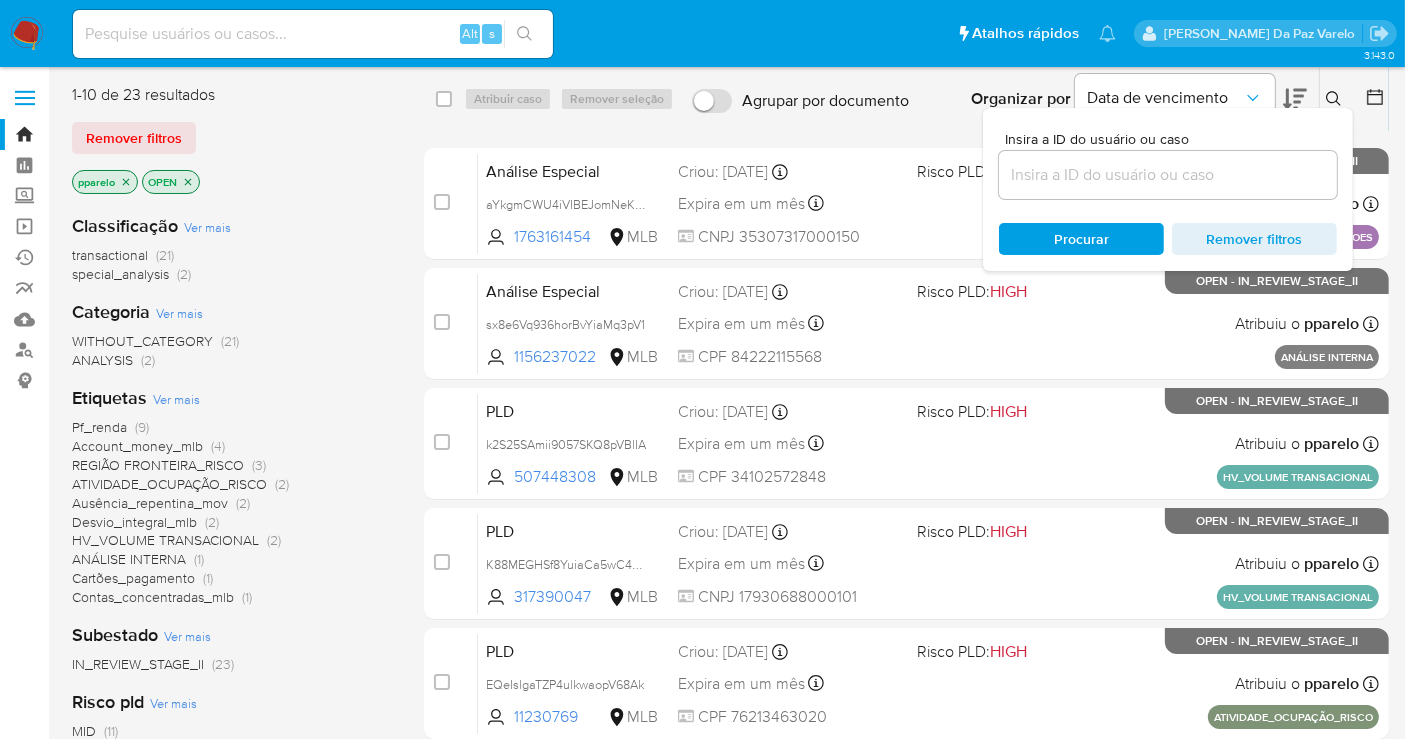 click 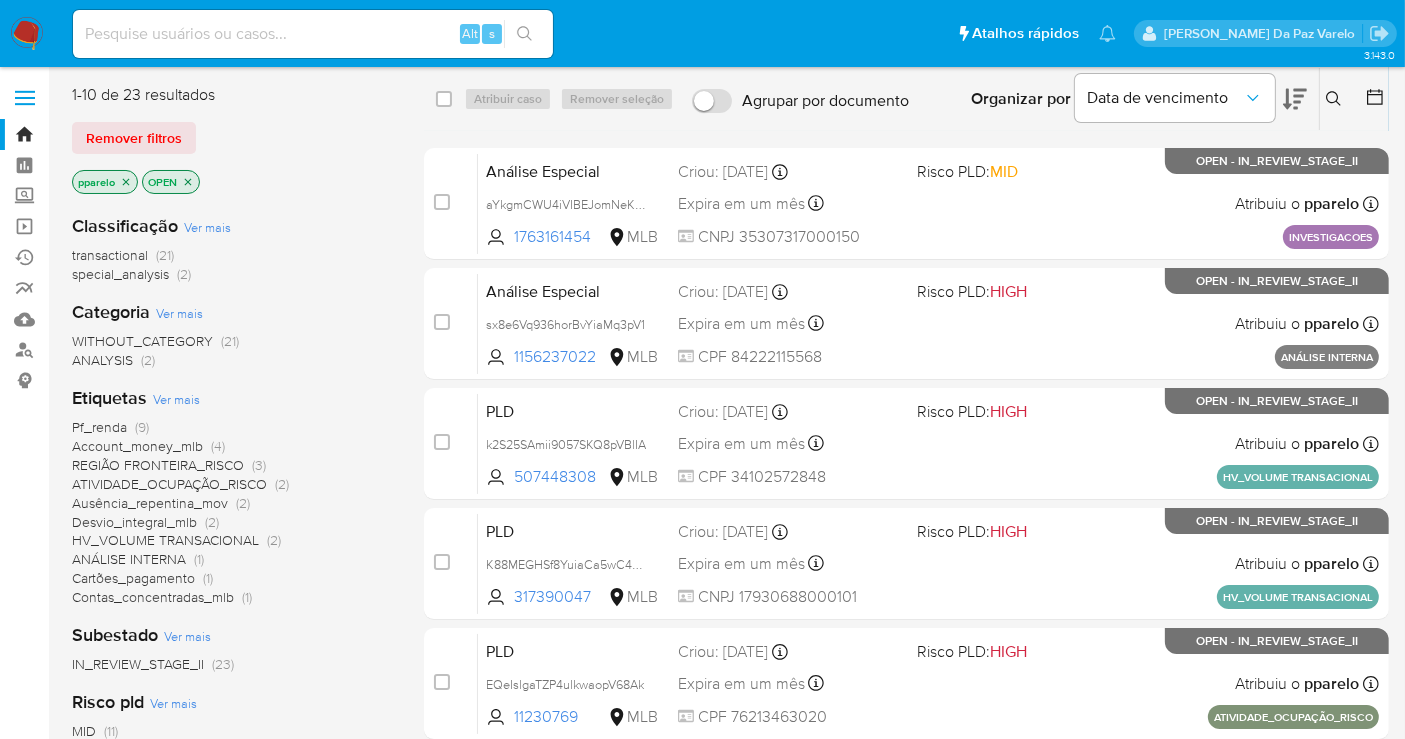 click 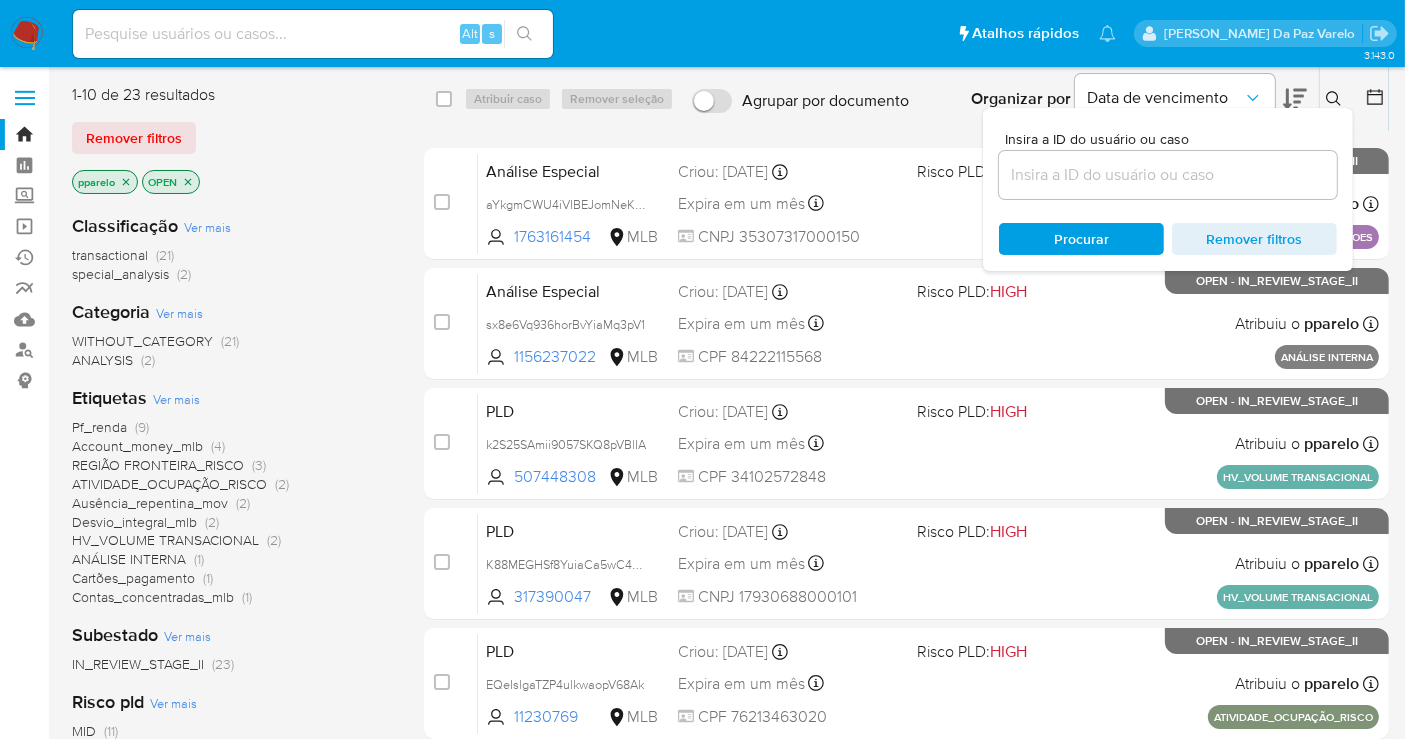 click at bounding box center (1168, 175) 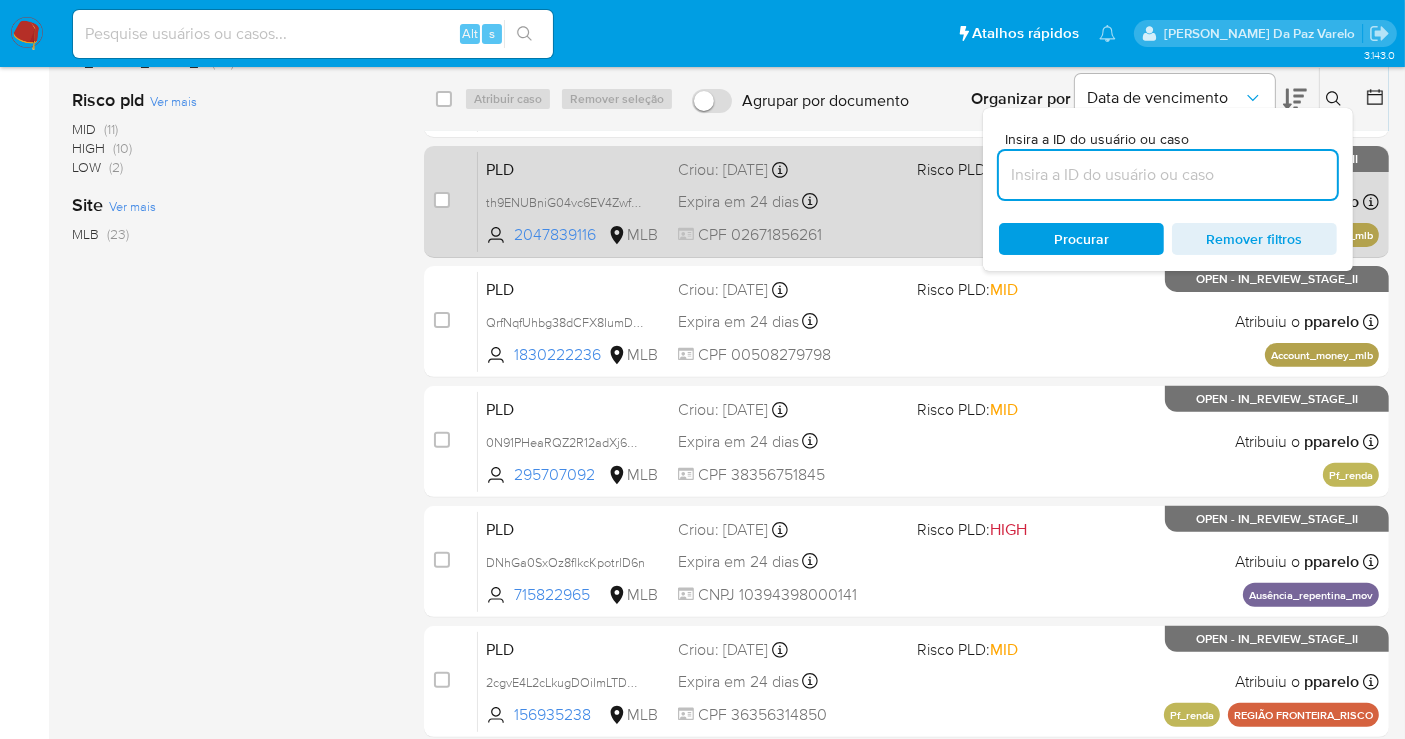 scroll, scrollTop: 685, scrollLeft: 0, axis: vertical 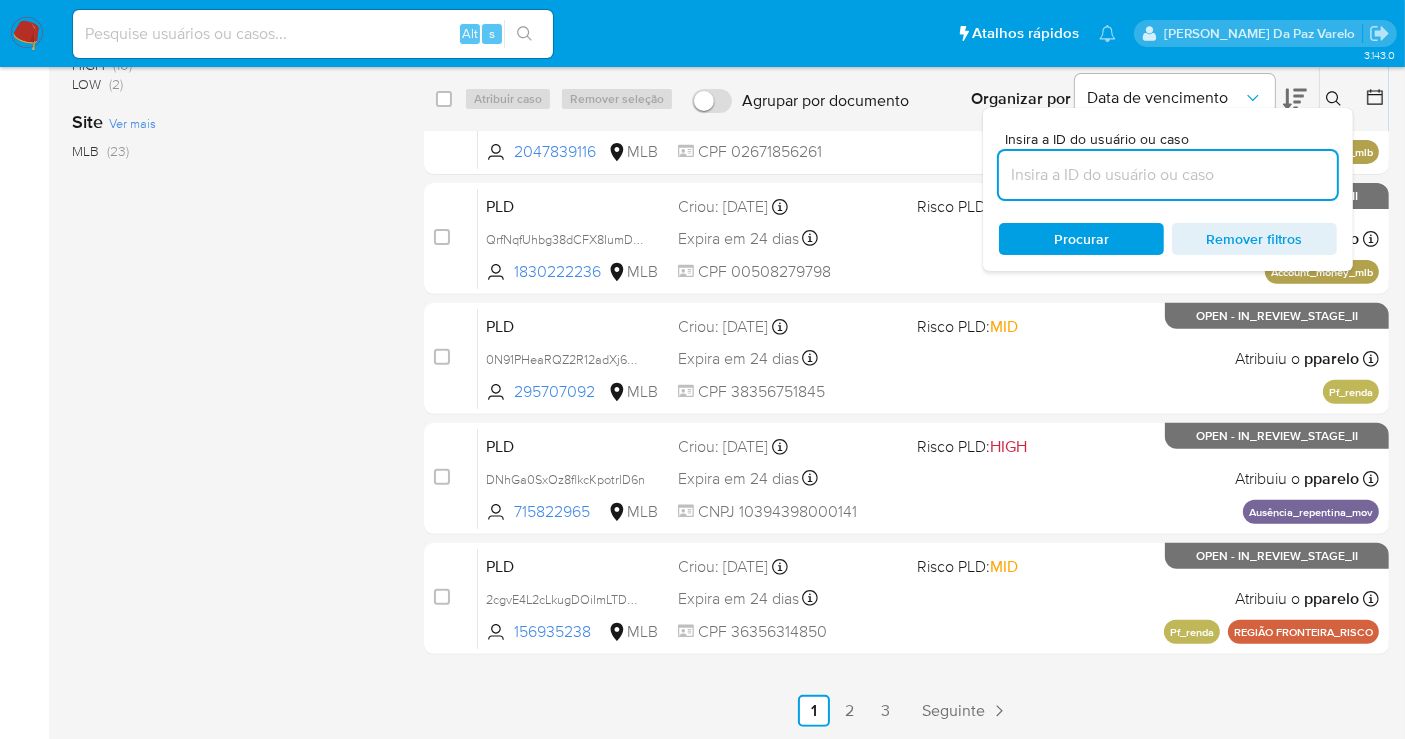 click at bounding box center (1168, 175) 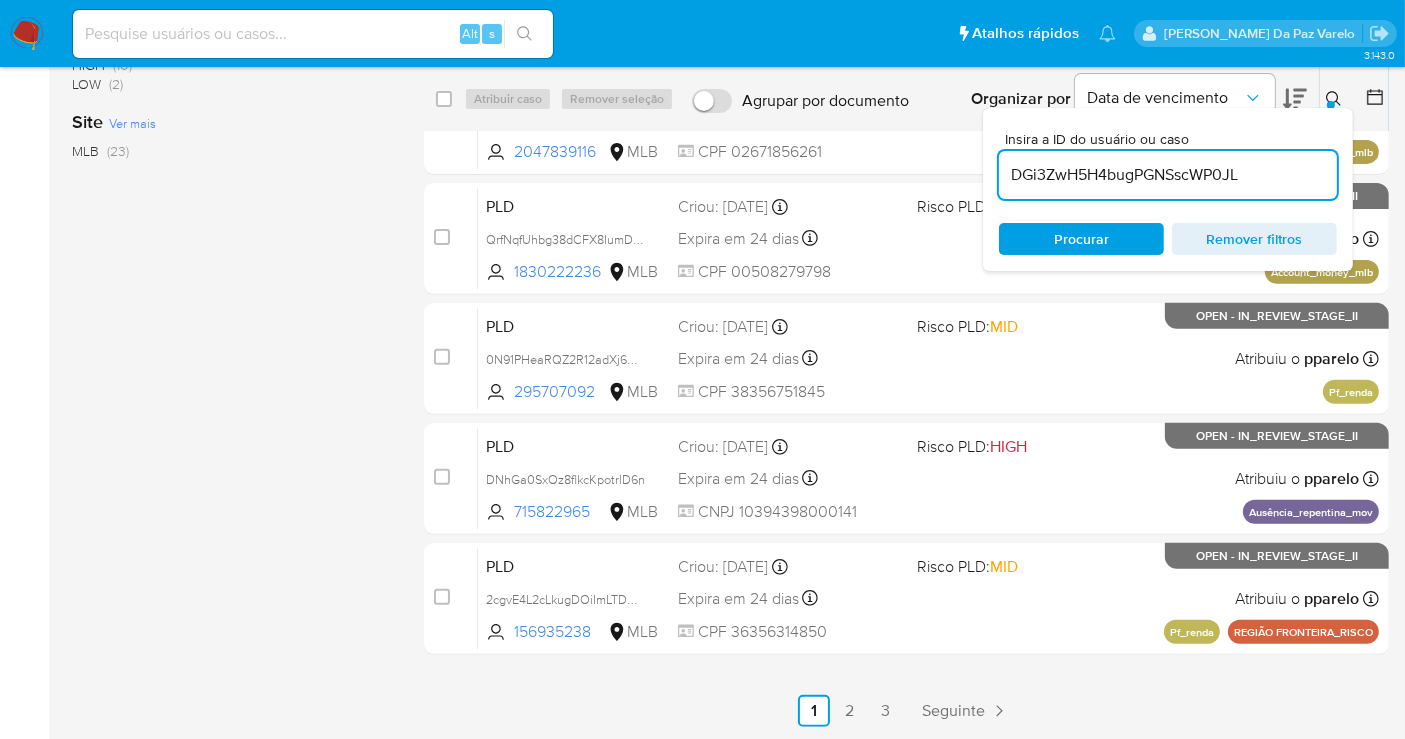 type on "DGi3ZwH5H4bugPGNSscWP0JL" 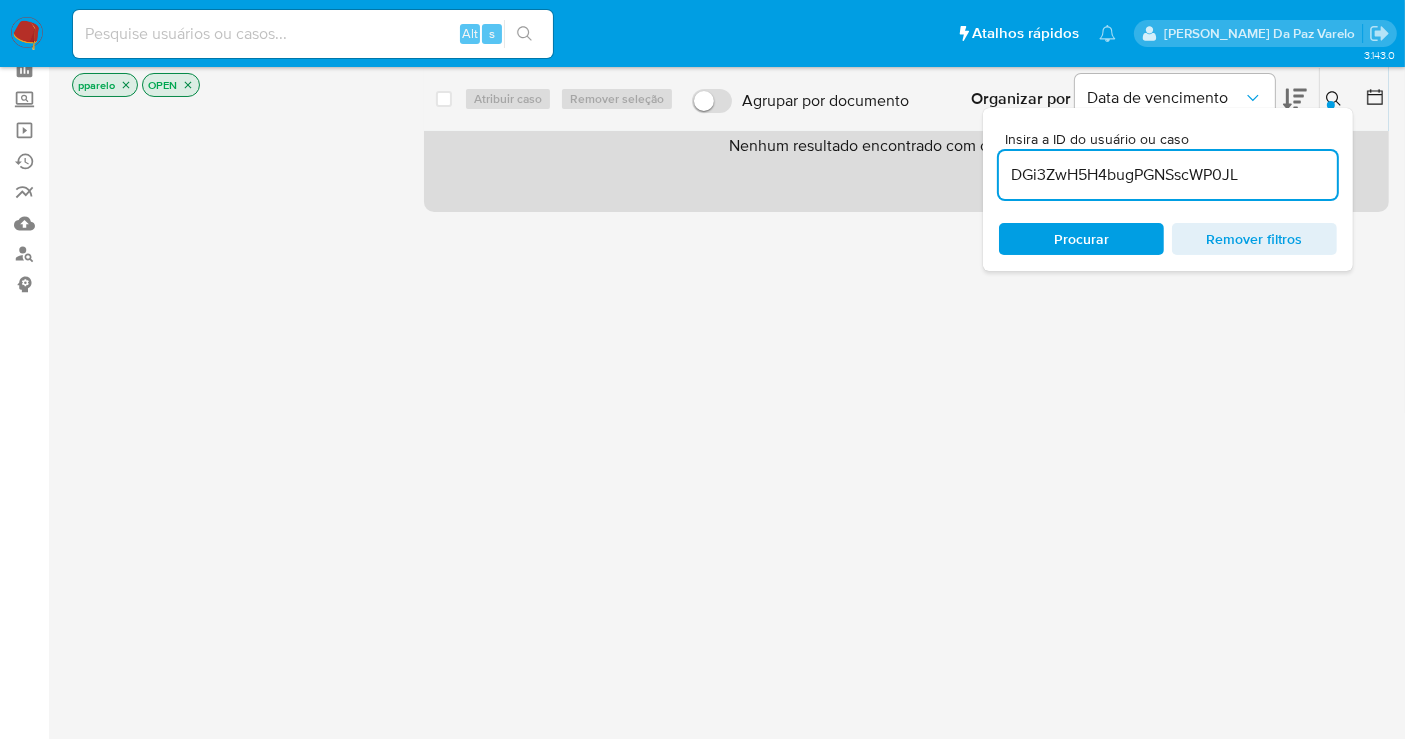 scroll, scrollTop: 0, scrollLeft: 0, axis: both 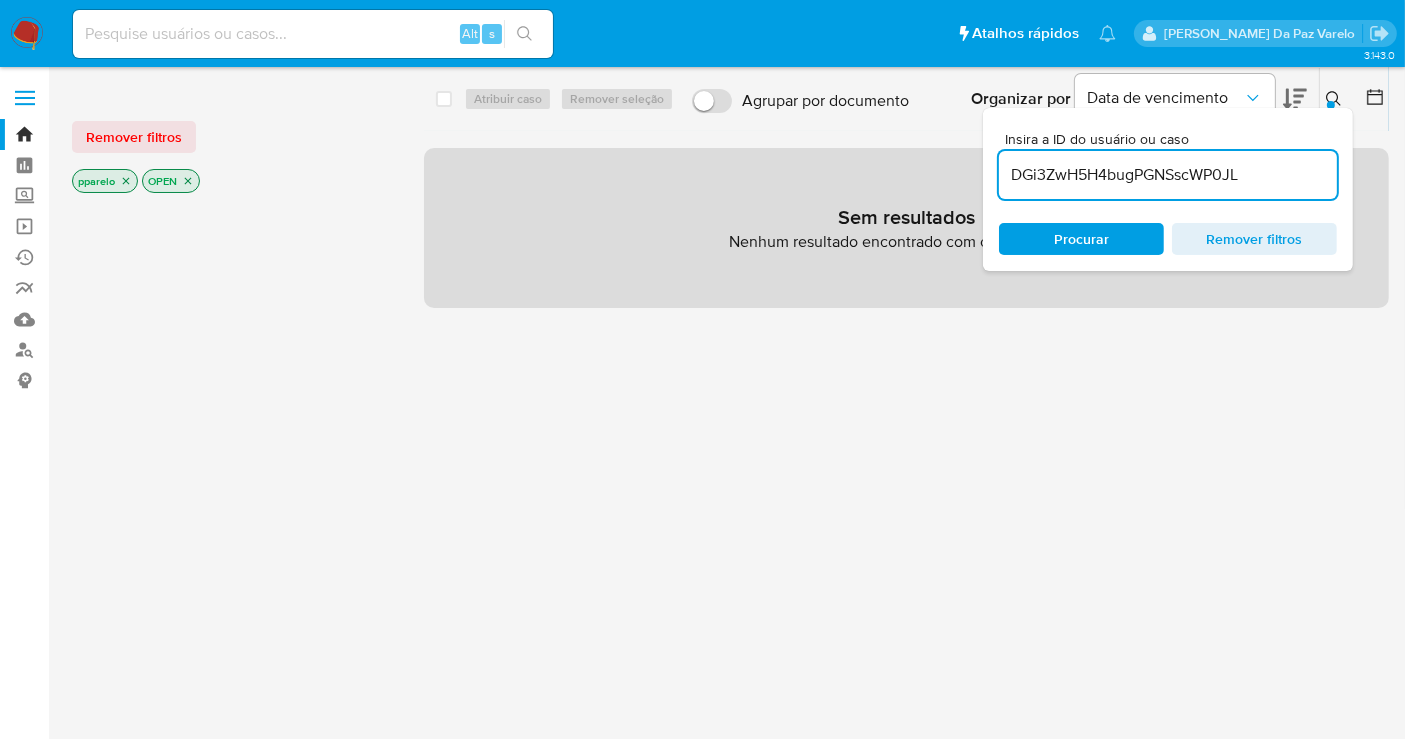 click 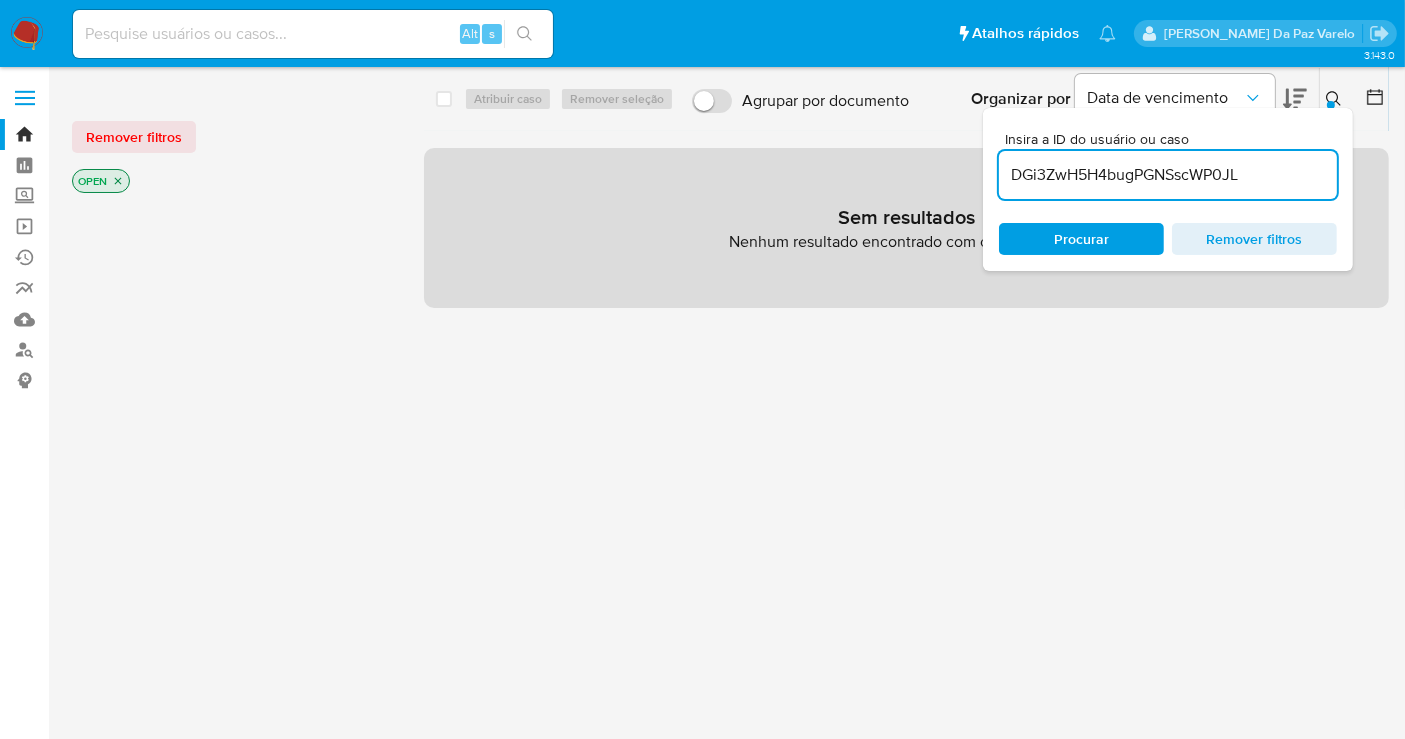 click 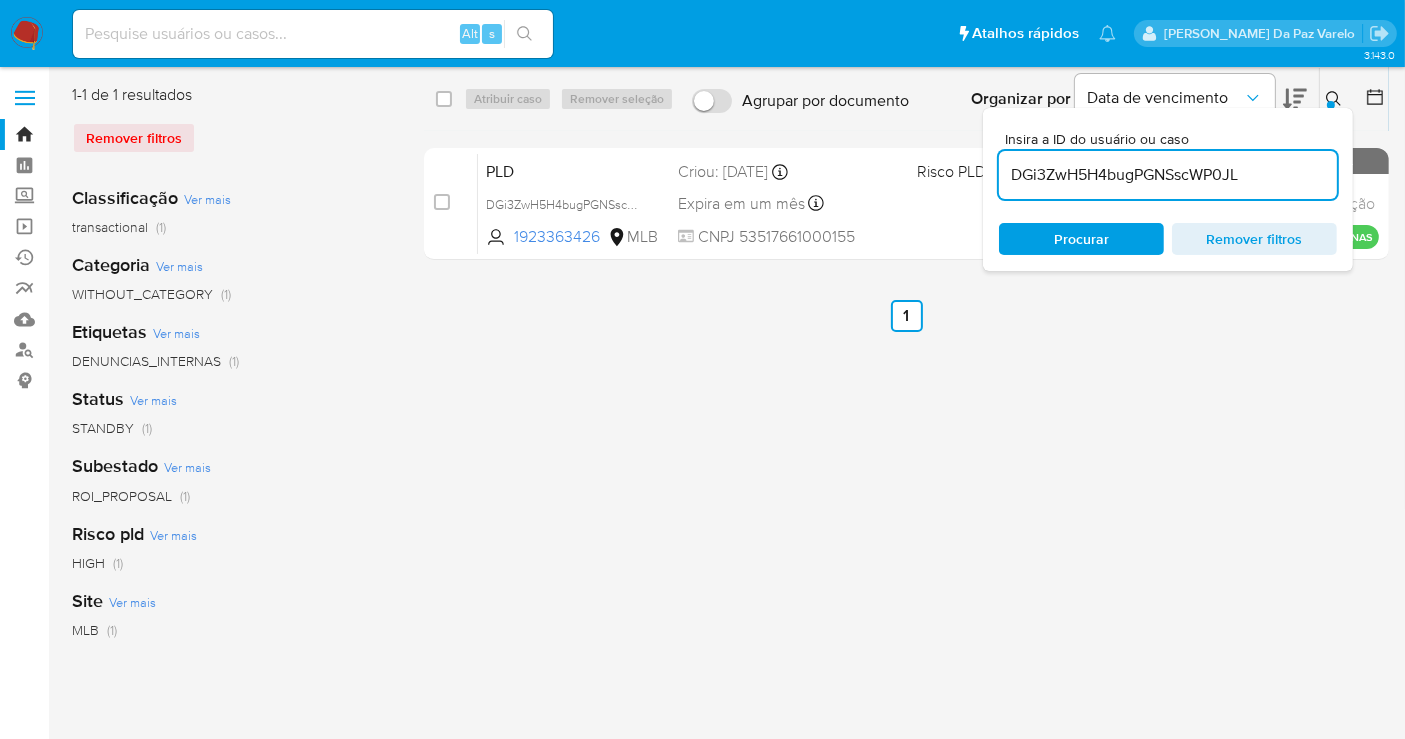 click on "select-all-cases-checkbox Atribuir caso Remover seleção Agrupar por documento Organizar por Data de vencimento   Os resultados não podem ser classificados enquanto agrupados. Insira a ID do usuário ou caso DGi3ZwH5H4bugPGNSscWP0JL Procurar Remover filtros" at bounding box center [906, 99] 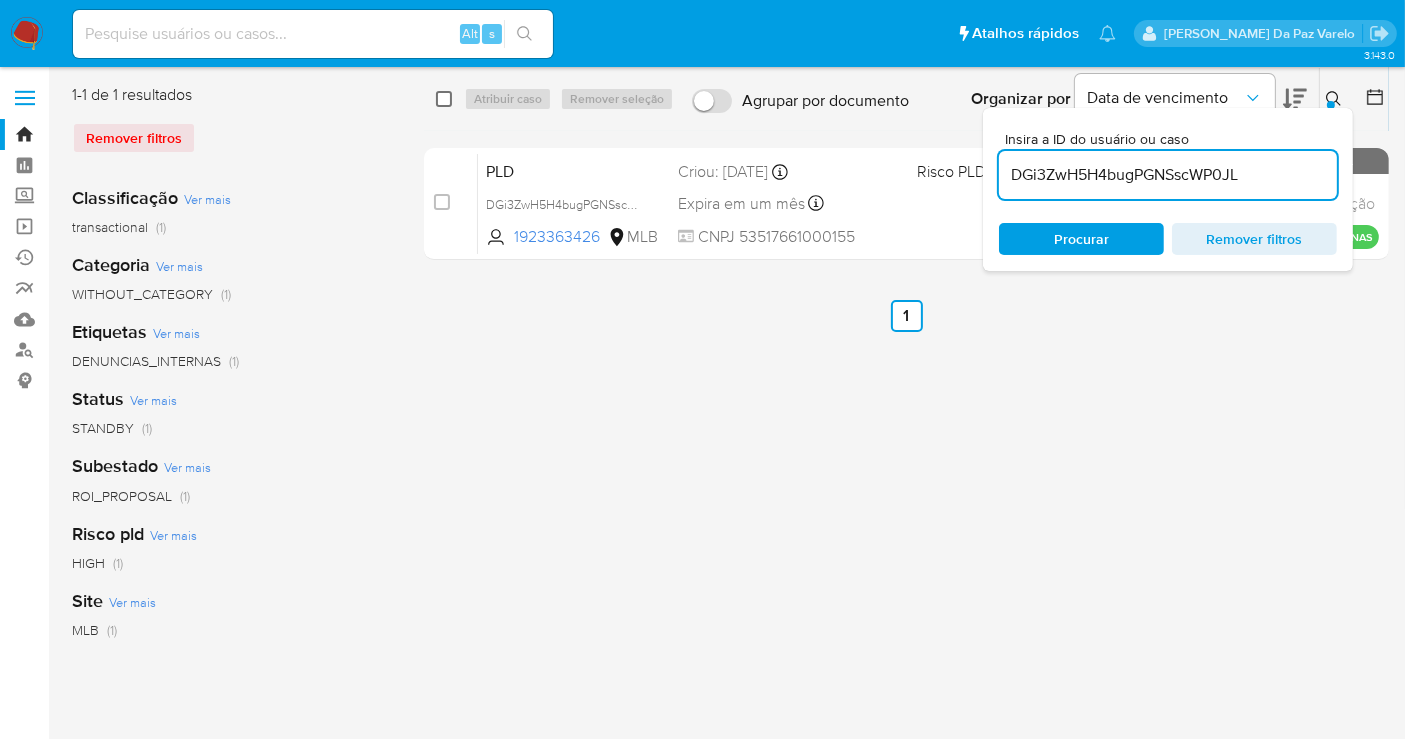 click at bounding box center [444, 99] 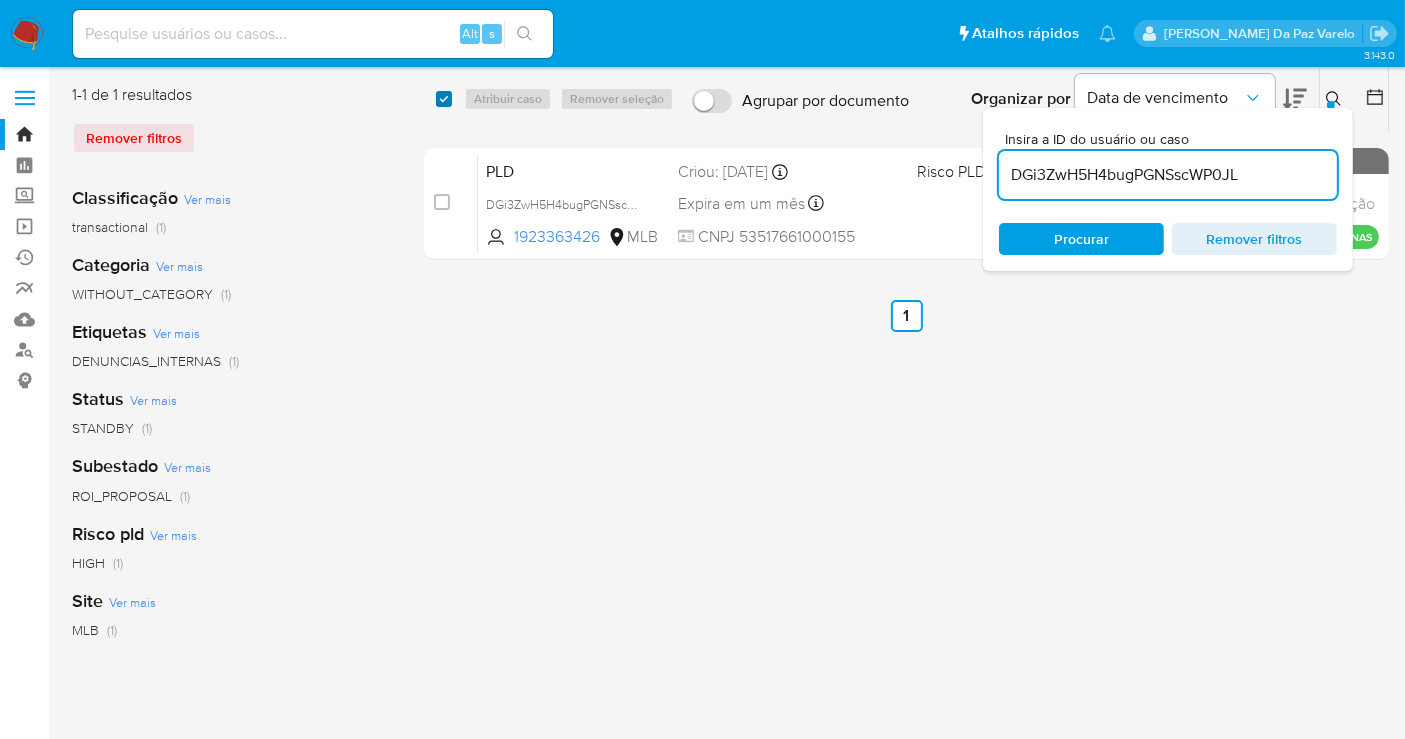 checkbox on "true" 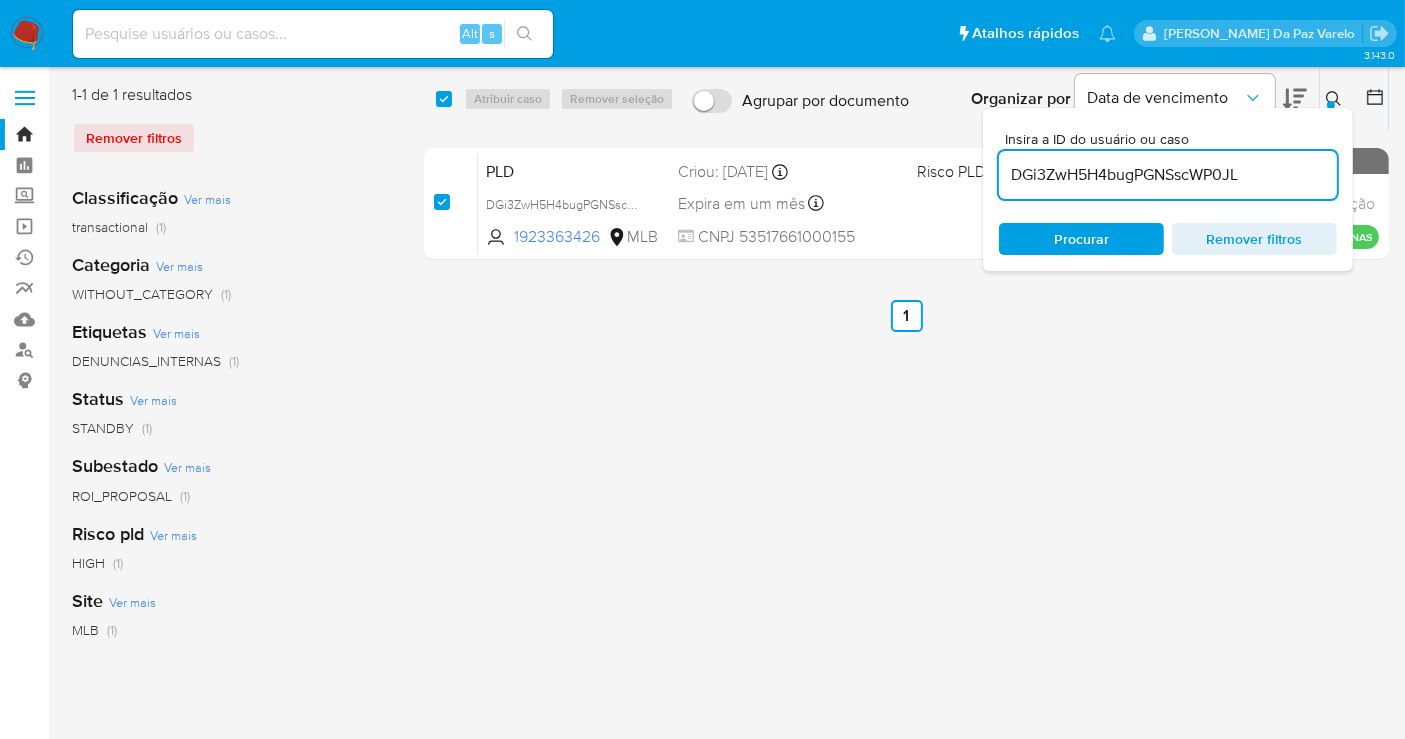 checkbox on "true" 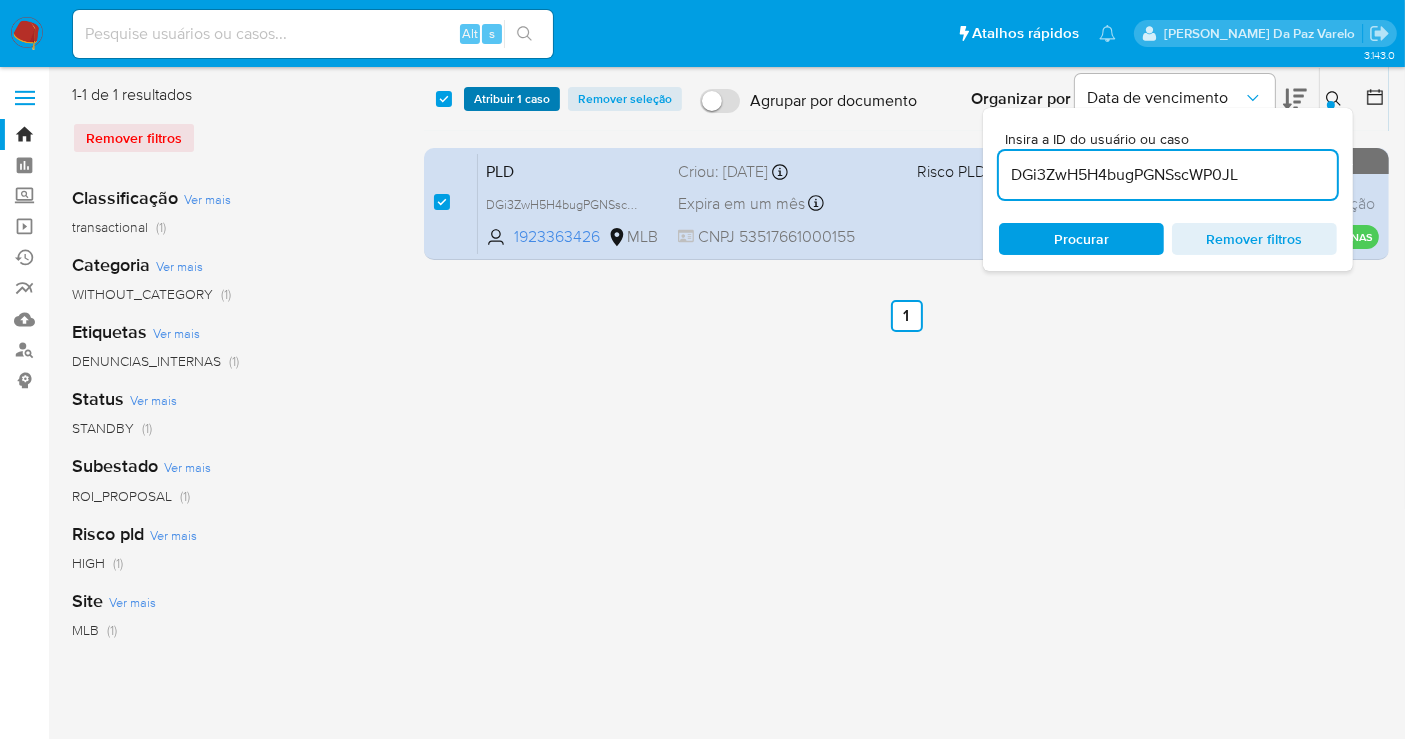 click on "Atribuir 1 caso" at bounding box center [512, 99] 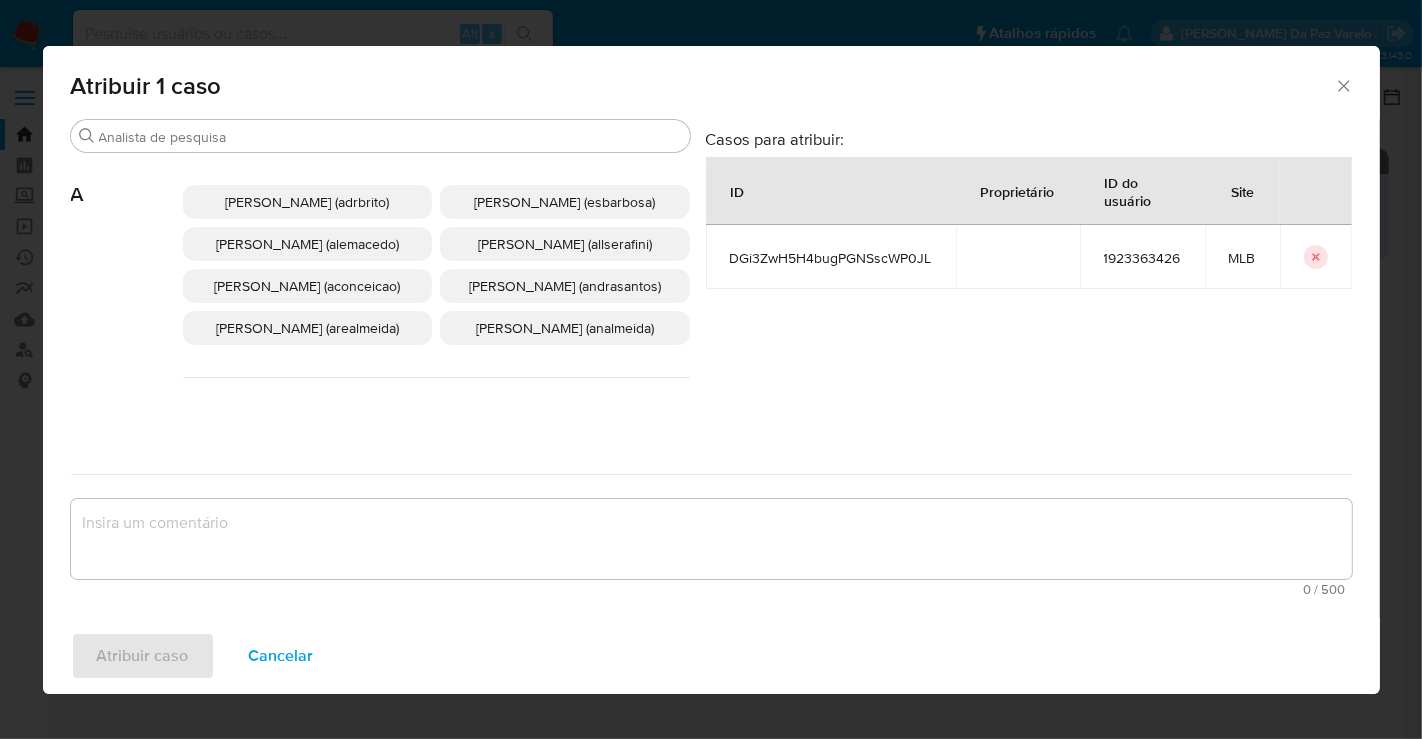 click on "Procurar" at bounding box center [380, 136] 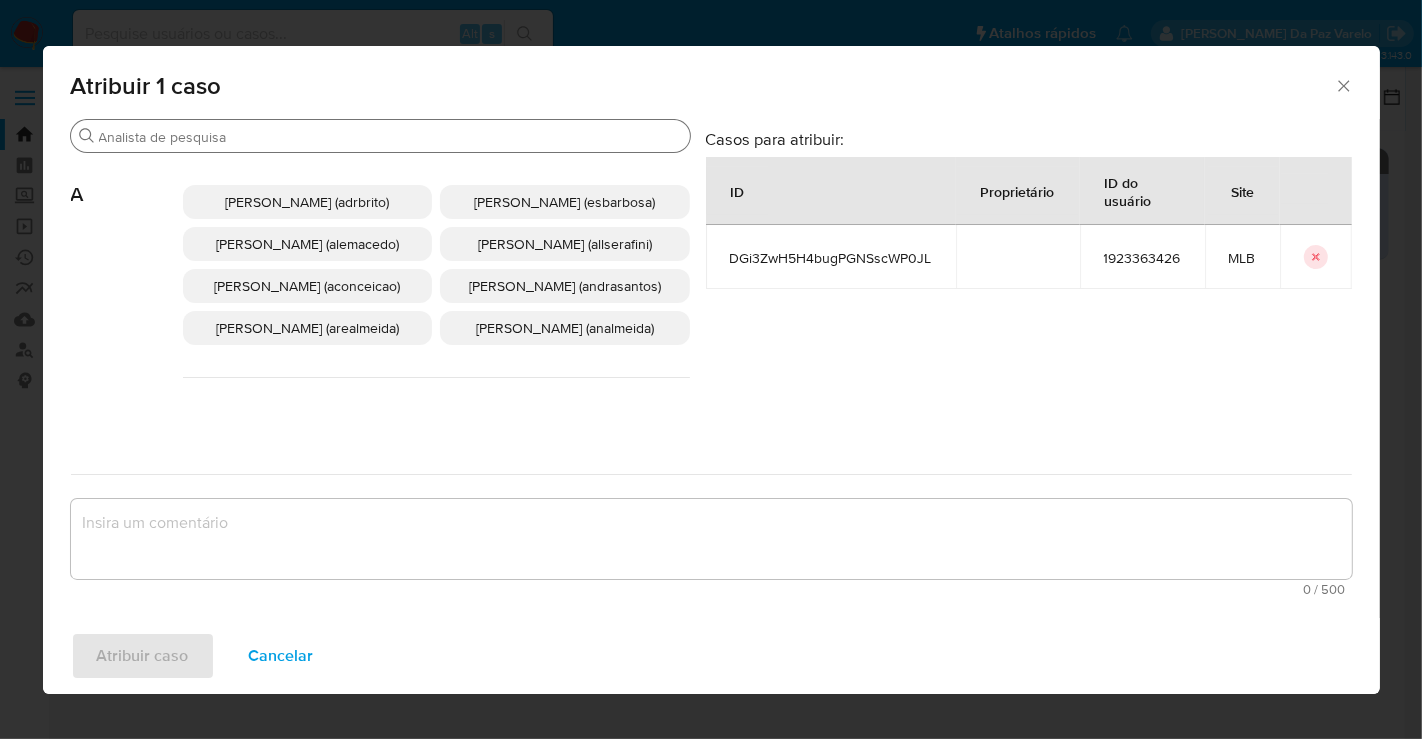 click on "Procurar" at bounding box center [390, 137] 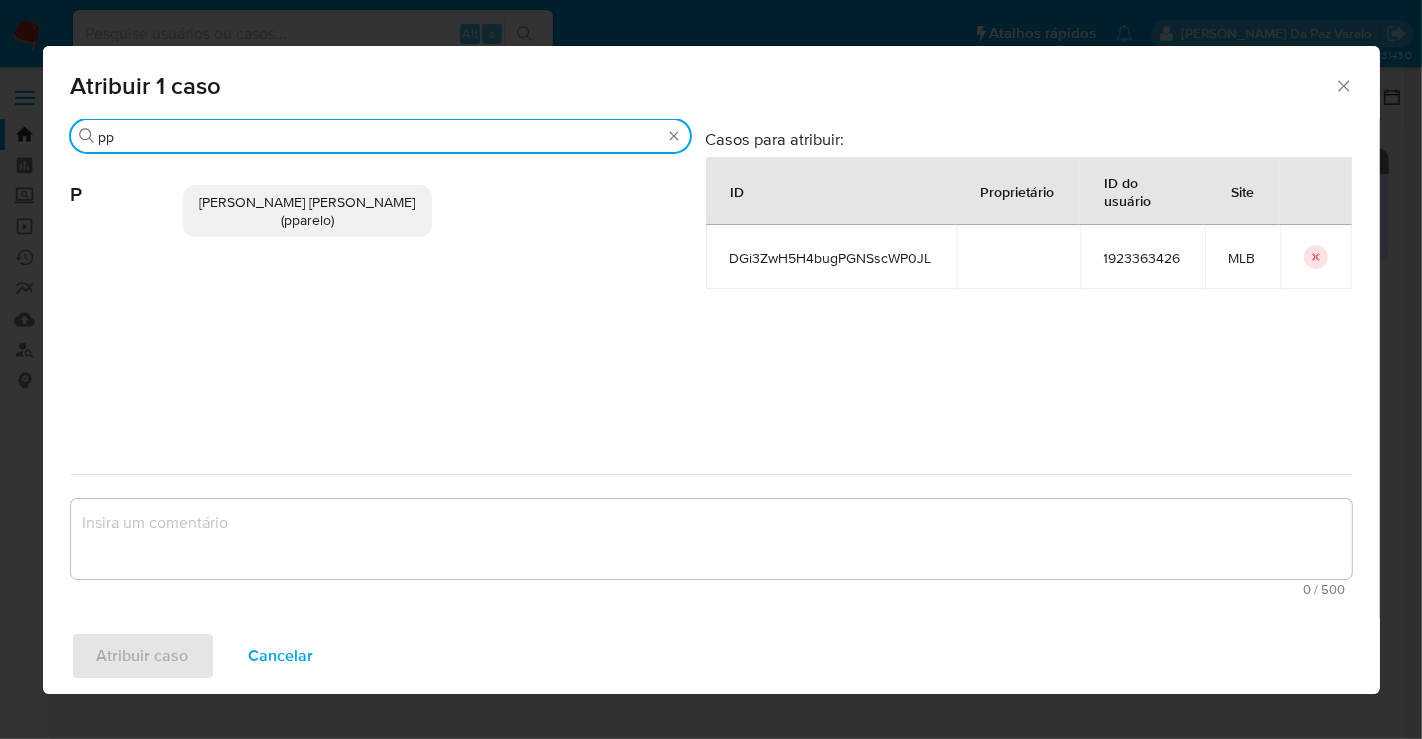 type on "pp" 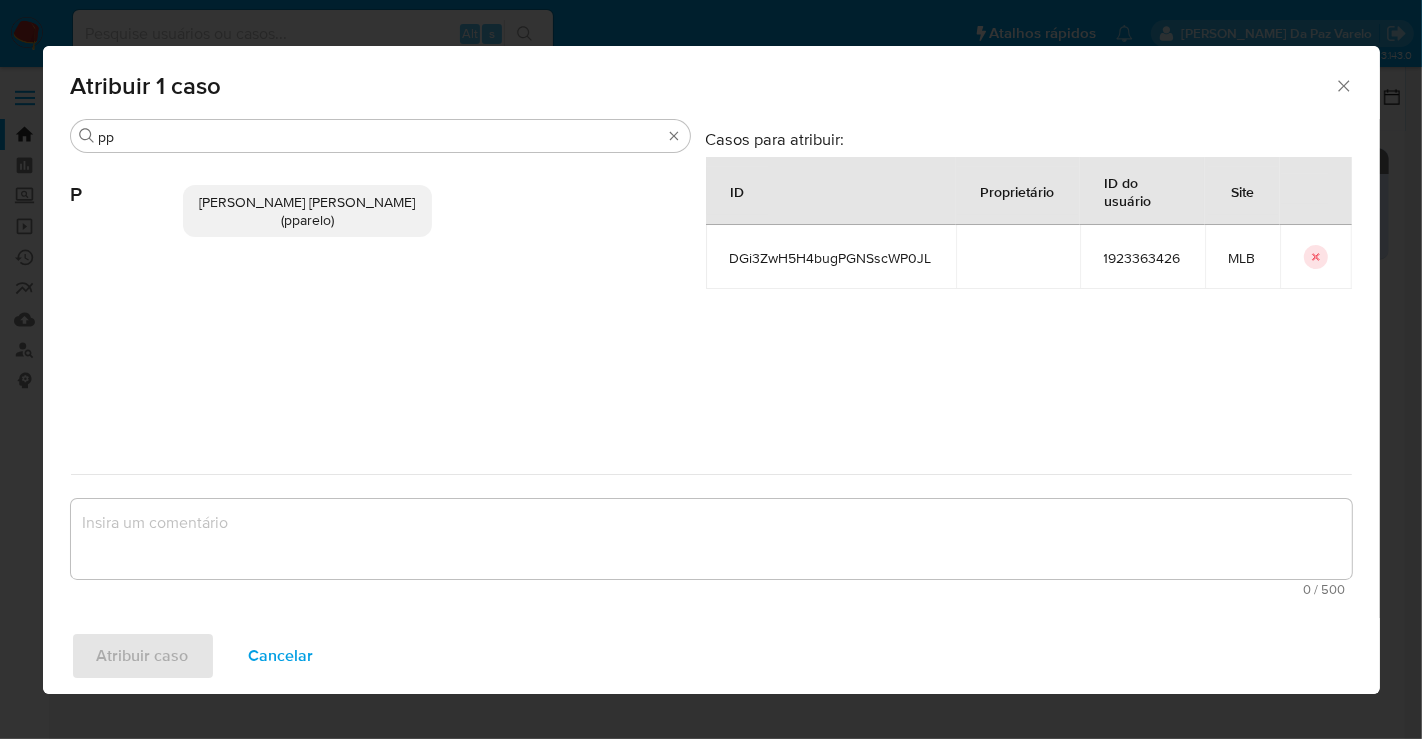 click on "Patricia Aparecida Da Paz Varelo (pparelo)" at bounding box center (308, 211) 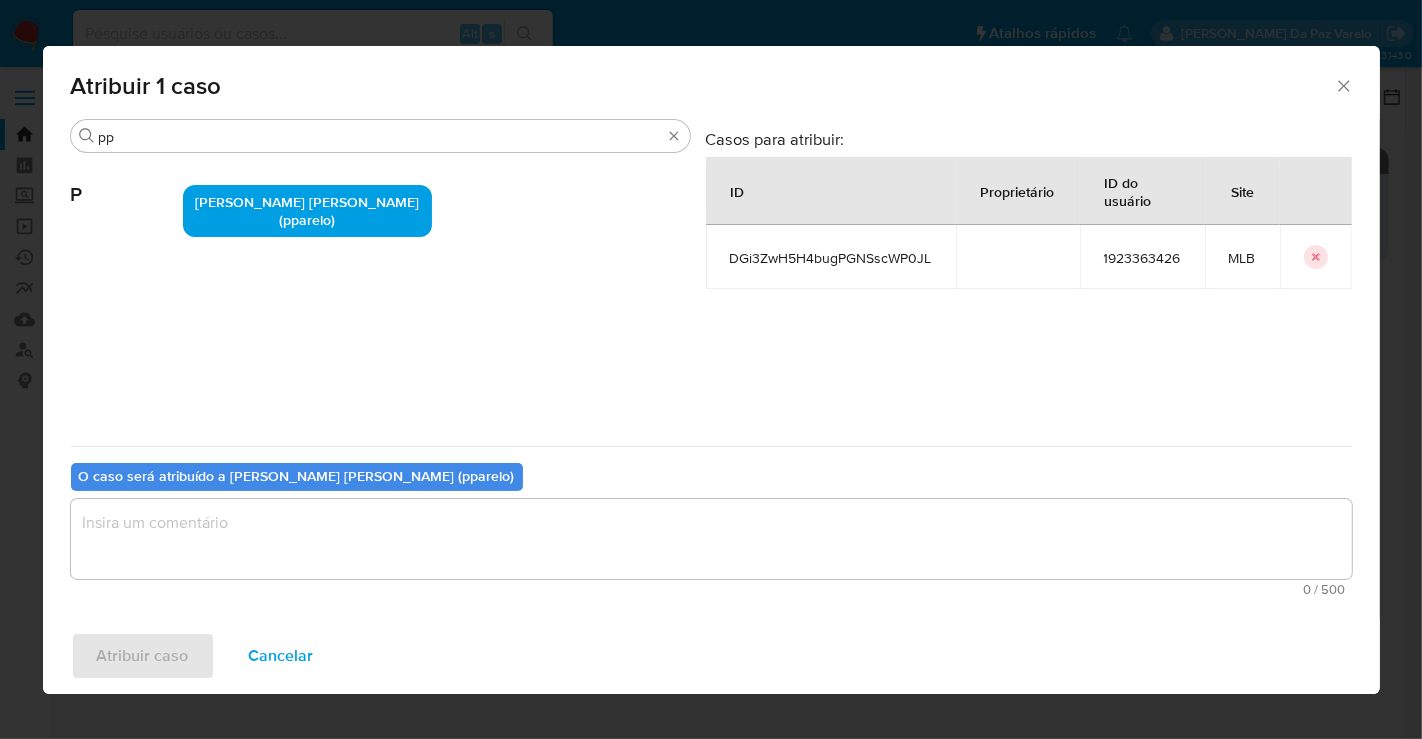 click at bounding box center (711, 539) 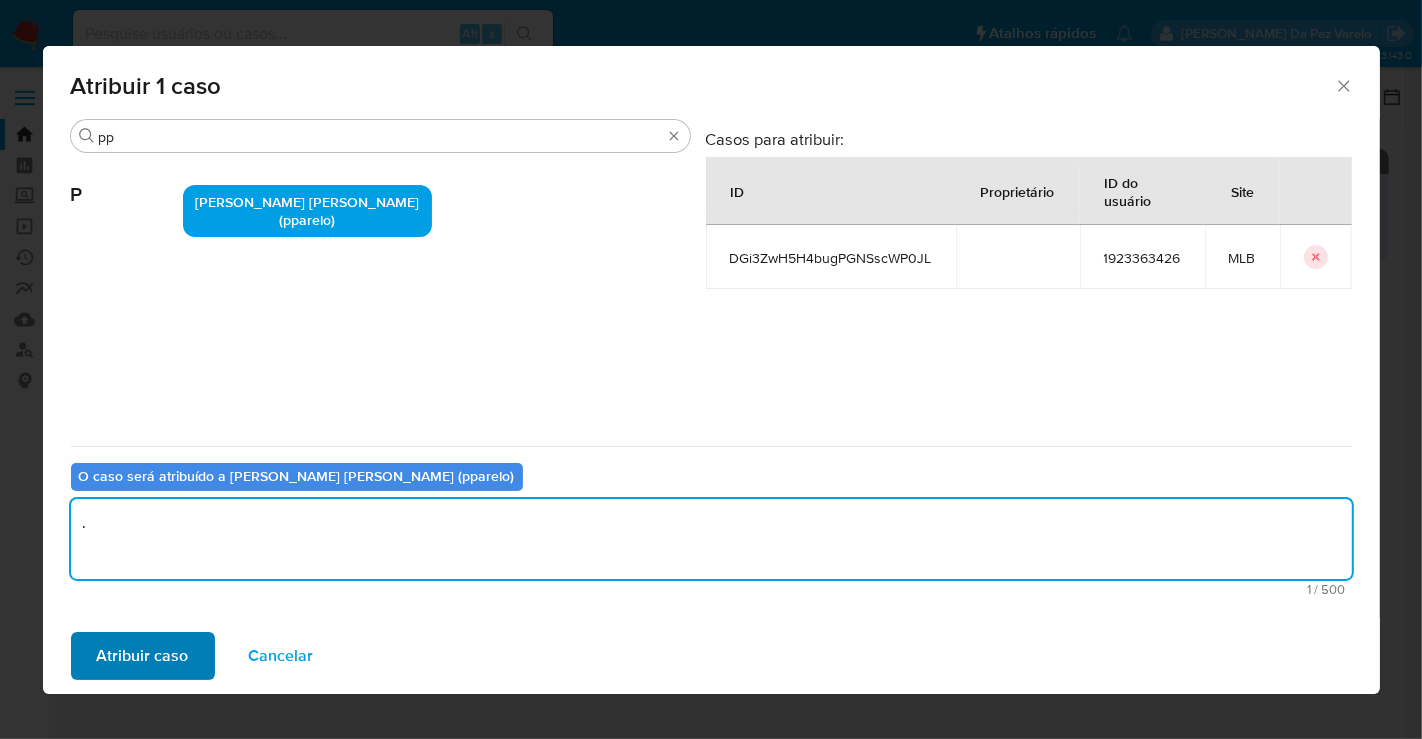 type on "." 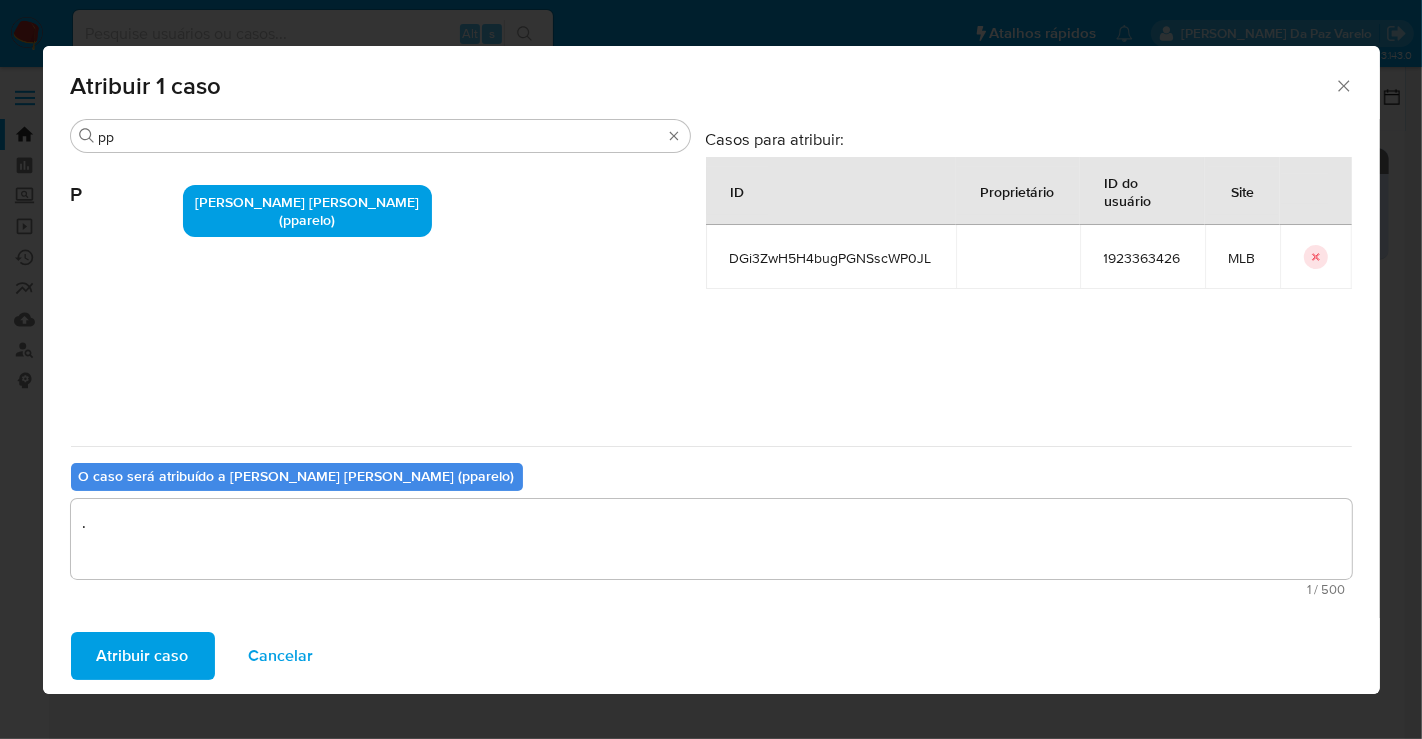 click on "Atribuir caso" at bounding box center (143, 656) 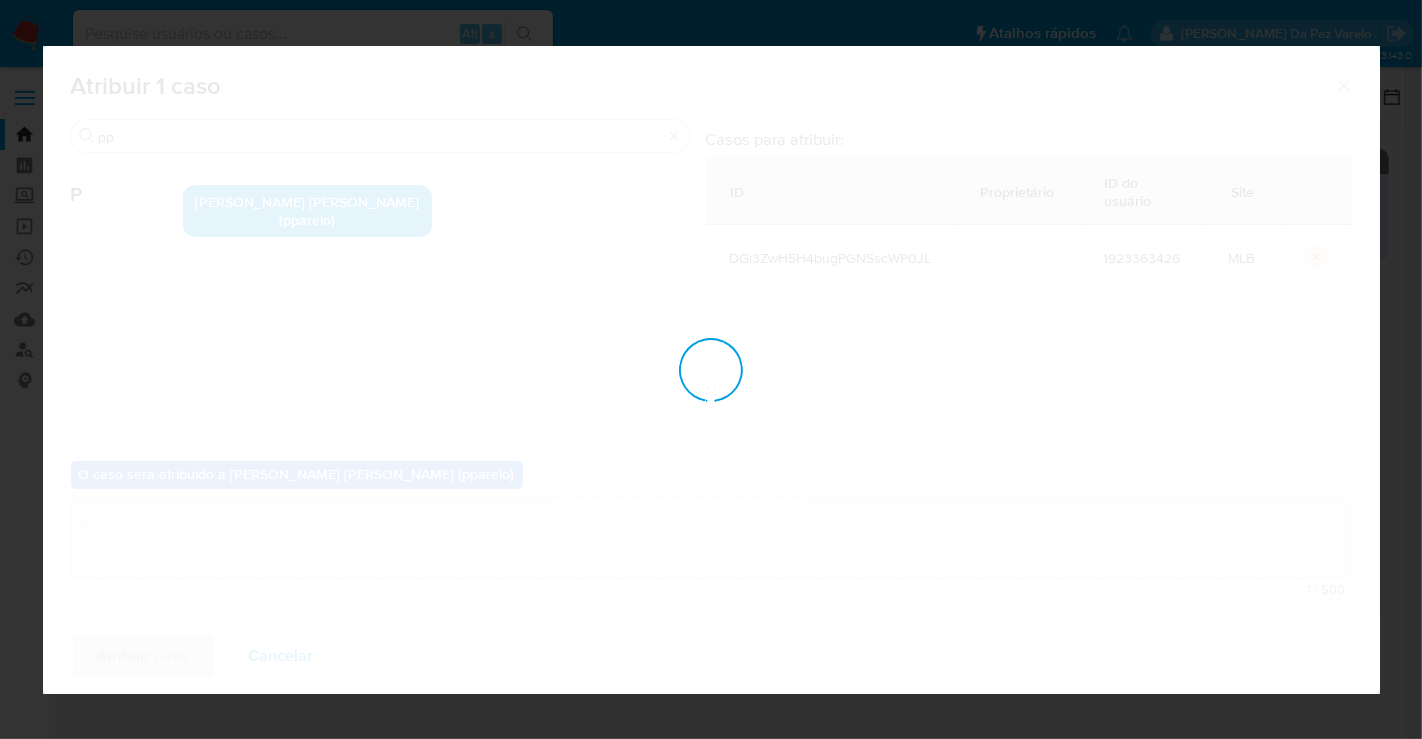 type 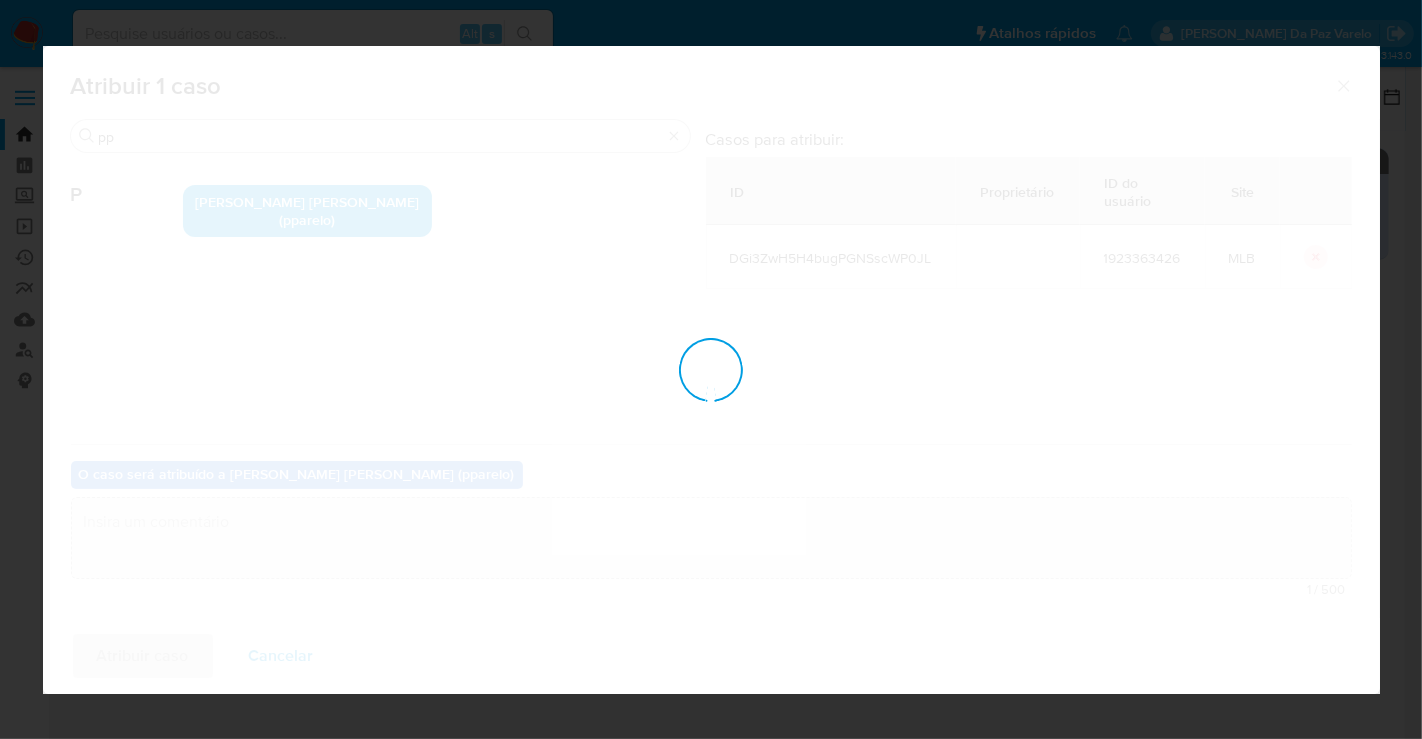 checkbox on "false" 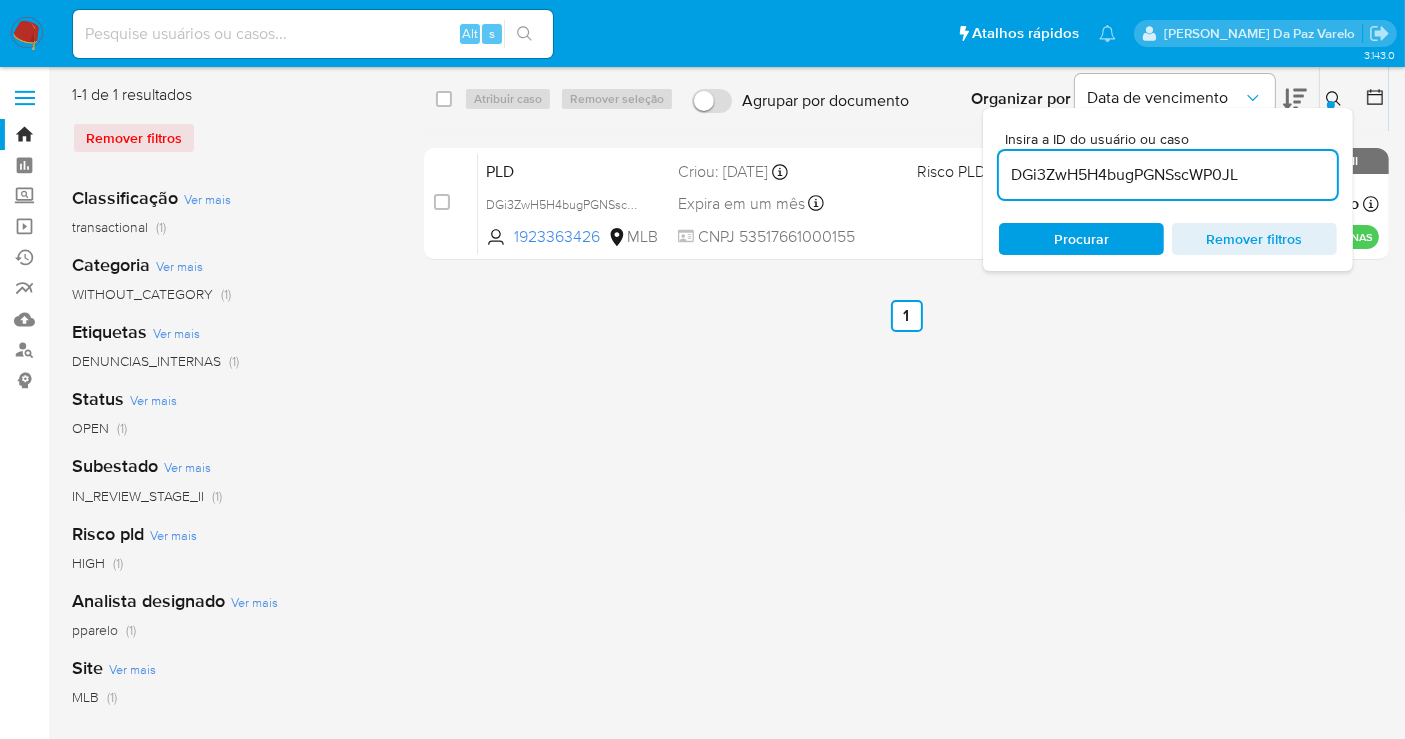 click 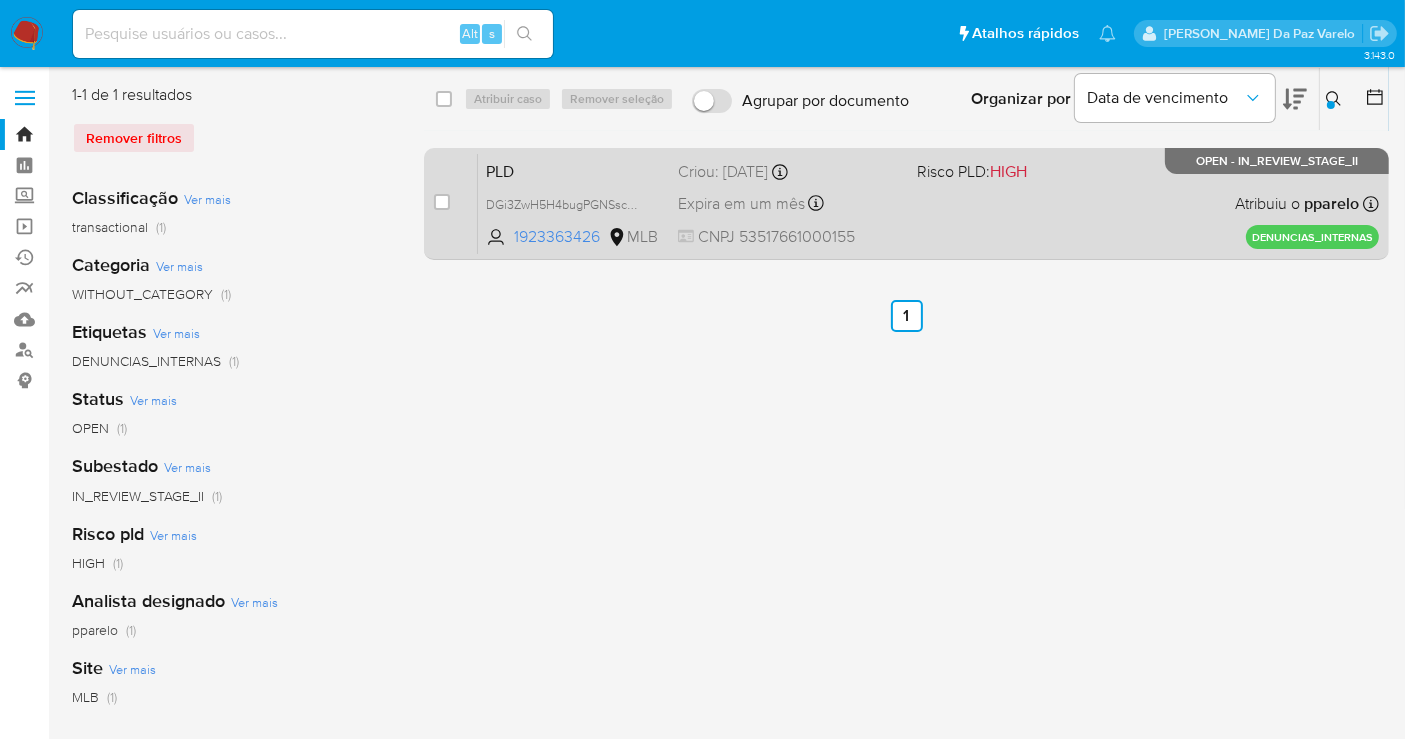 click on "PLD DGi3ZwH5H4bugPGNSscWP0JL 1923363426 MLB Risco PLD:  HIGH Criou: 02/07/2025   Criou: 02/07/2025 11:01:02 Expira em um mês   Expira em 16/08/2025 11:01:03 CNPJ   53517661000155 Atribuiu o   pparelo   Asignado el: 02/07/2025 11:01:02 DENUNCIAS_INTERNAS OPEN - IN_REVIEW_STAGE_II" at bounding box center (928, 203) 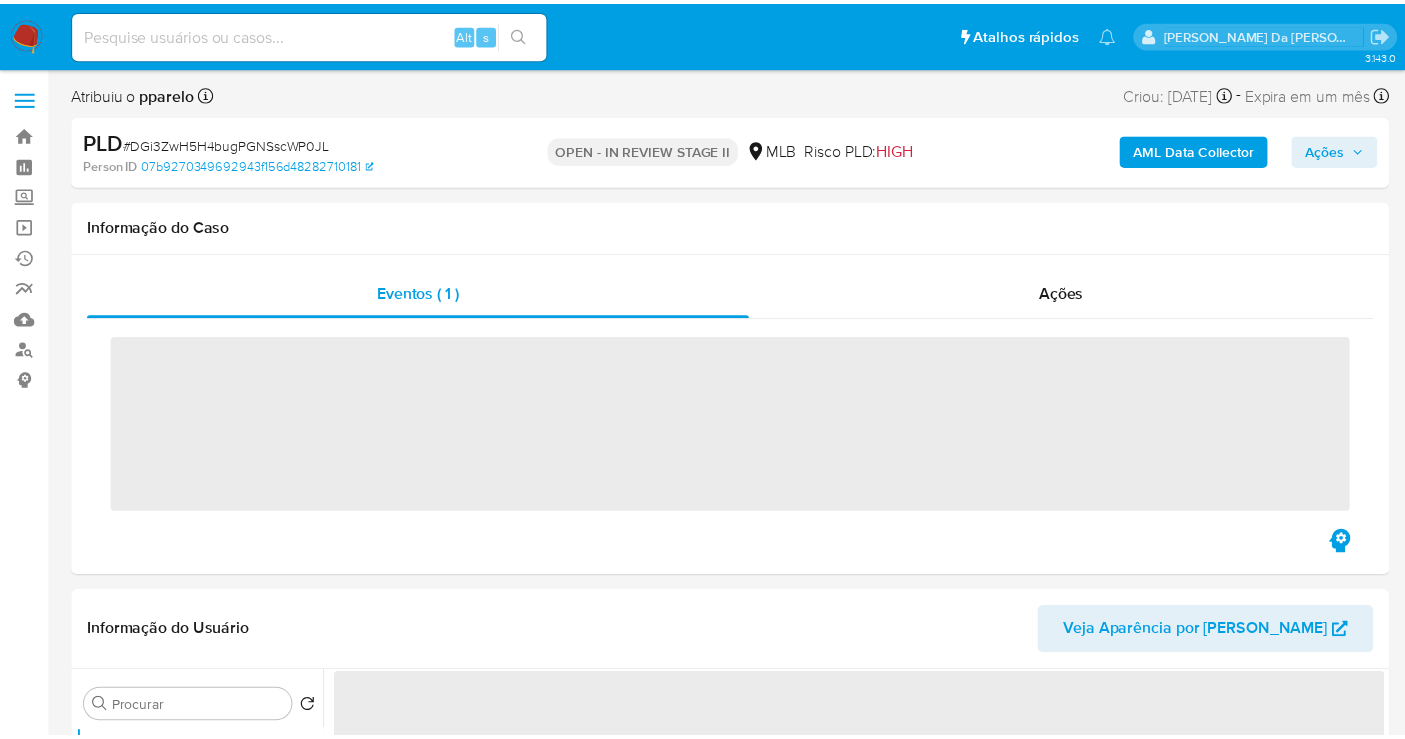 scroll, scrollTop: 0, scrollLeft: 0, axis: both 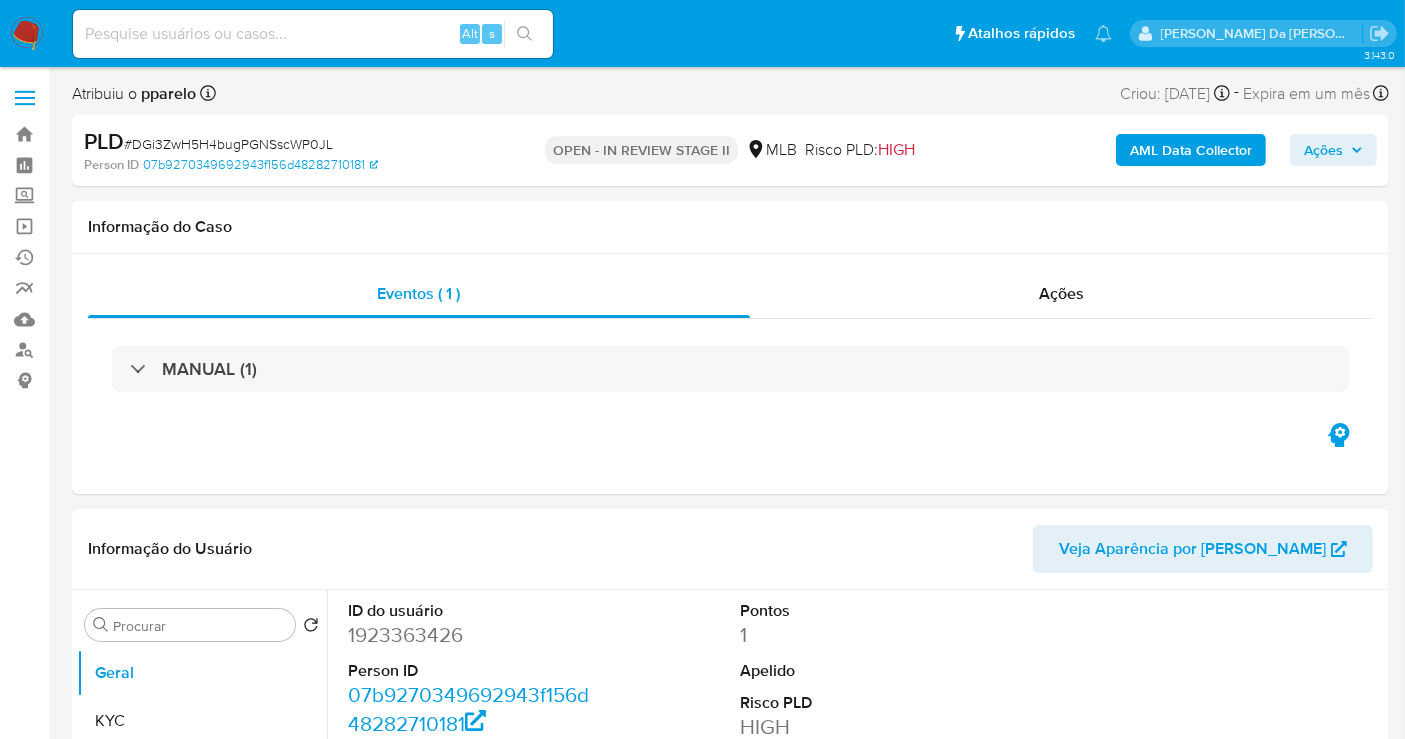 select on "10" 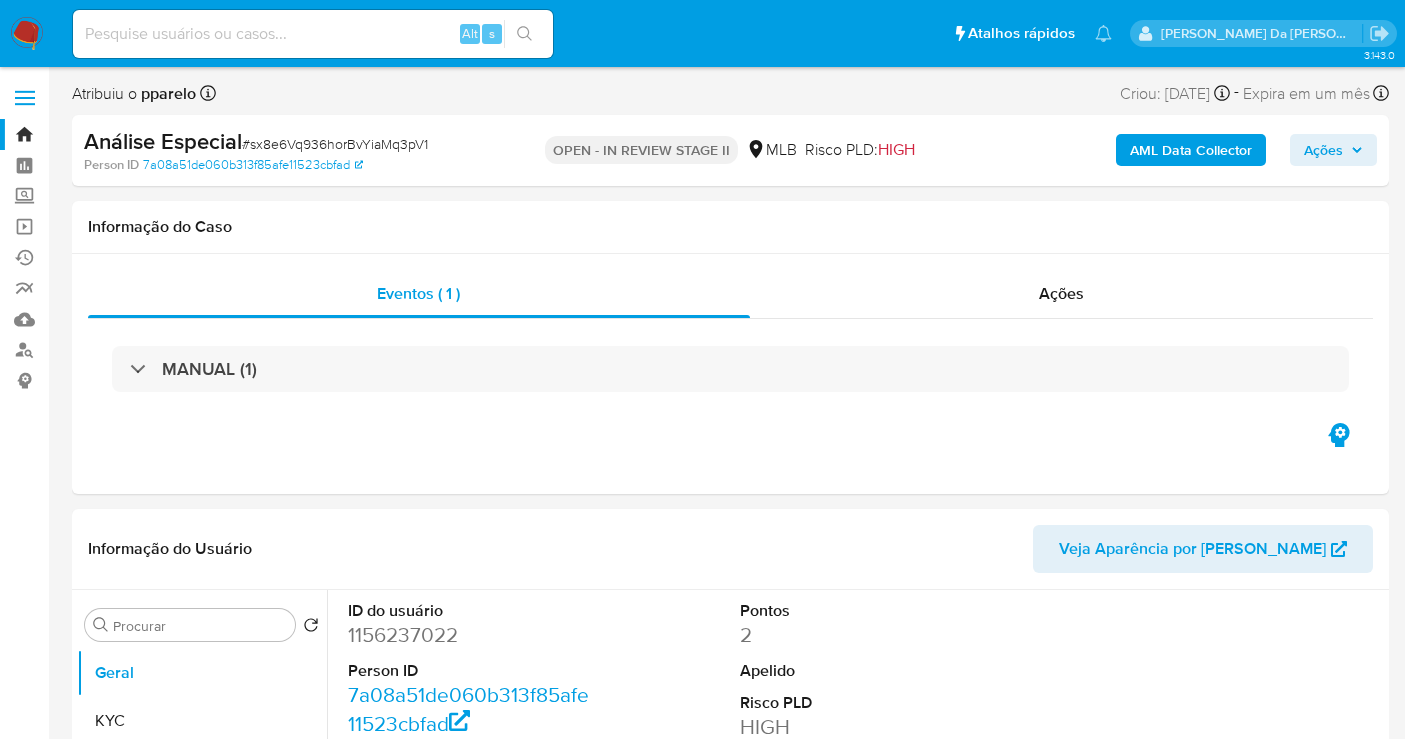 select on "10" 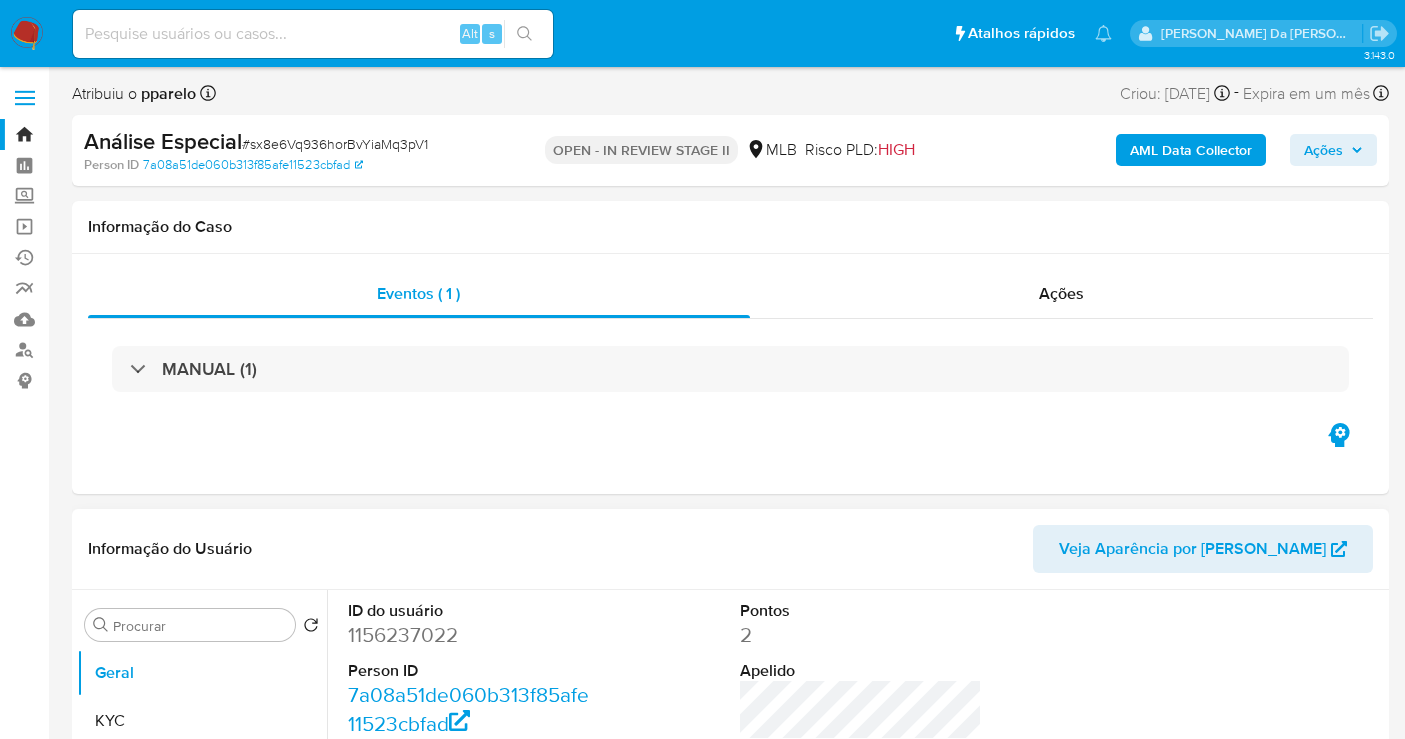 scroll, scrollTop: 0, scrollLeft: 0, axis: both 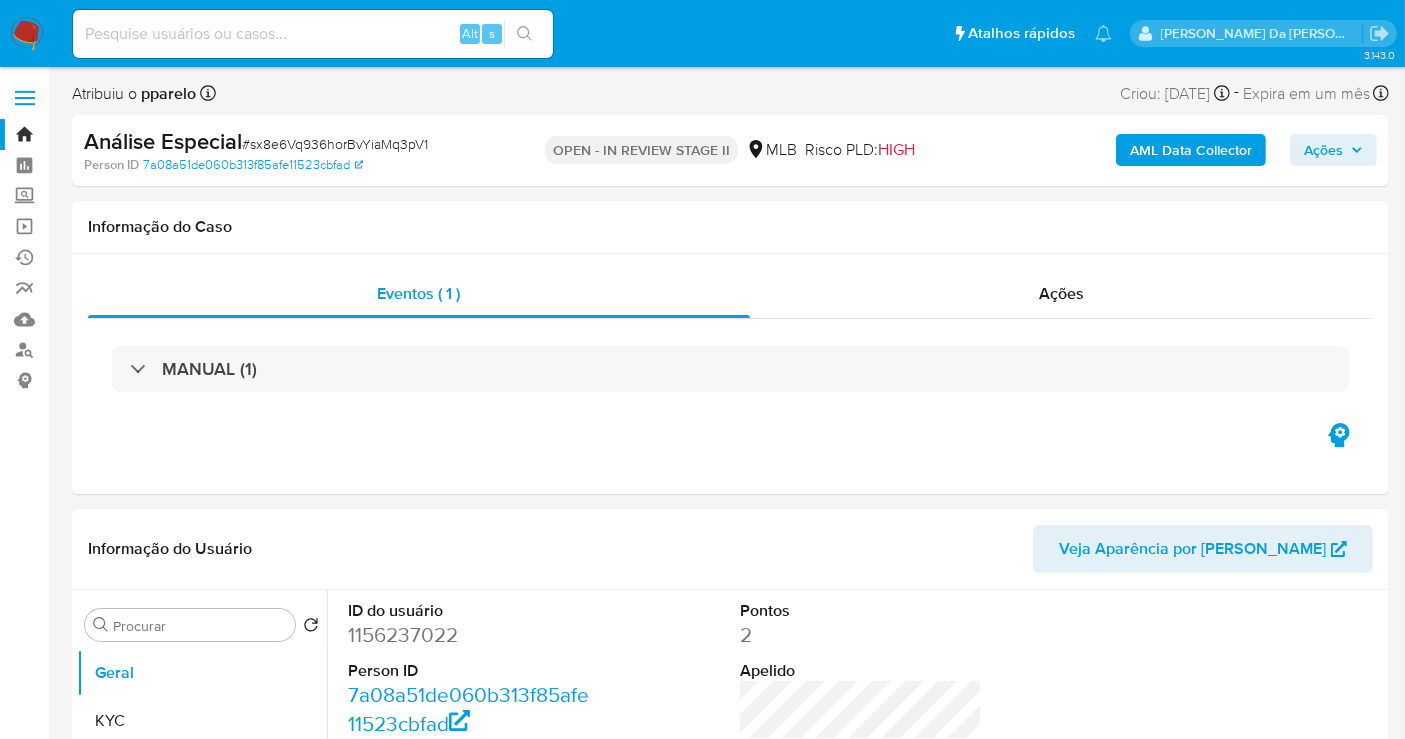 click at bounding box center [313, 34] 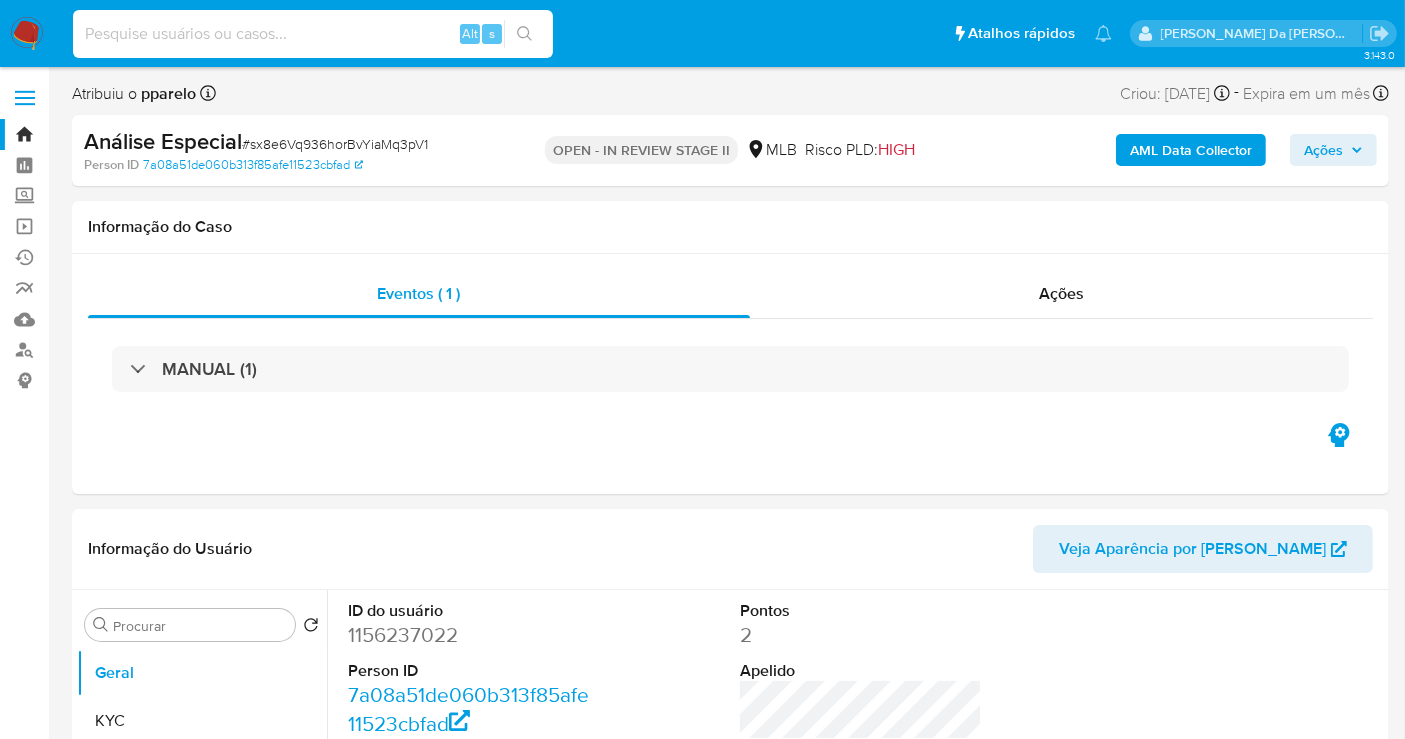 paste on "DGi3ZwH5H4bugPGNSscWP0JL" 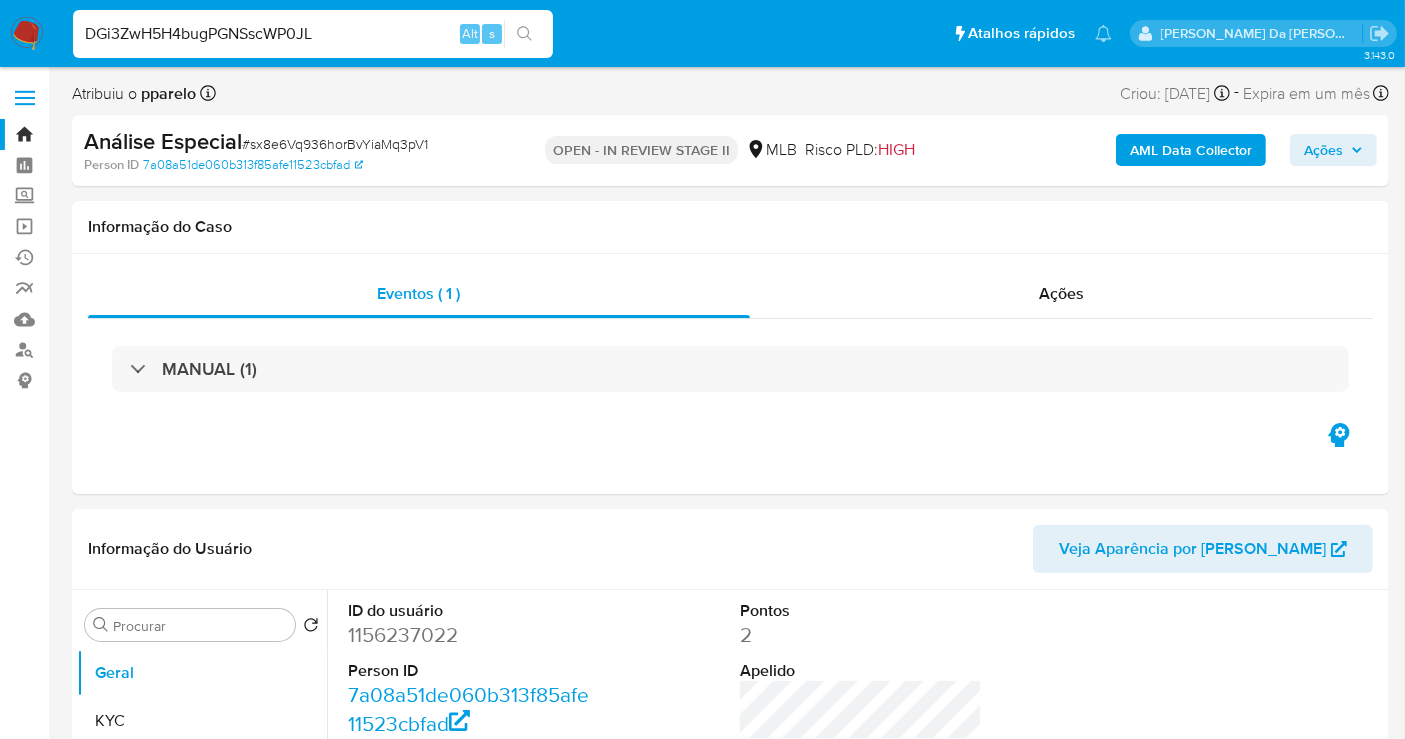 type on "DGi3ZwH5H4bugPGNSscWP0JL" 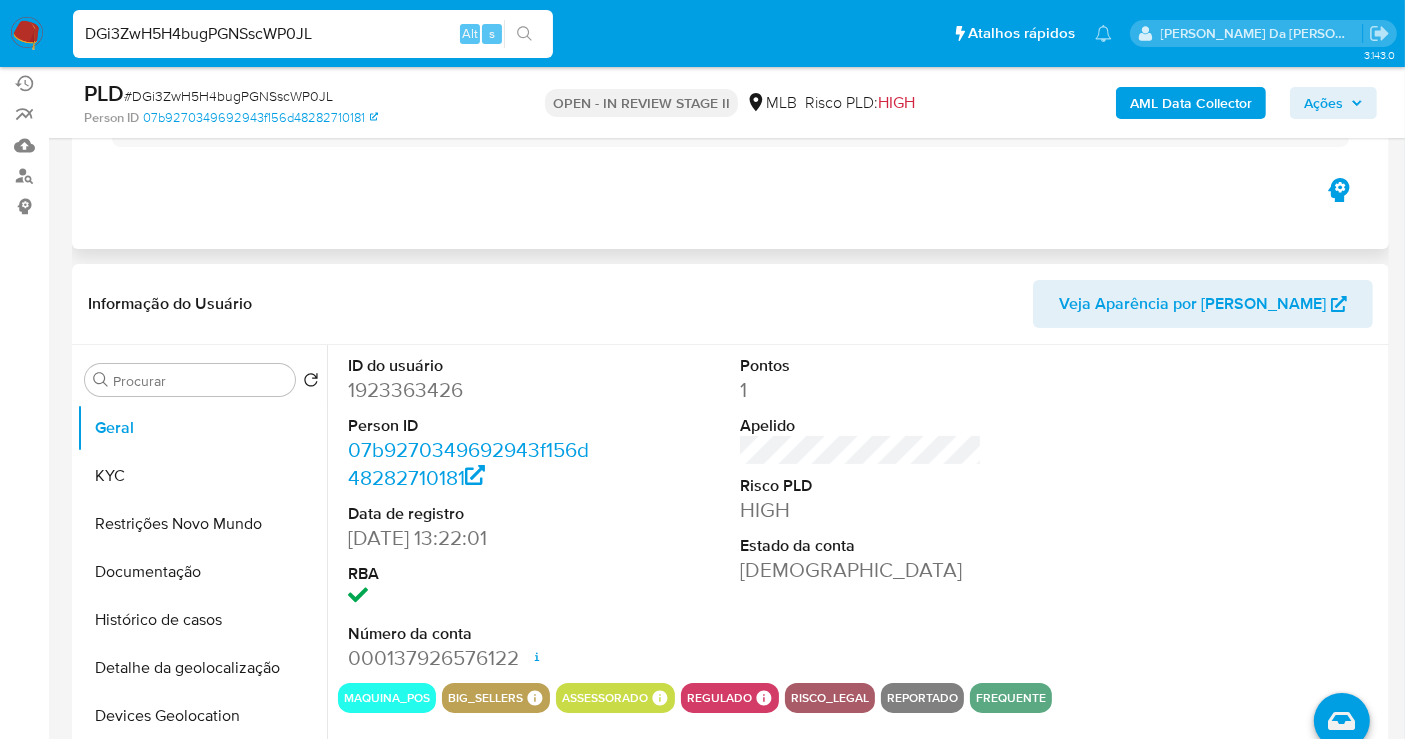 scroll, scrollTop: 222, scrollLeft: 0, axis: vertical 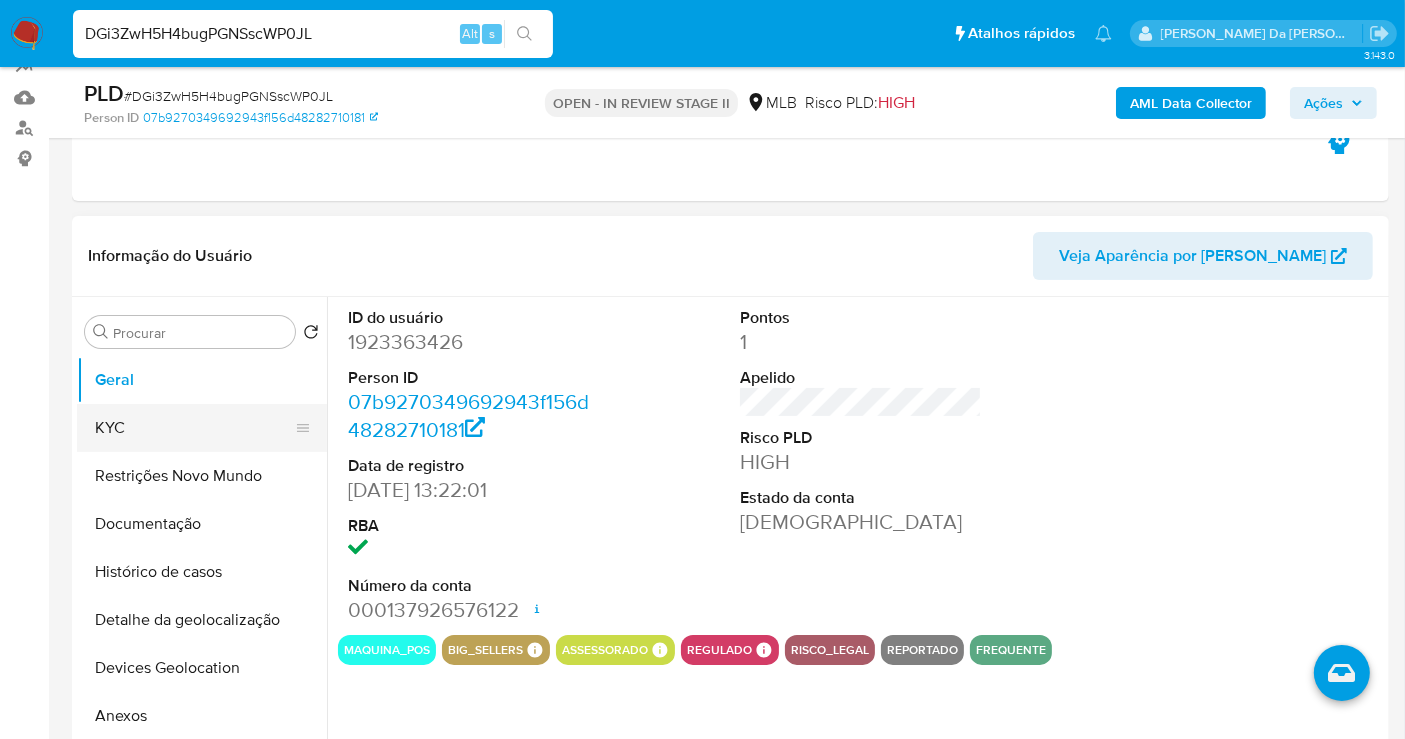 select on "10" 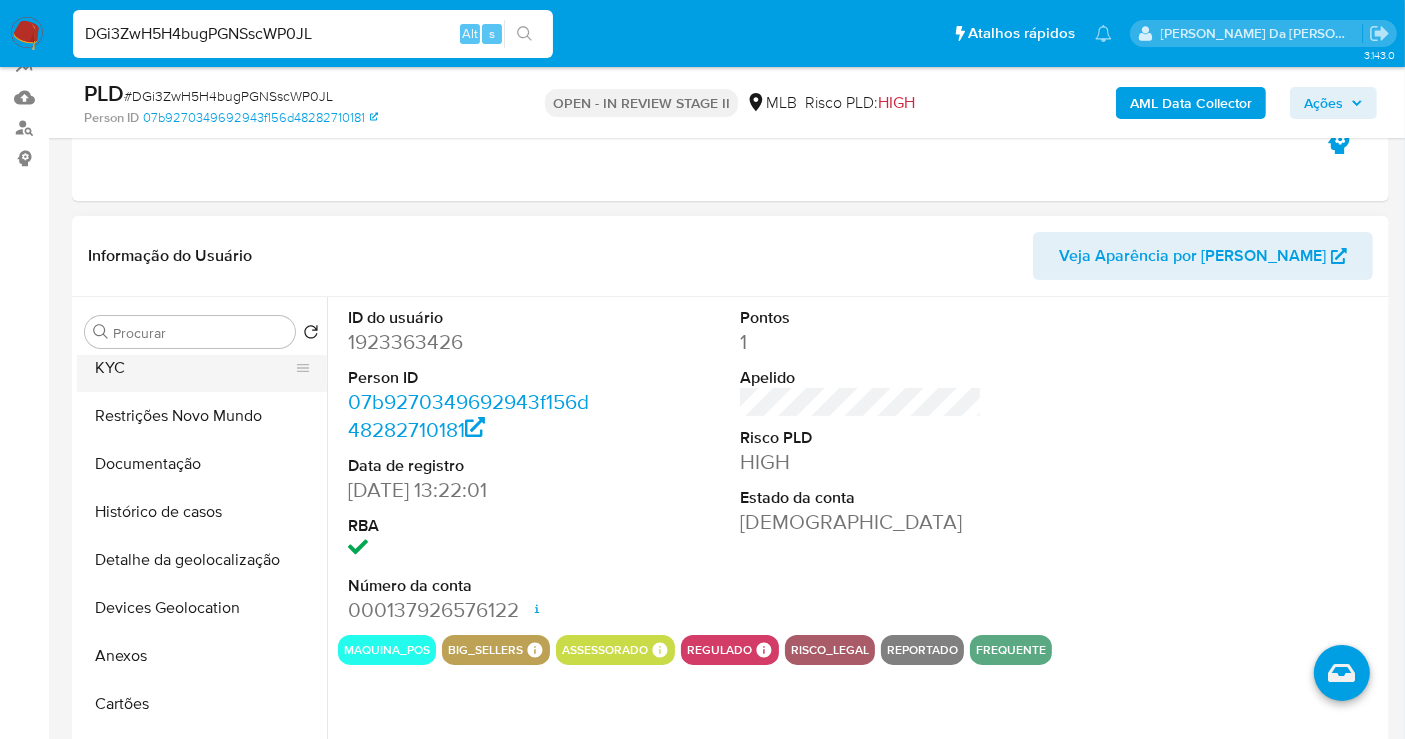 scroll, scrollTop: 111, scrollLeft: 0, axis: vertical 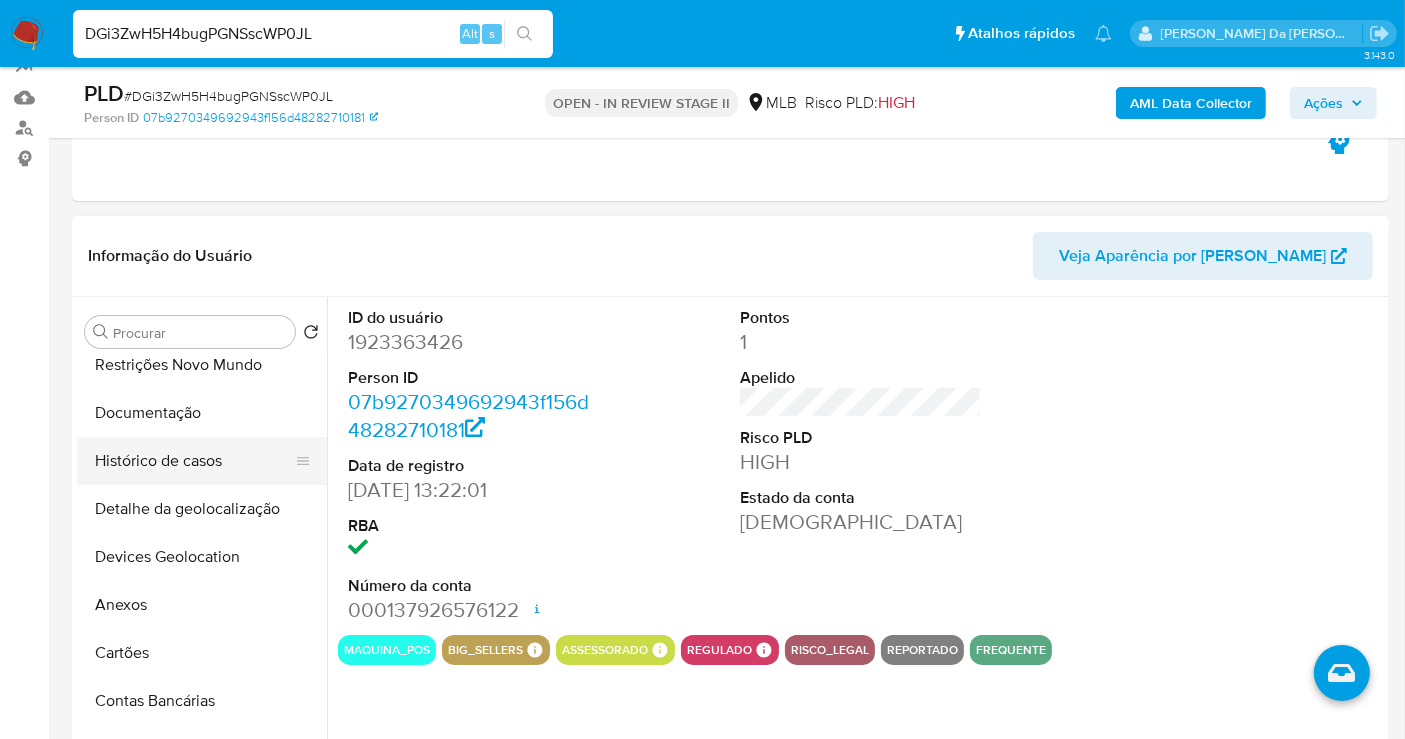 click on "Histórico de casos" at bounding box center (194, 461) 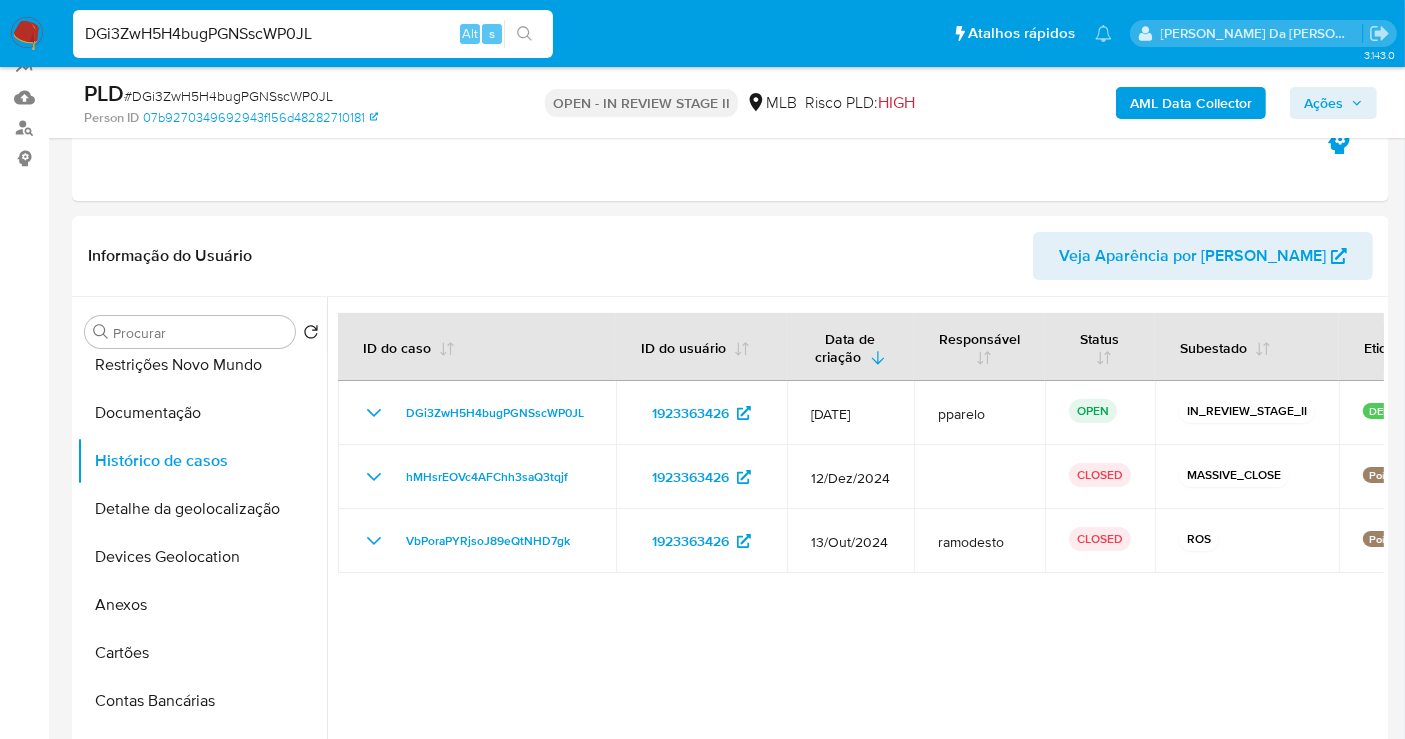 type 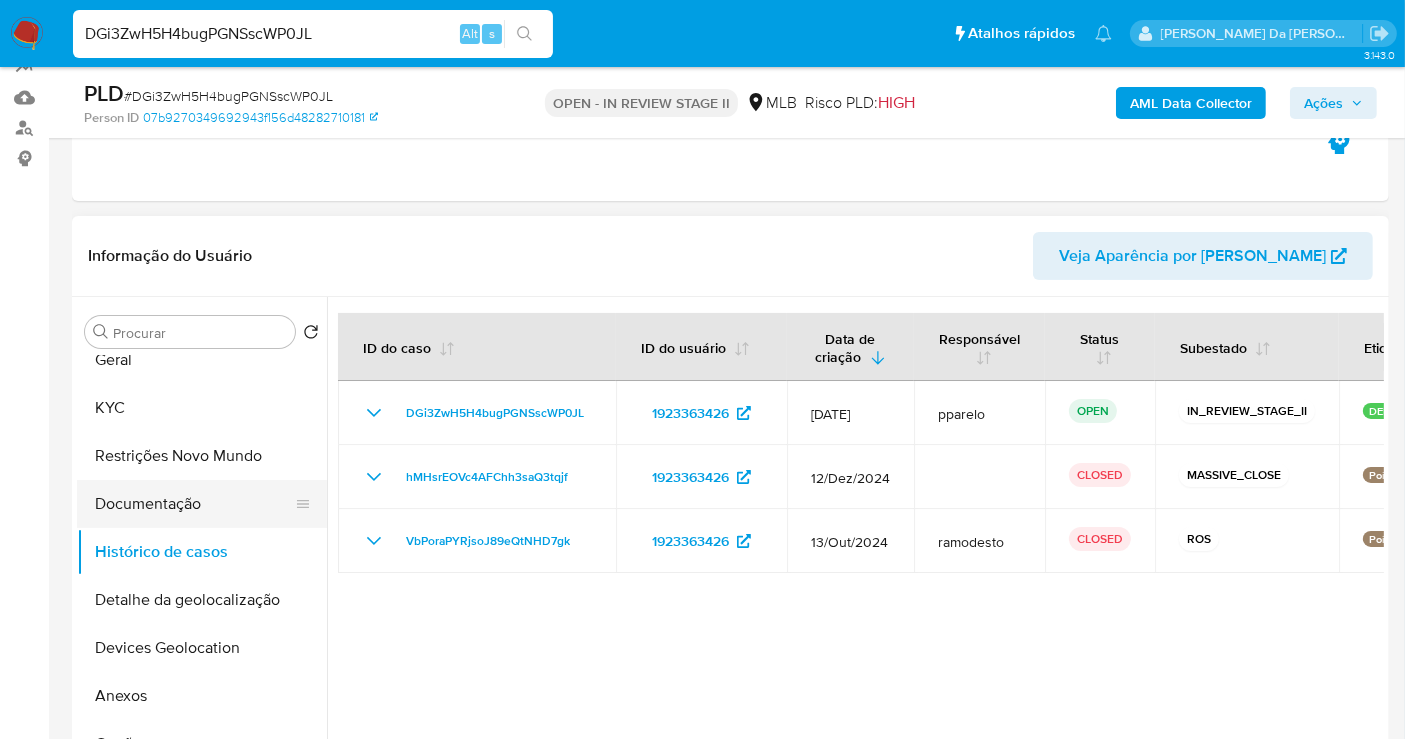 scroll, scrollTop: 0, scrollLeft: 0, axis: both 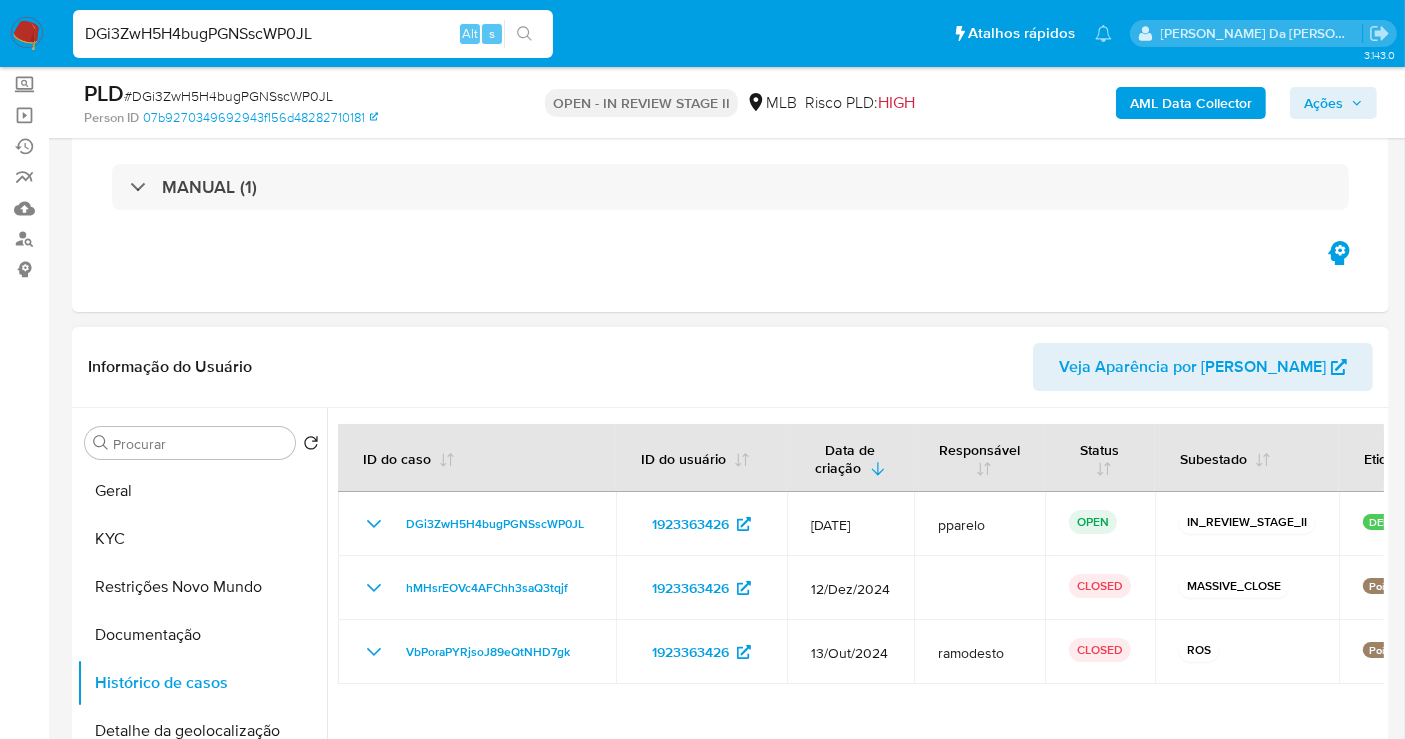click on "Informação do Usuário Veja Aparência por [PERSON_NAME]" at bounding box center (730, 367) 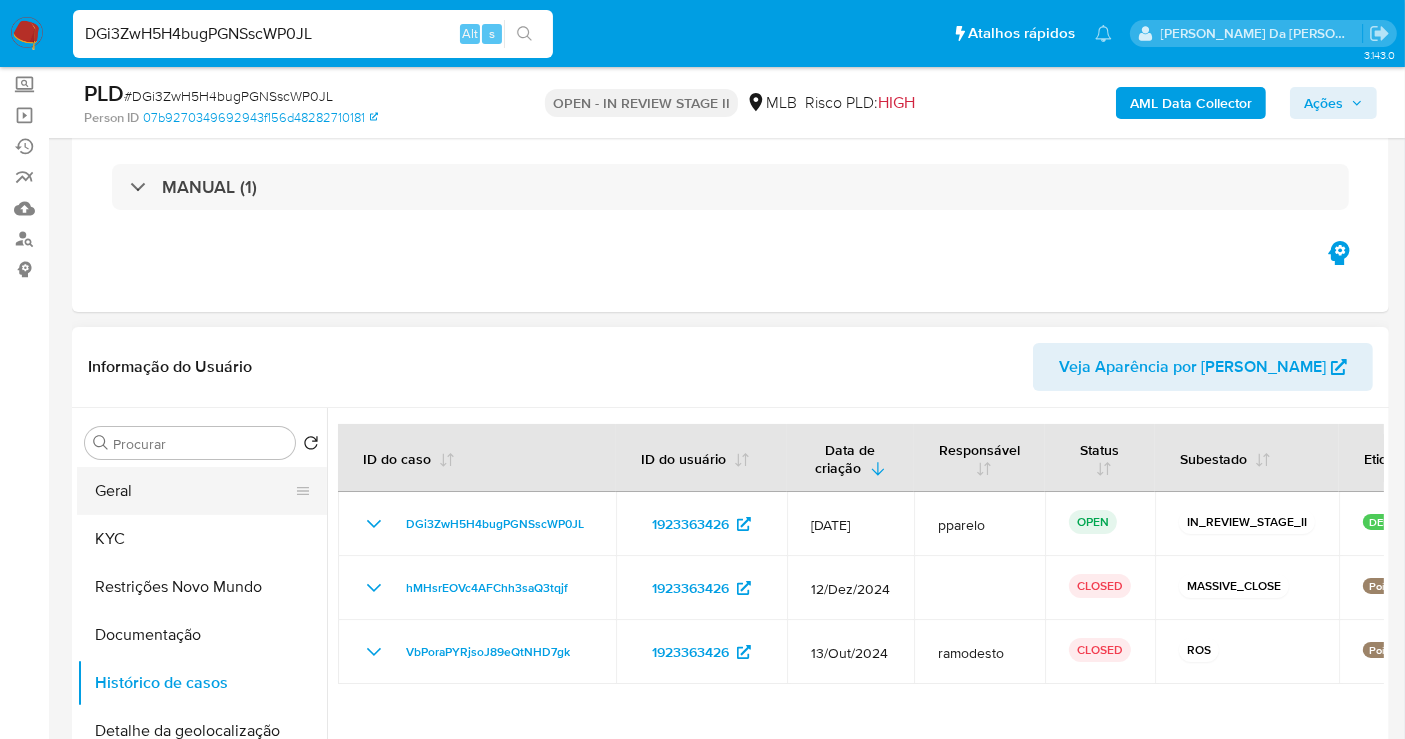 click on "Geral" at bounding box center [194, 491] 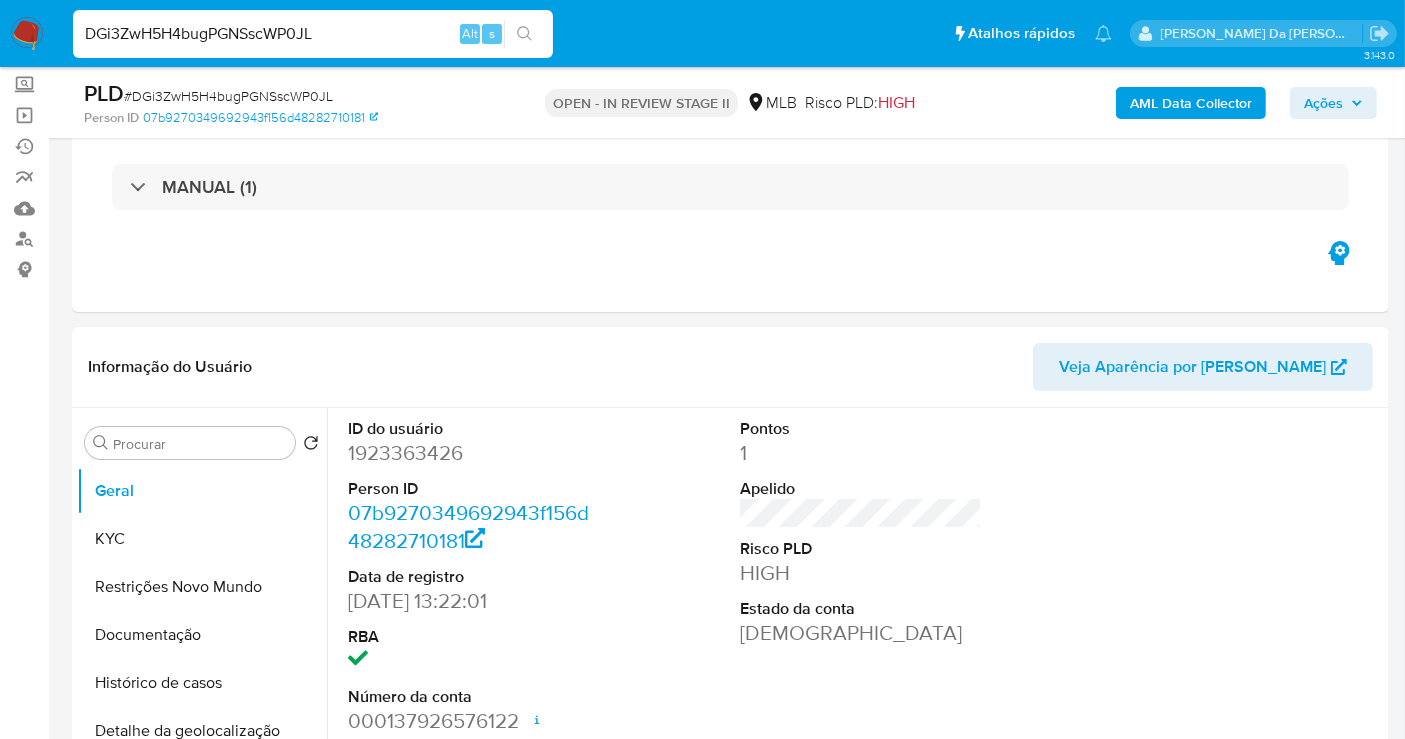 type 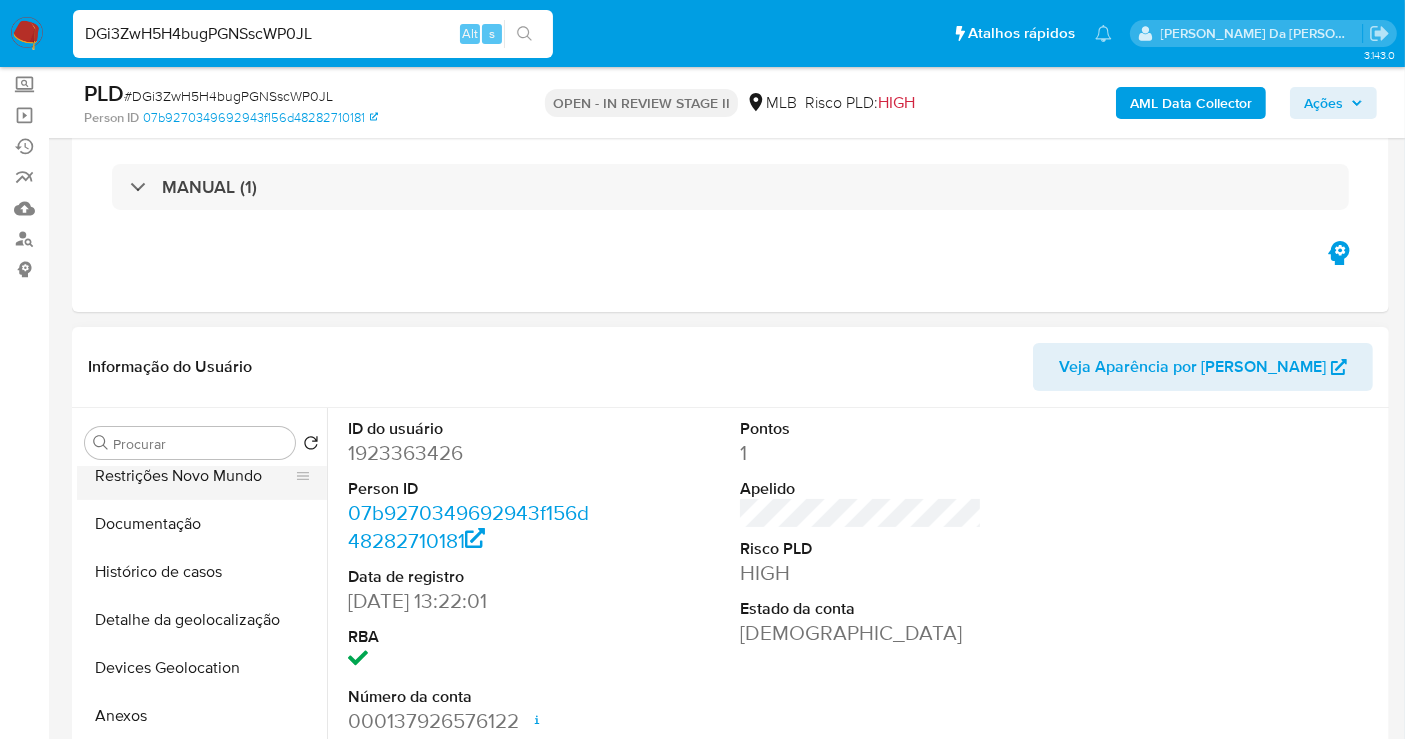 scroll, scrollTop: 0, scrollLeft: 0, axis: both 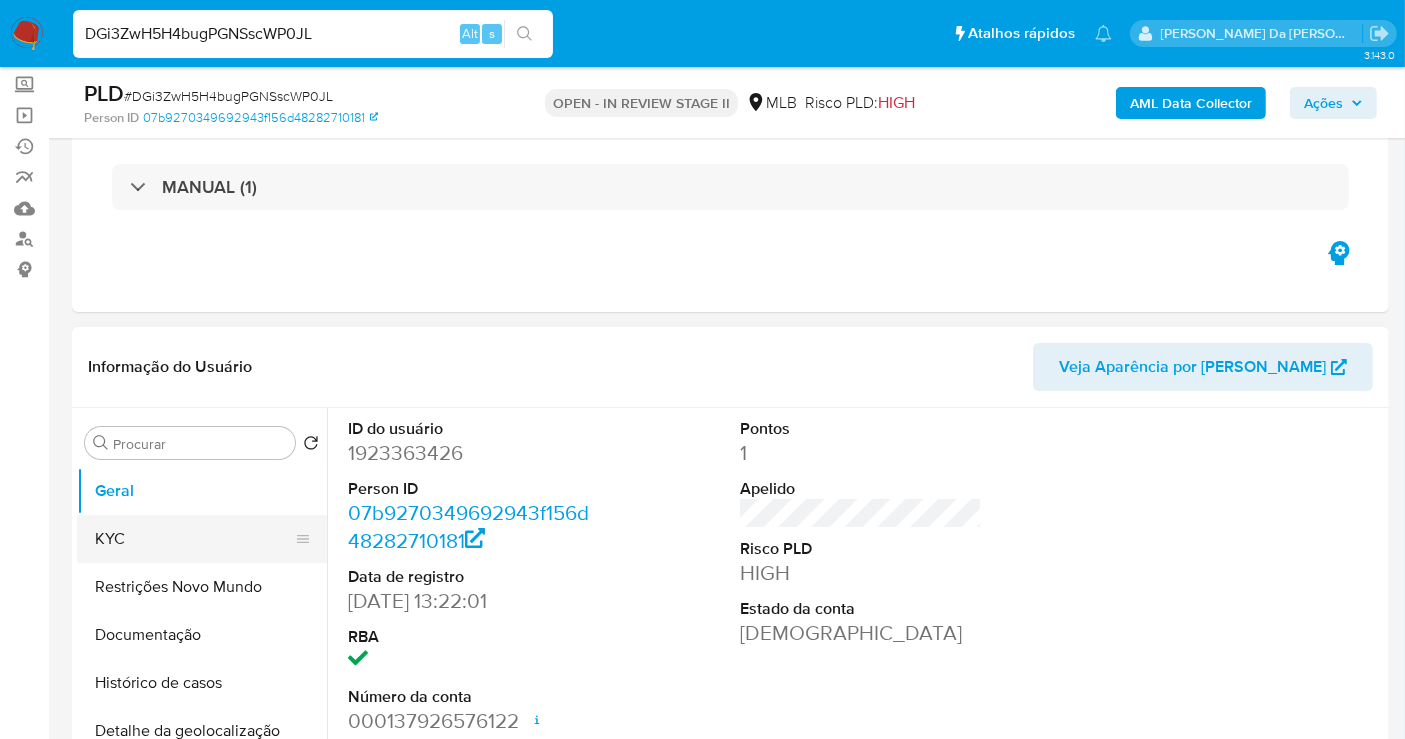 click on "KYC" at bounding box center [194, 539] 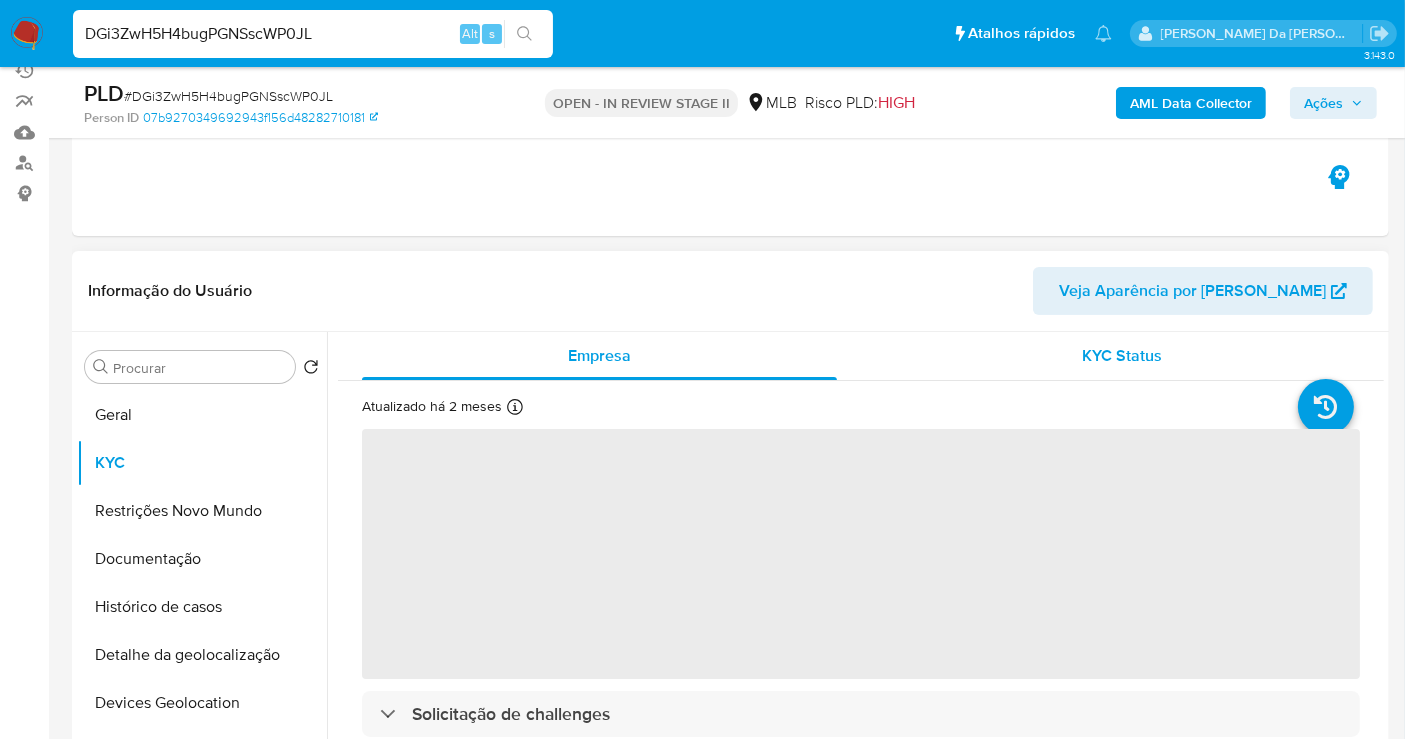 scroll, scrollTop: 222, scrollLeft: 0, axis: vertical 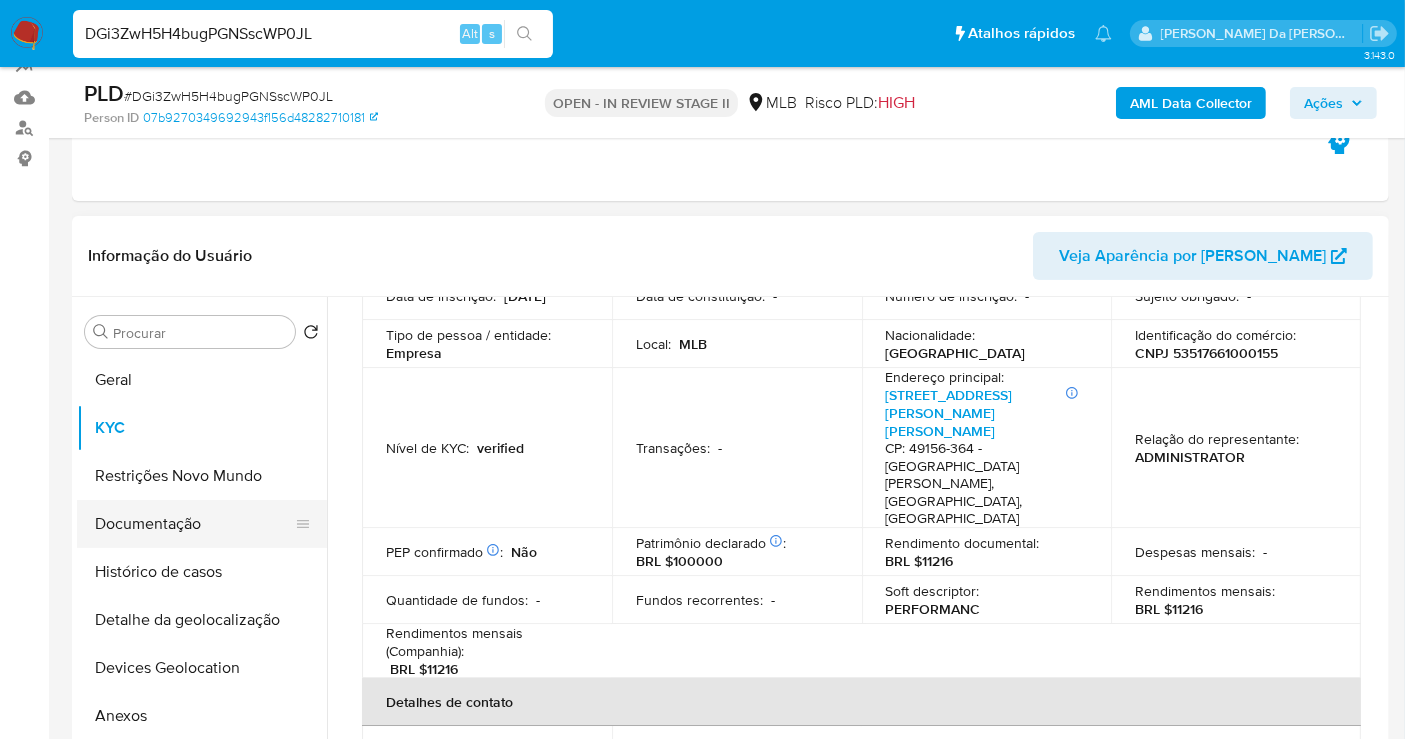 click on "Documentação" at bounding box center (194, 524) 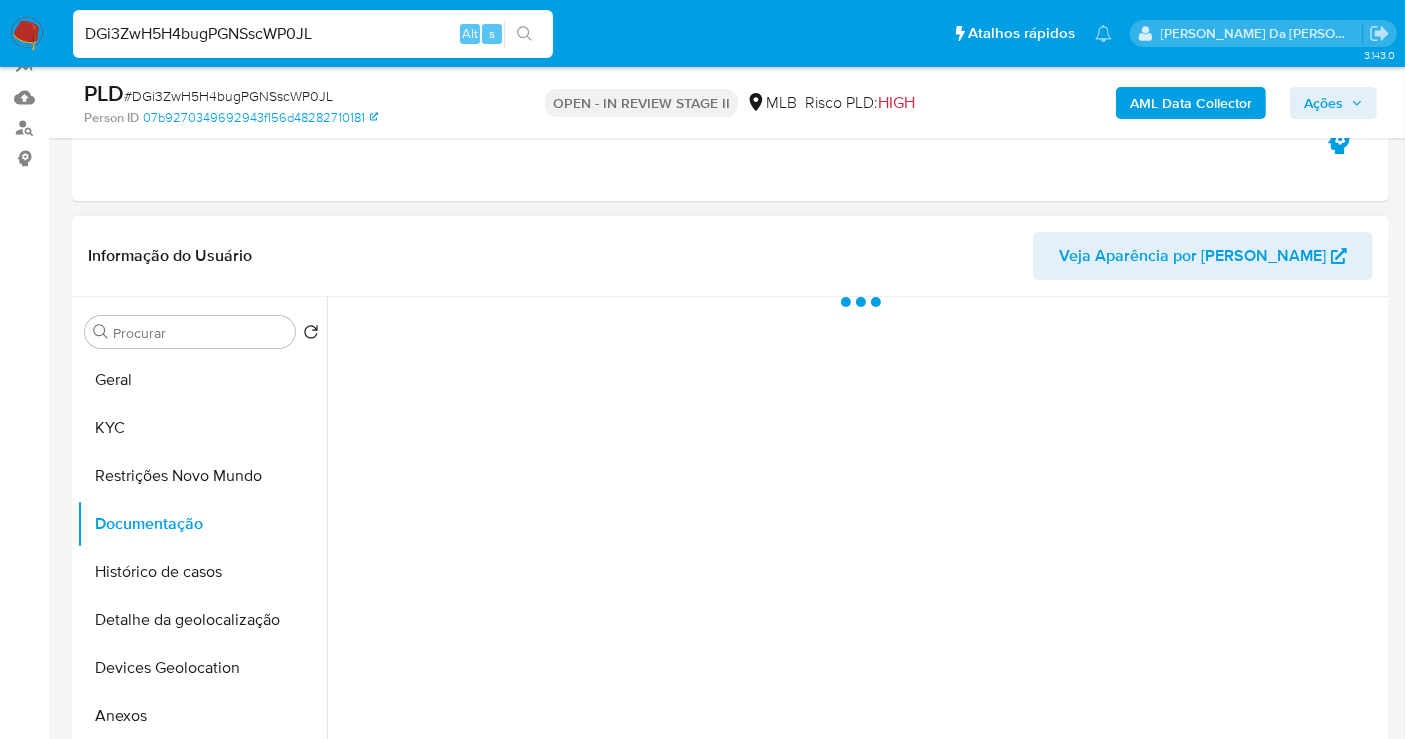 scroll, scrollTop: 0, scrollLeft: 0, axis: both 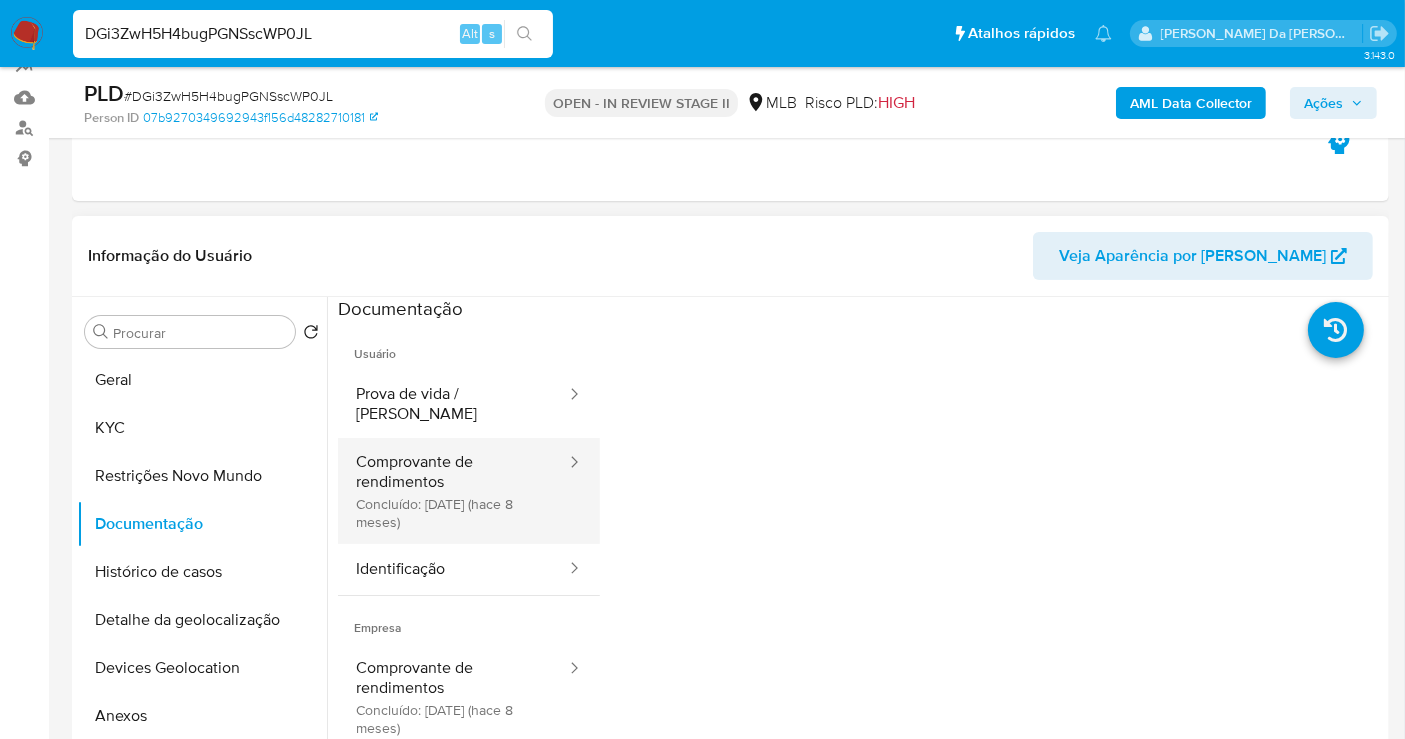 click on "Comprovante de rendimentos Concluído: [DATE] (hace 8 meses)" at bounding box center [453, 491] 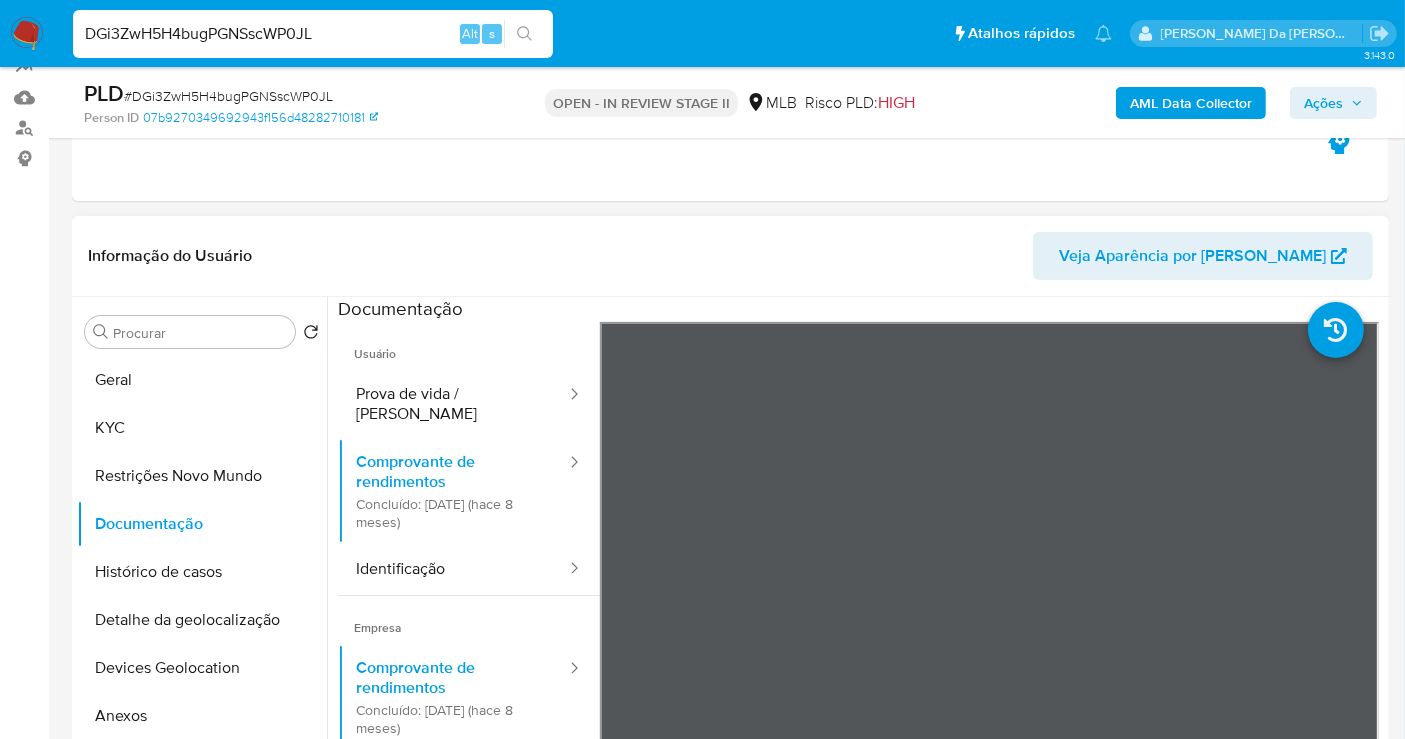 type 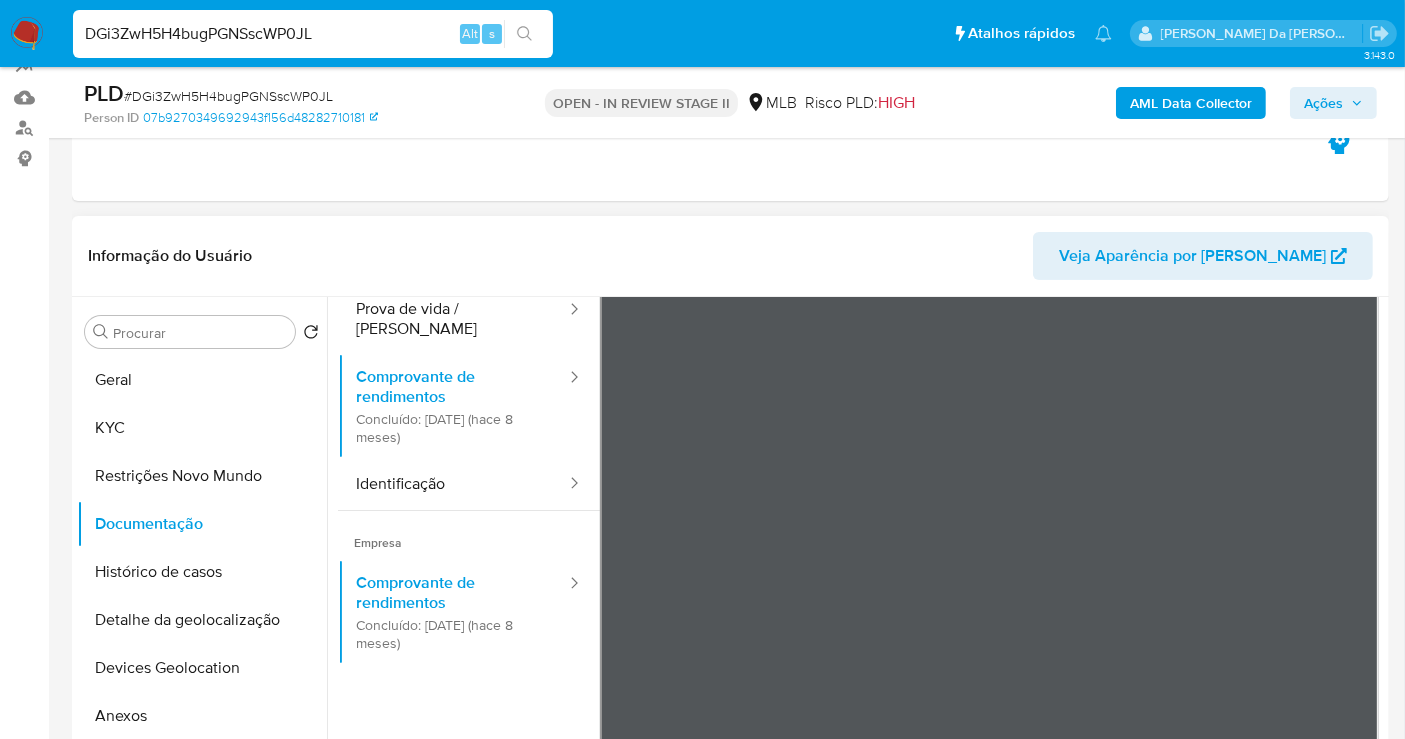 scroll, scrollTop: 111, scrollLeft: 0, axis: vertical 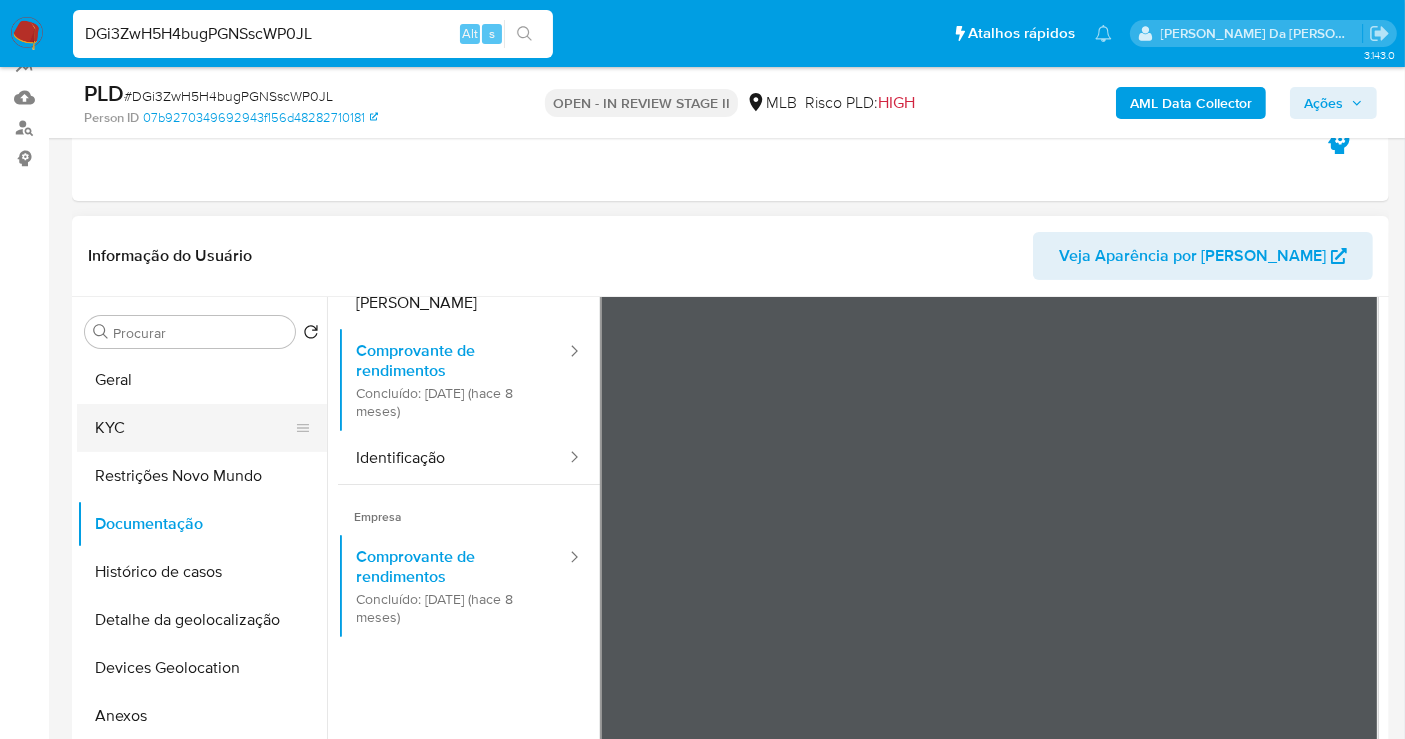 click on "KYC" at bounding box center (194, 428) 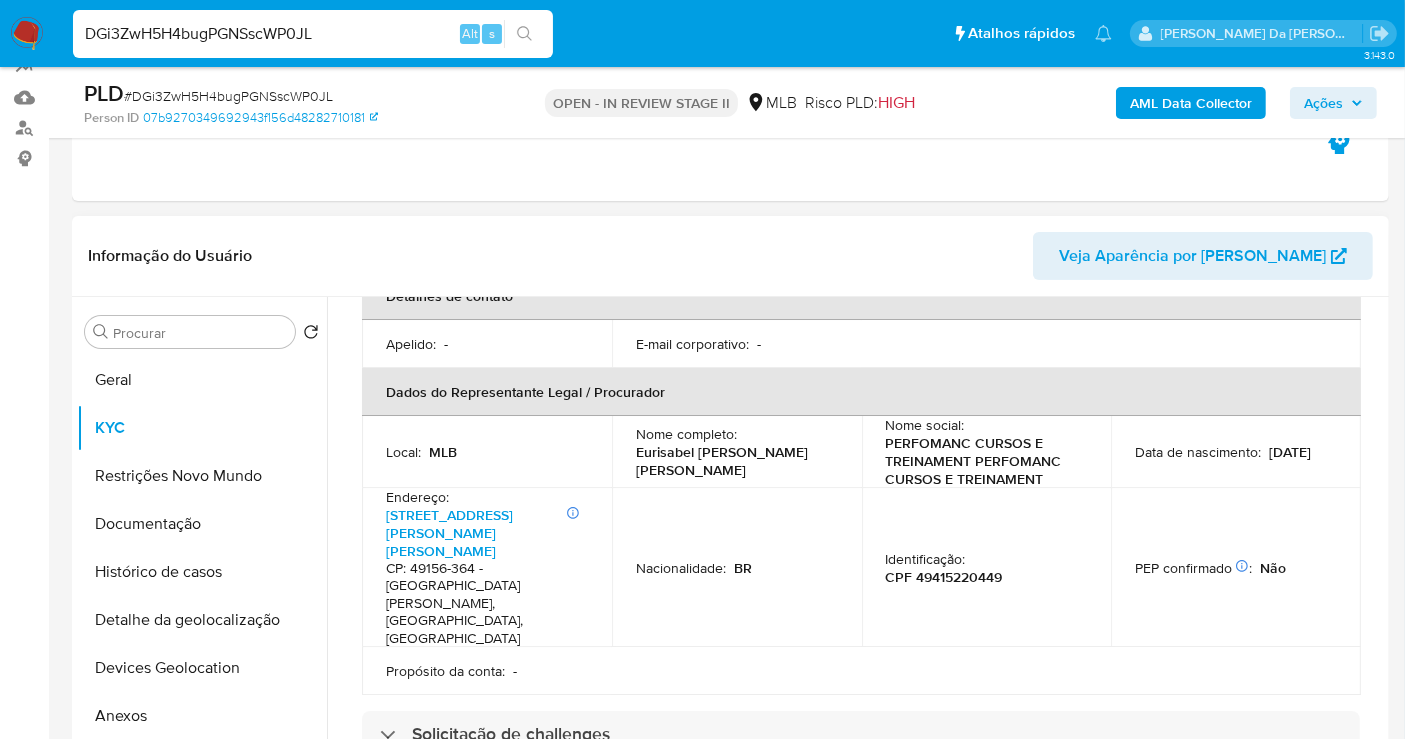 scroll, scrollTop: 666, scrollLeft: 0, axis: vertical 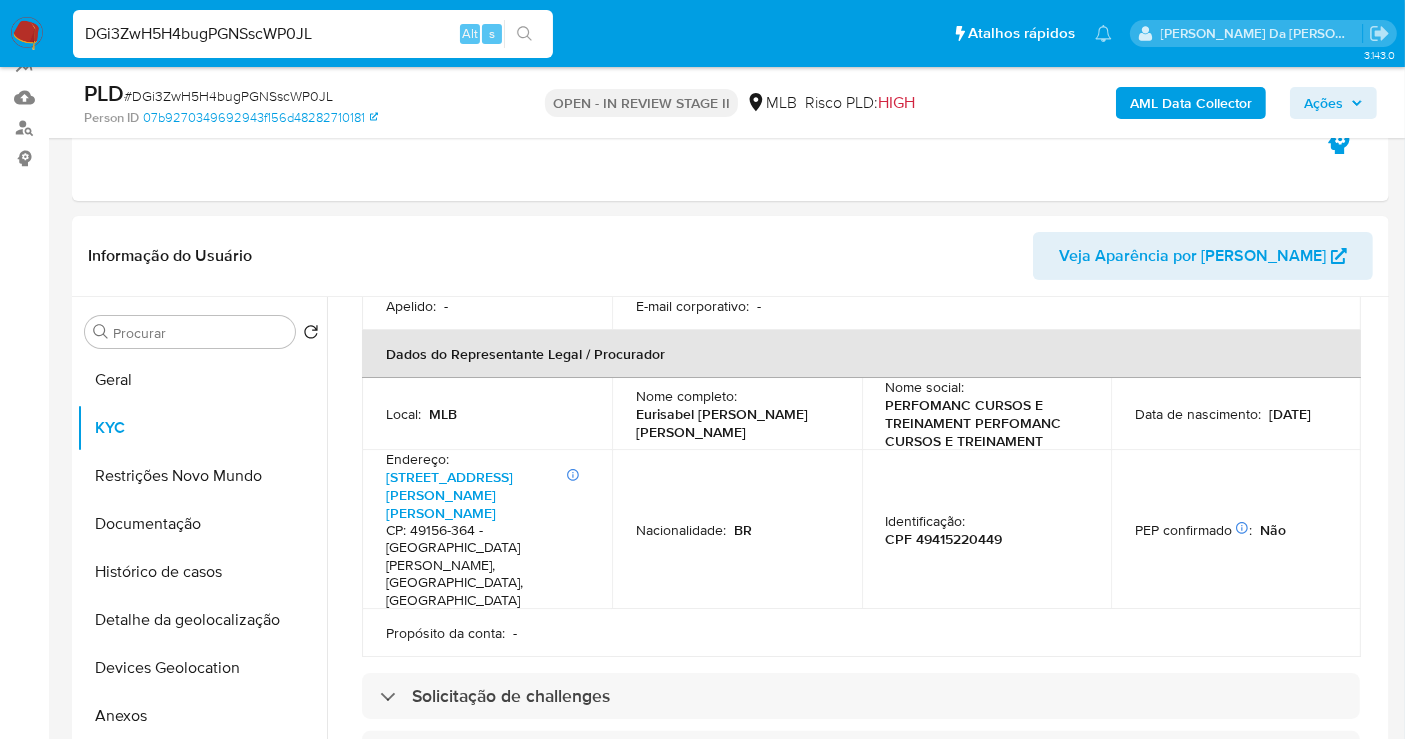 type 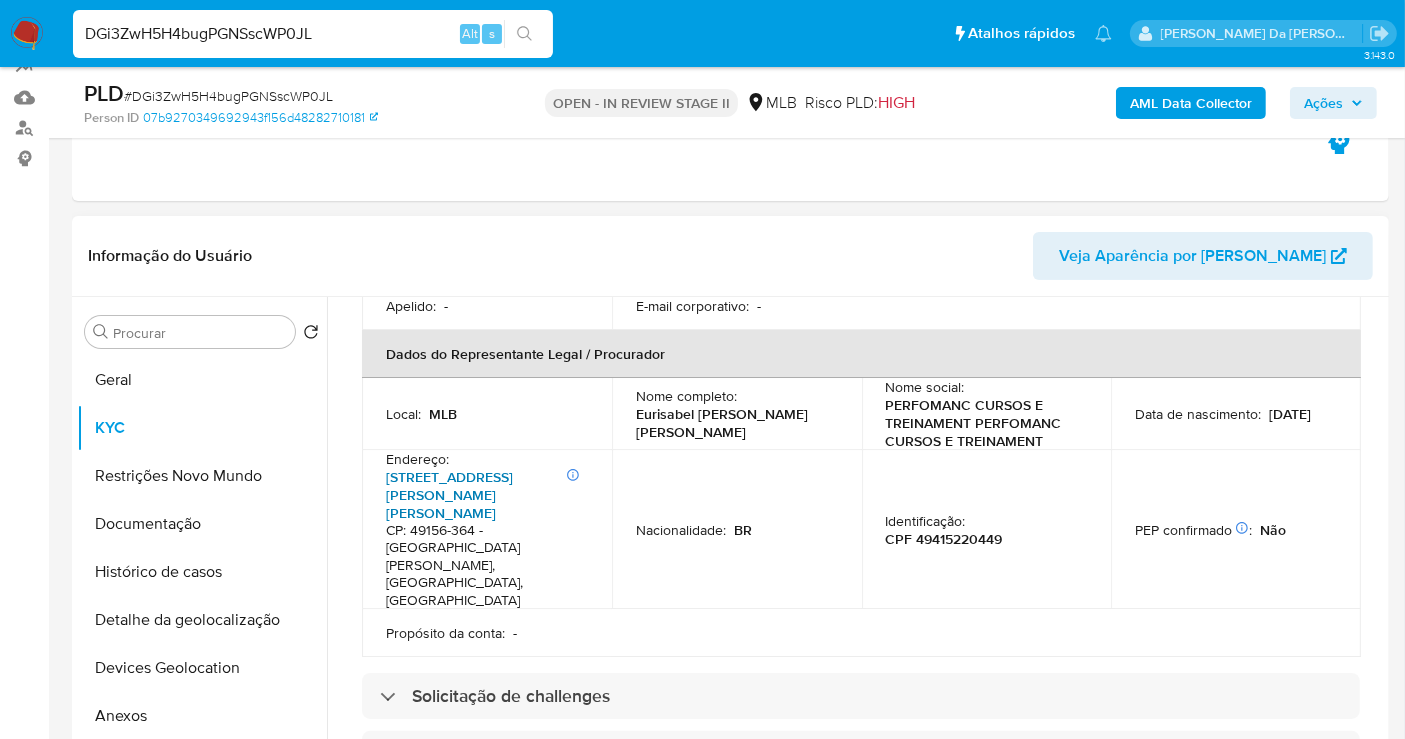 click on "[STREET_ADDRESS][PERSON_NAME][PERSON_NAME]" at bounding box center [449, 495] 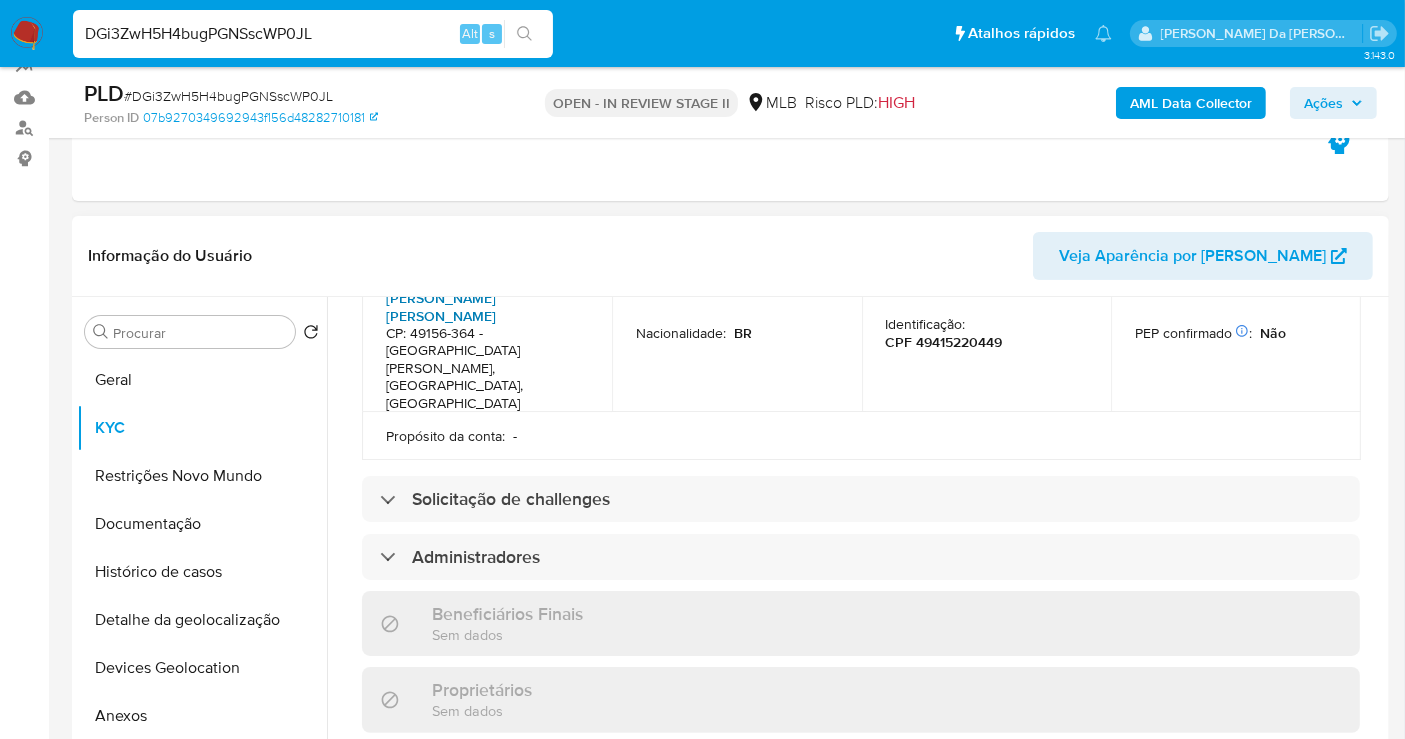 scroll, scrollTop: 1205, scrollLeft: 0, axis: vertical 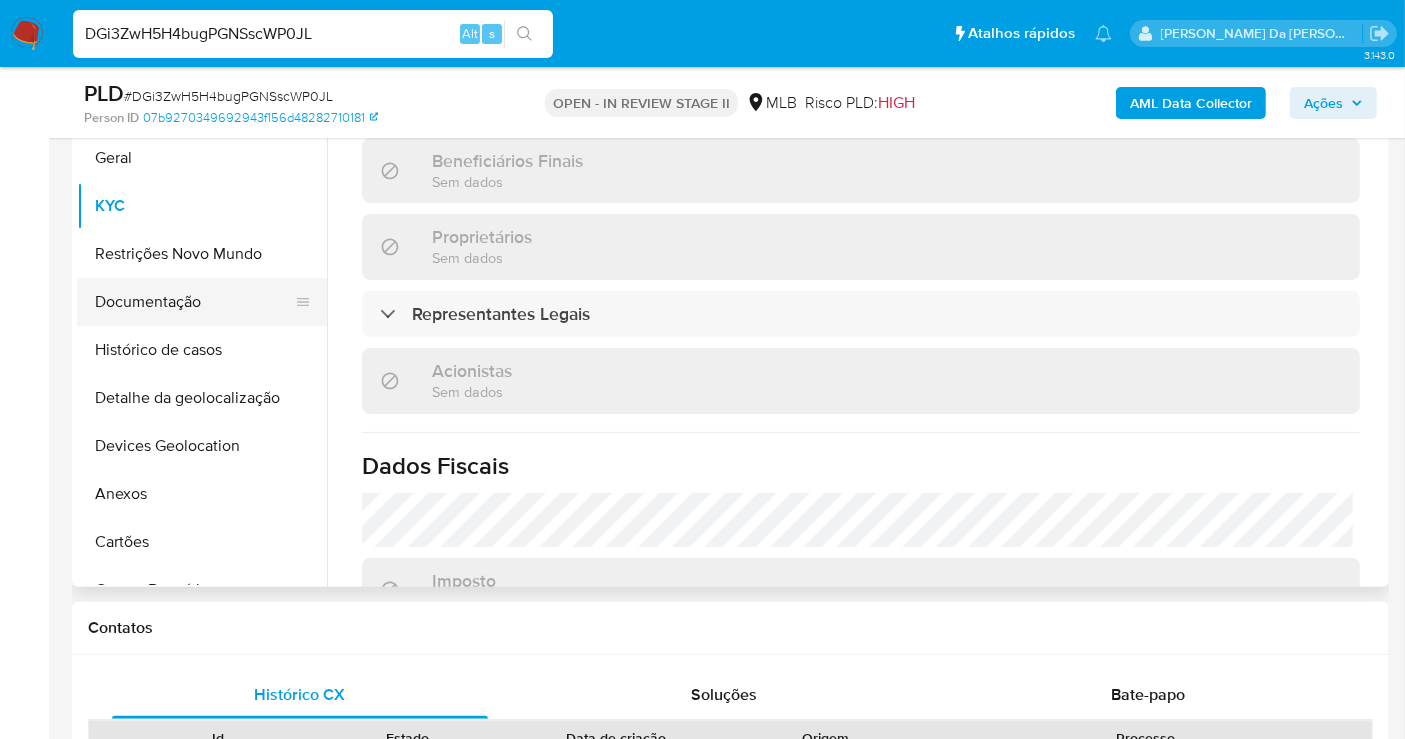click on "Documentação" at bounding box center [194, 302] 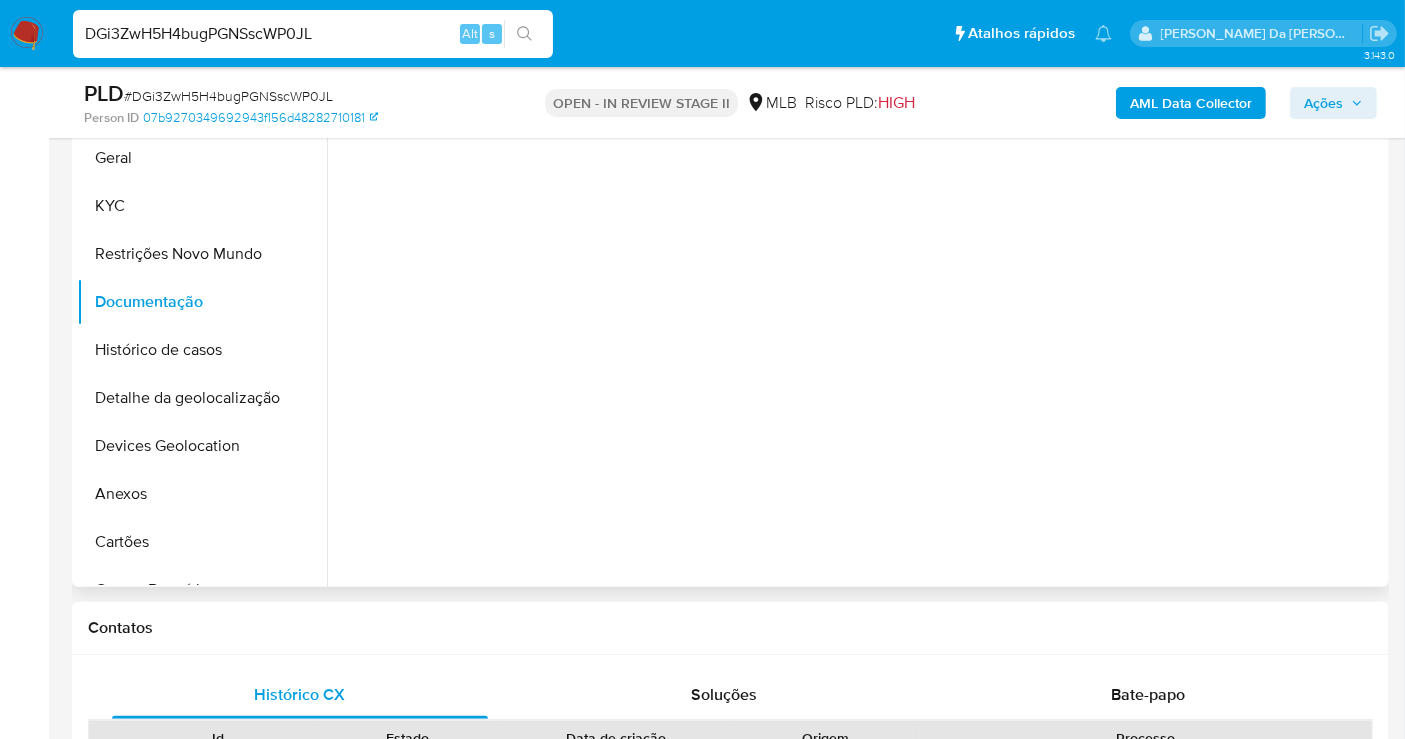 scroll, scrollTop: 0, scrollLeft: 0, axis: both 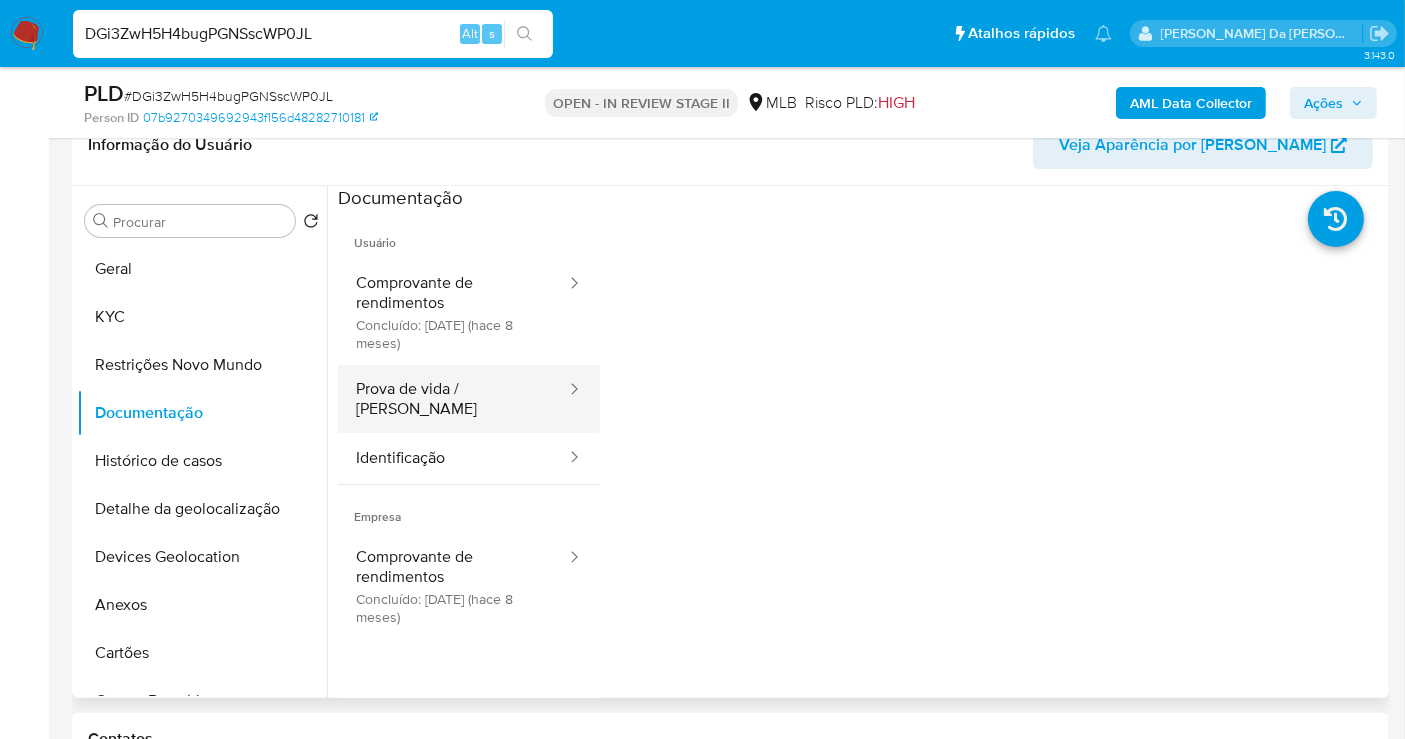 click on "Prova de vida / [PERSON_NAME]" at bounding box center [453, 399] 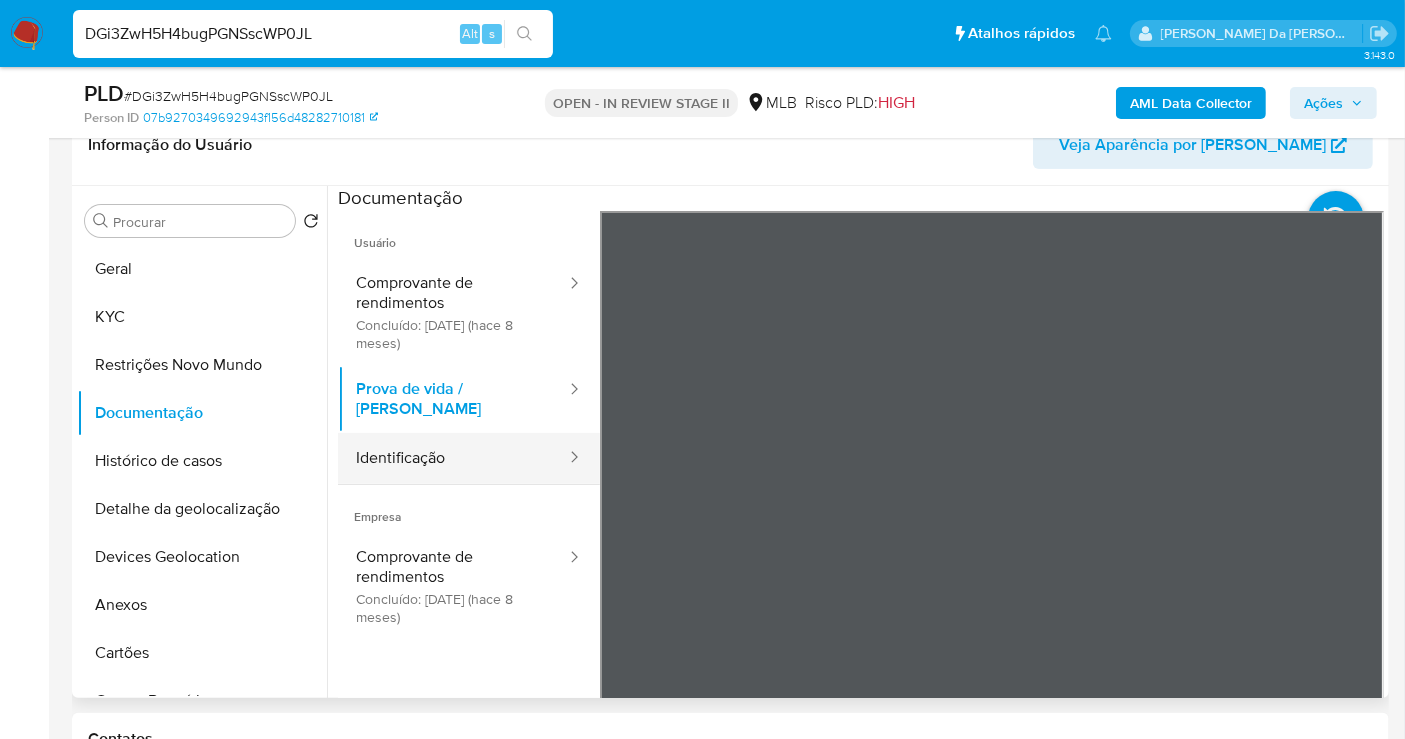 click on "Identificação" at bounding box center [453, 458] 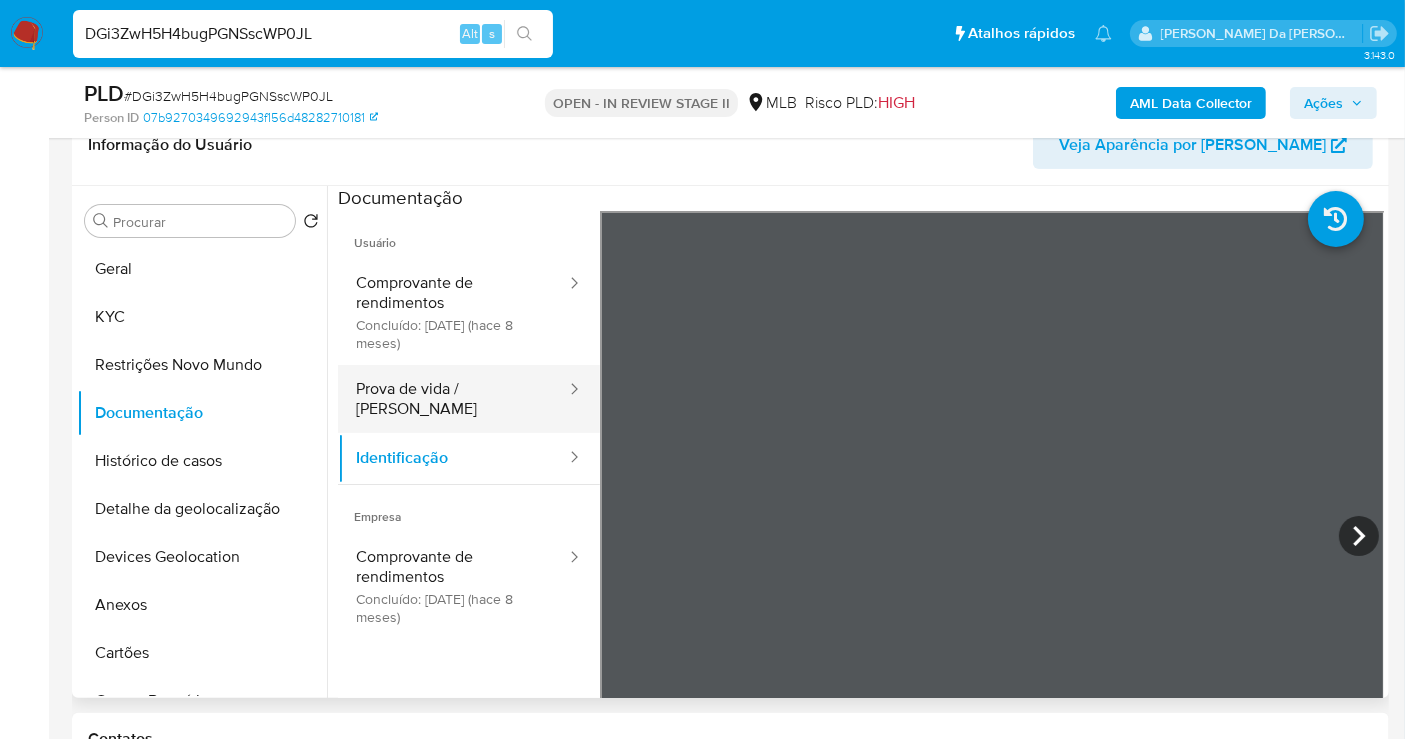 click on "Prova de vida / [PERSON_NAME]" at bounding box center [453, 399] 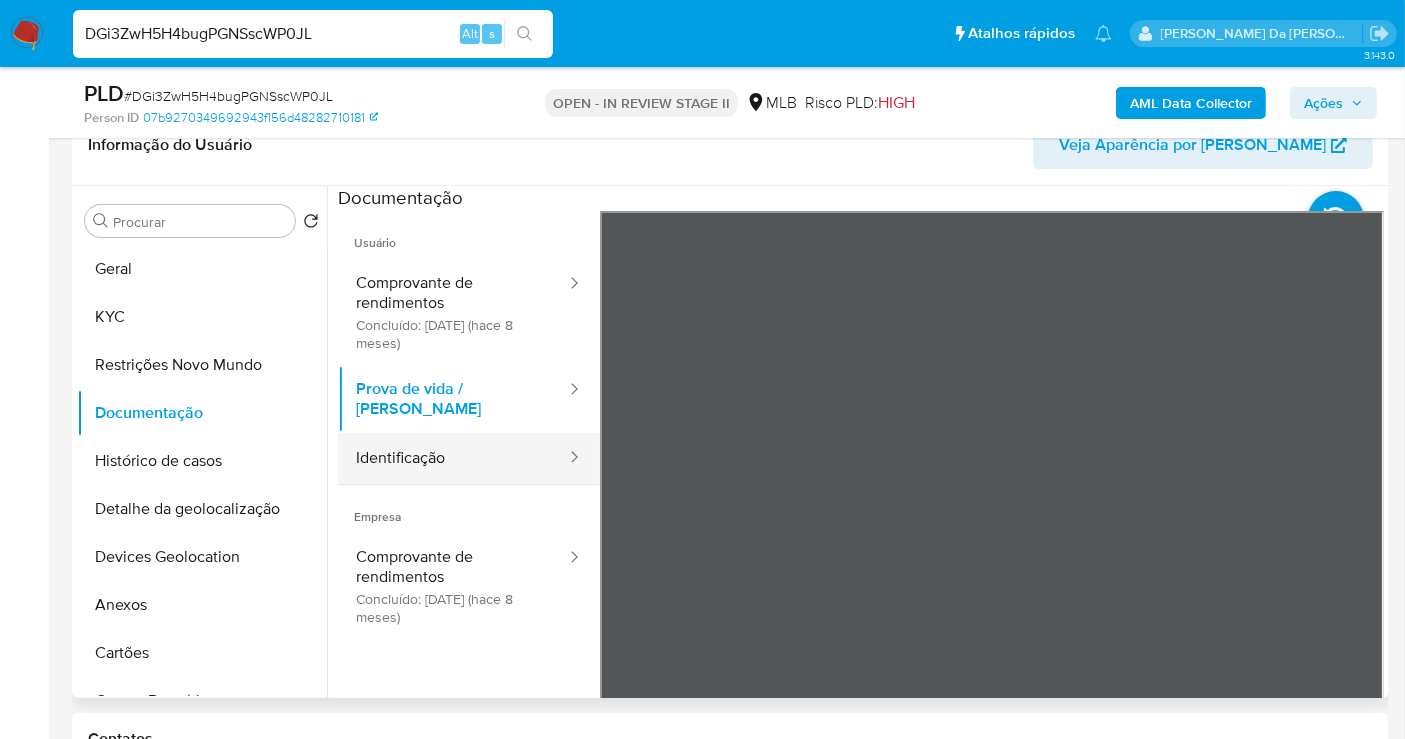 click on "Identificação" at bounding box center [453, 458] 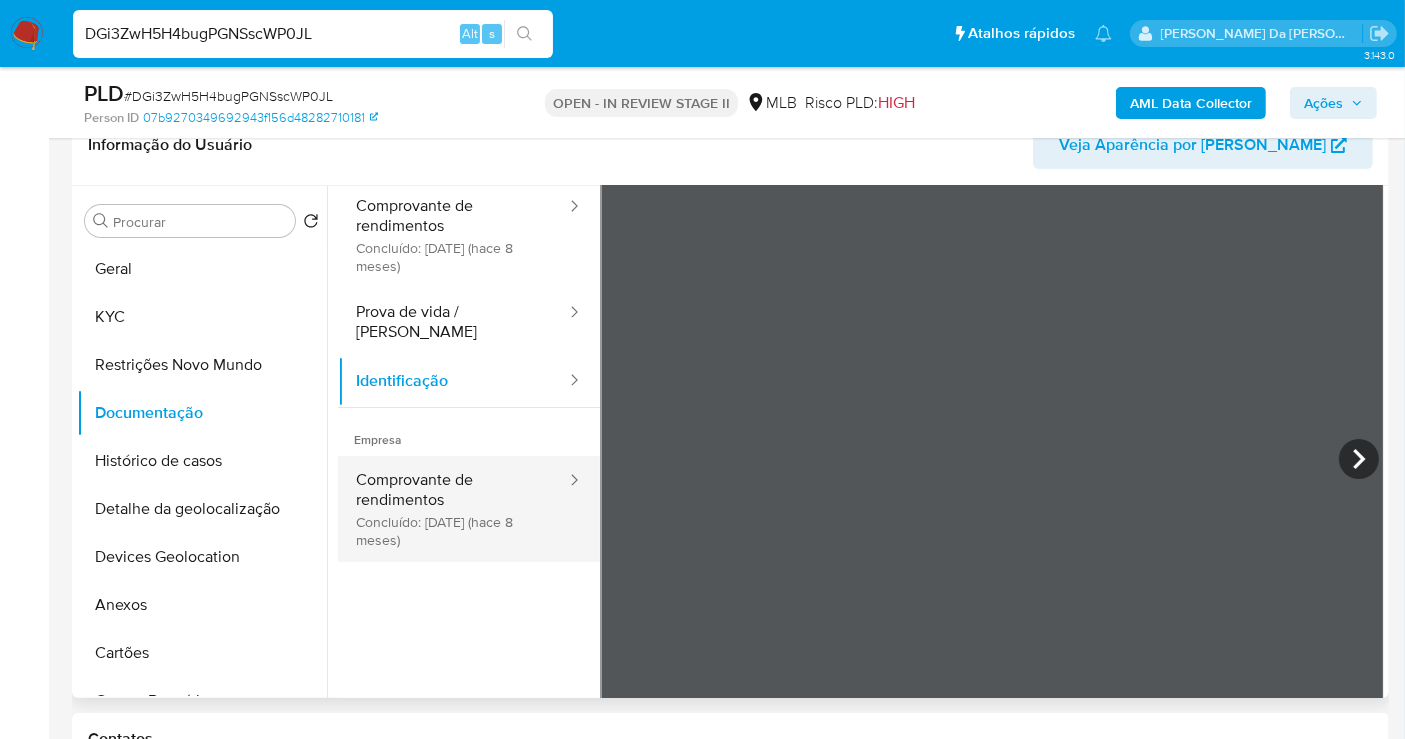 scroll, scrollTop: 168, scrollLeft: 0, axis: vertical 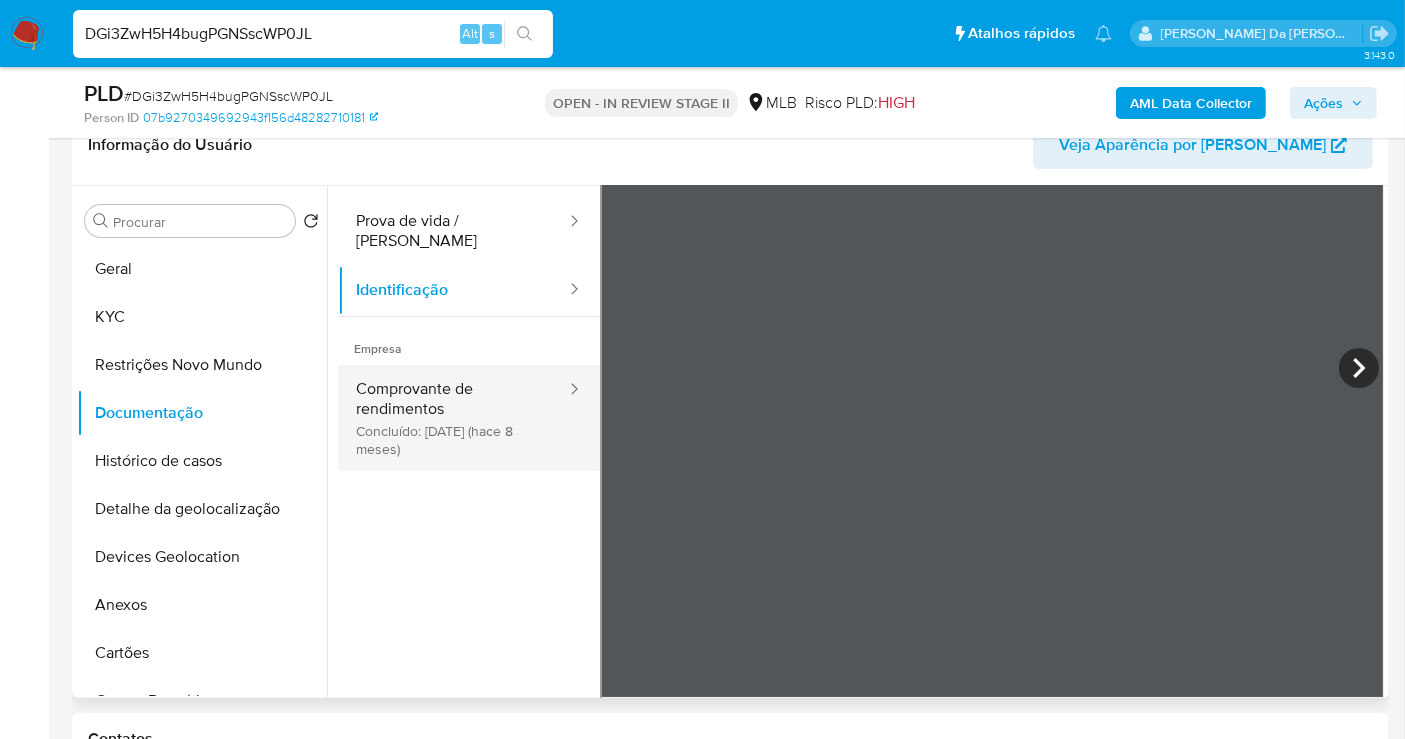 type 